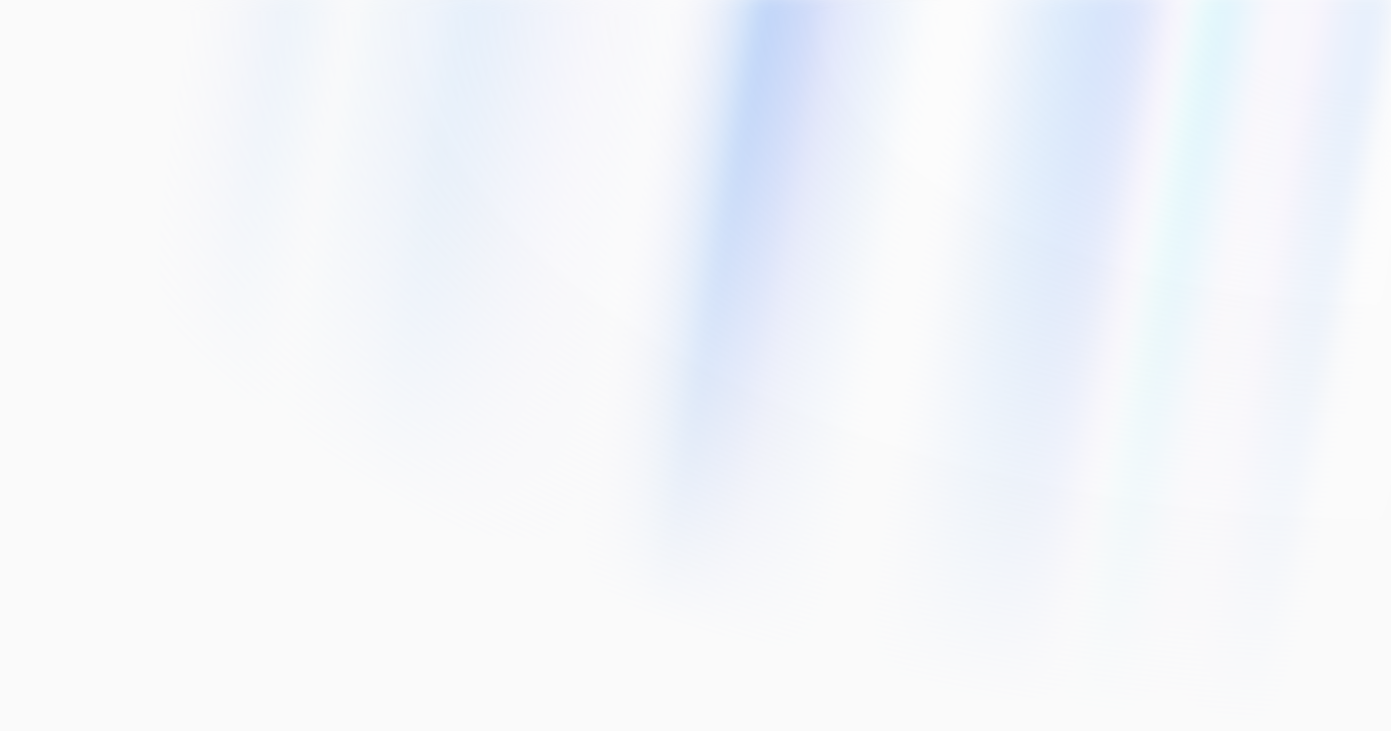 scroll, scrollTop: 0, scrollLeft: 0, axis: both 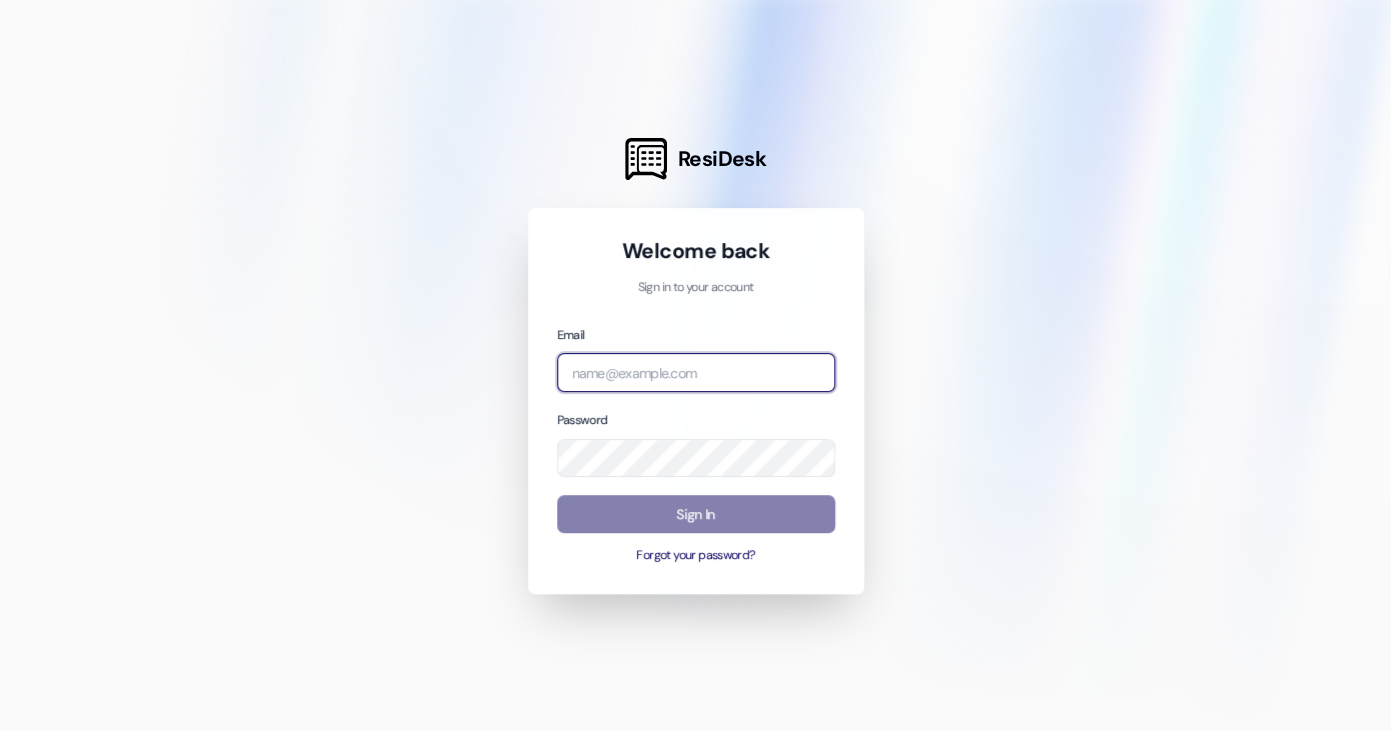 click at bounding box center (696, 372) 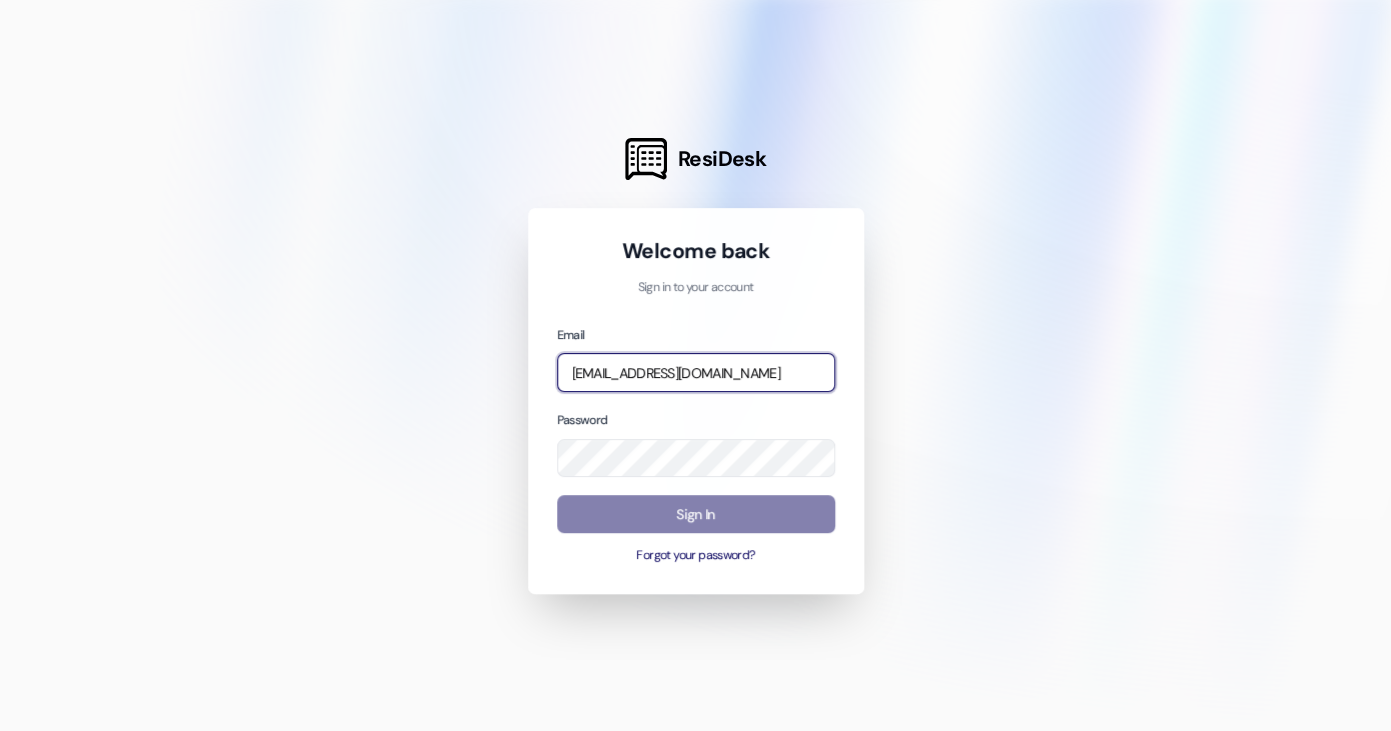 scroll, scrollTop: 0, scrollLeft: 19, axis: horizontal 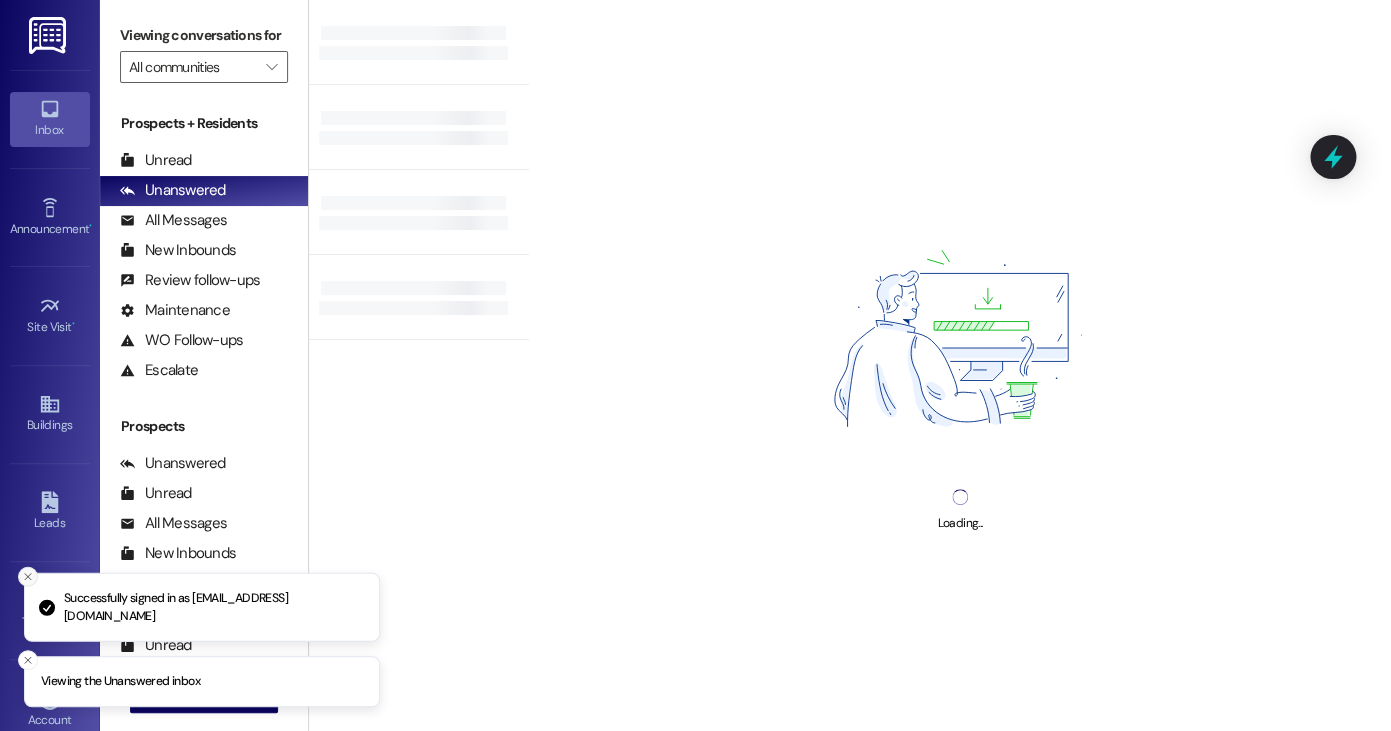 click 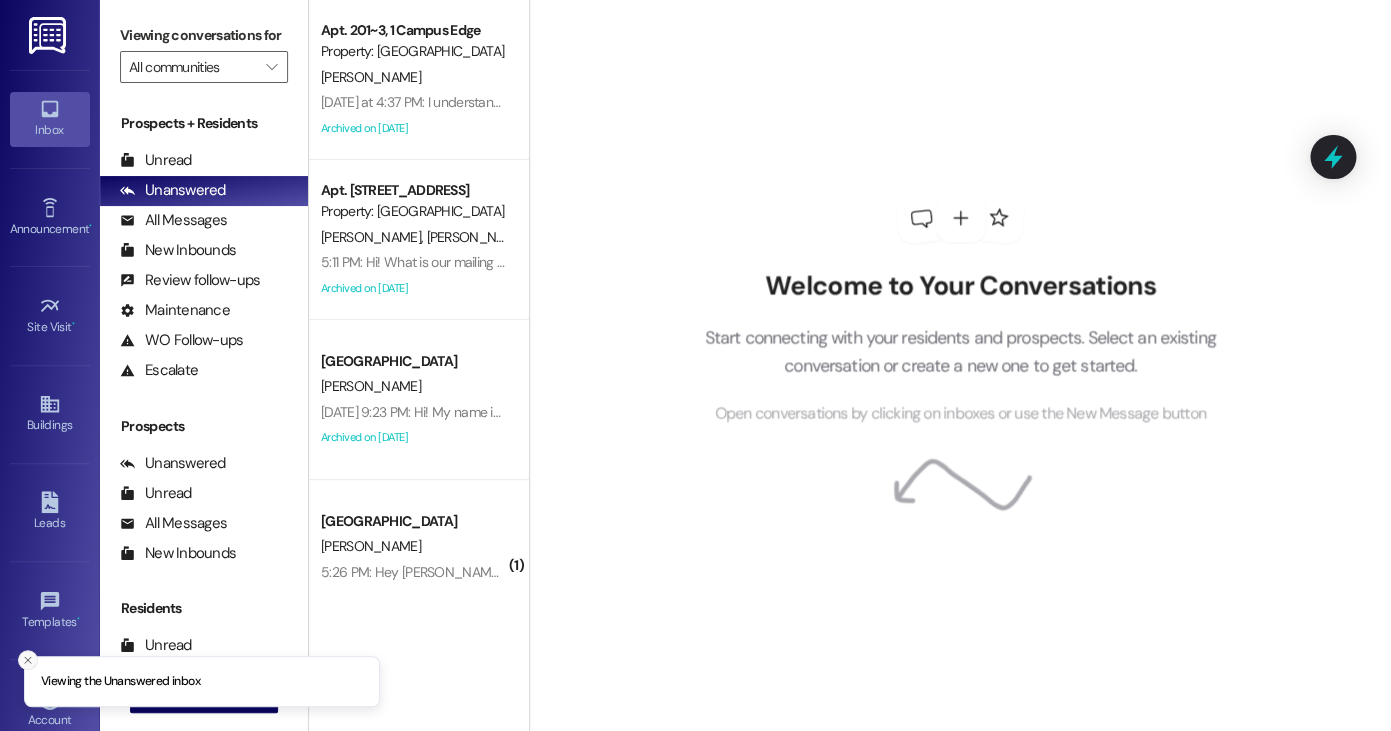 click 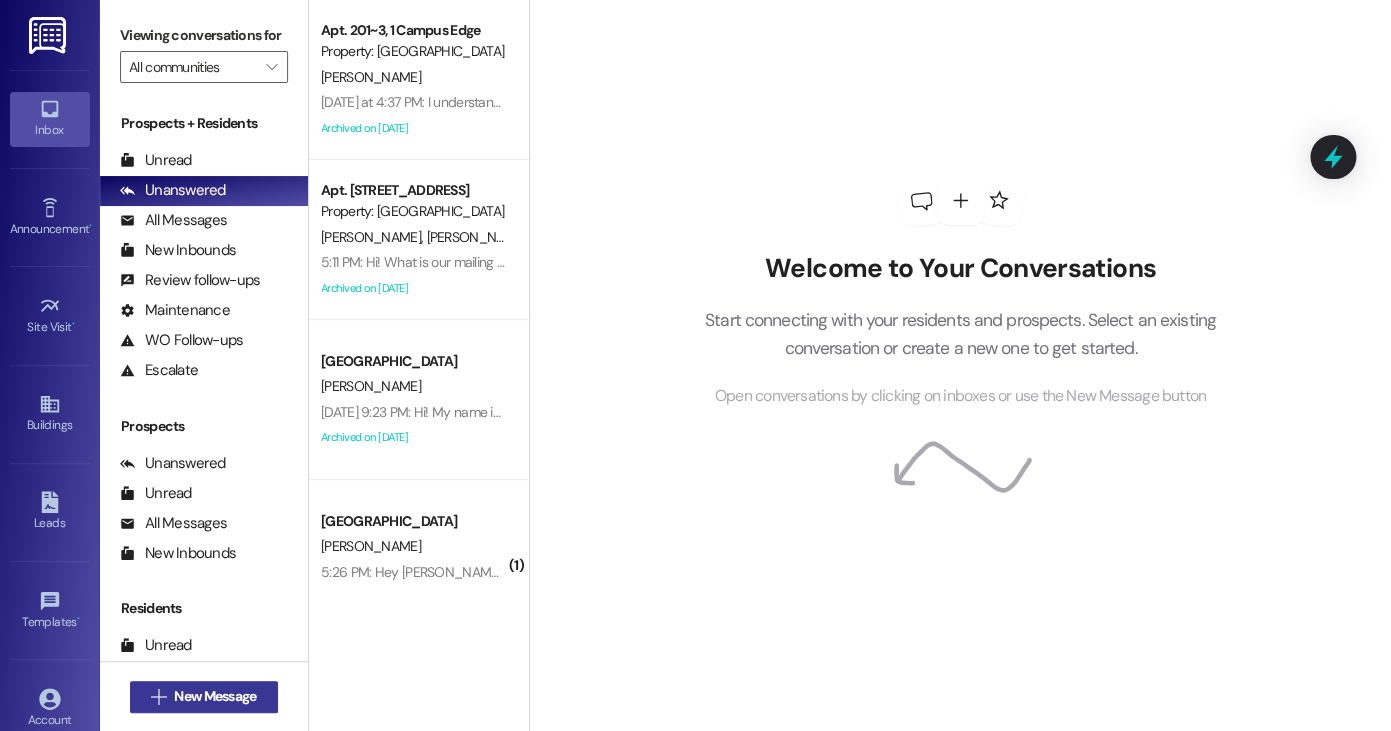 click on "New Message" at bounding box center (215, 696) 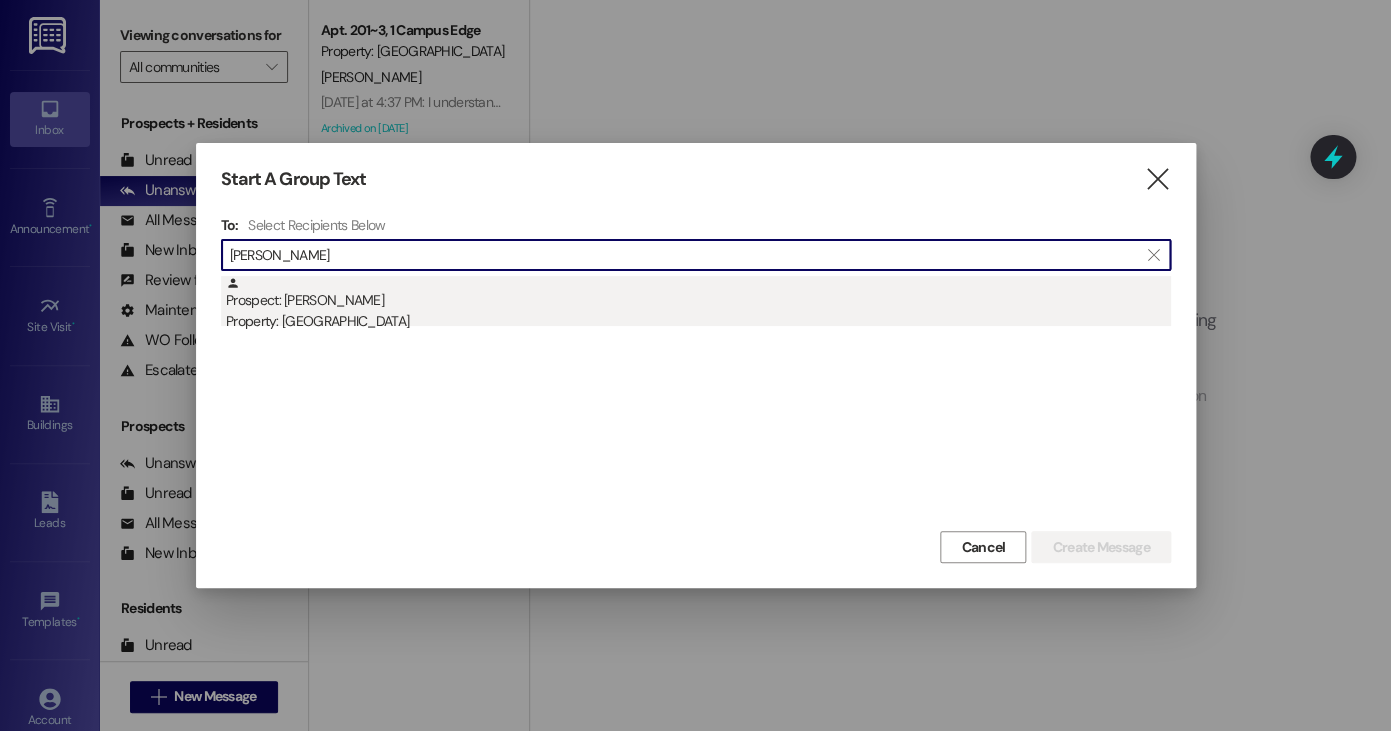 type on "jared herrin" 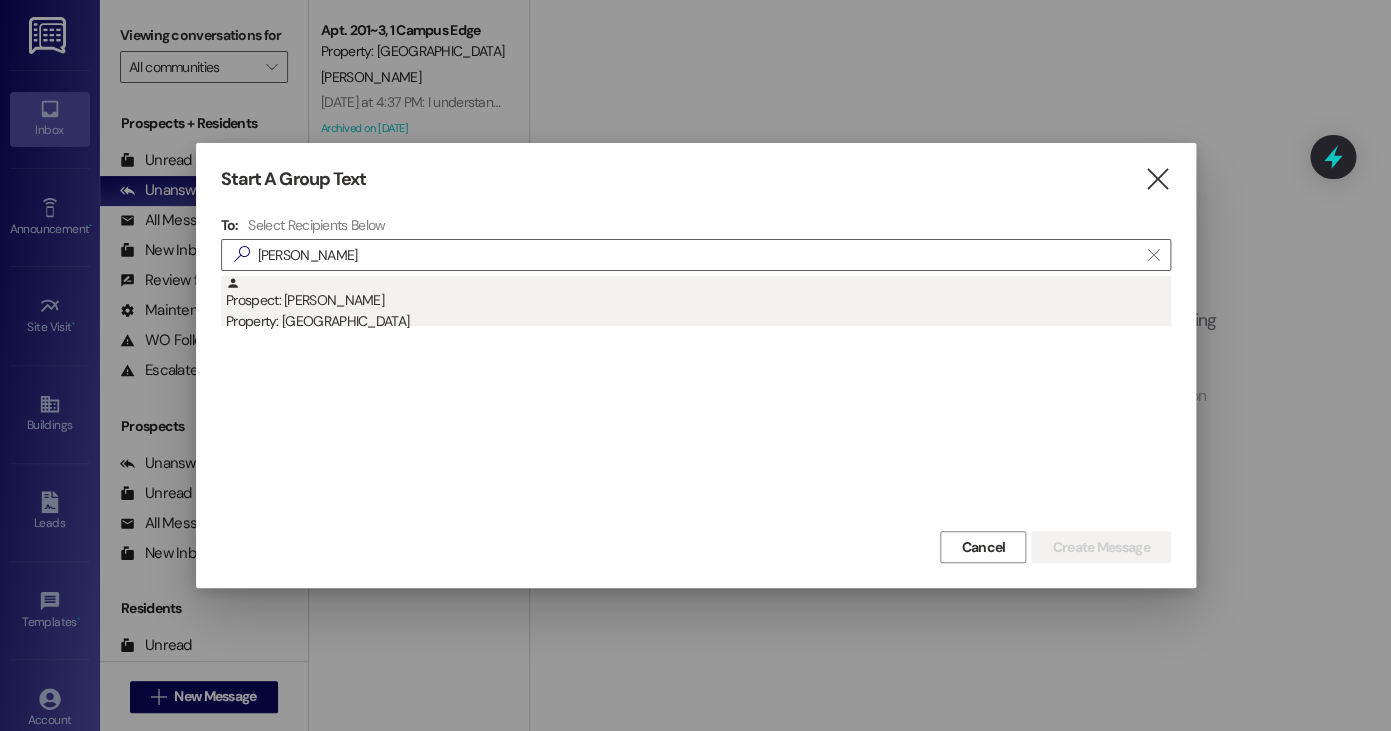 click on "Property: [GEOGRAPHIC_DATA]" at bounding box center [698, 321] 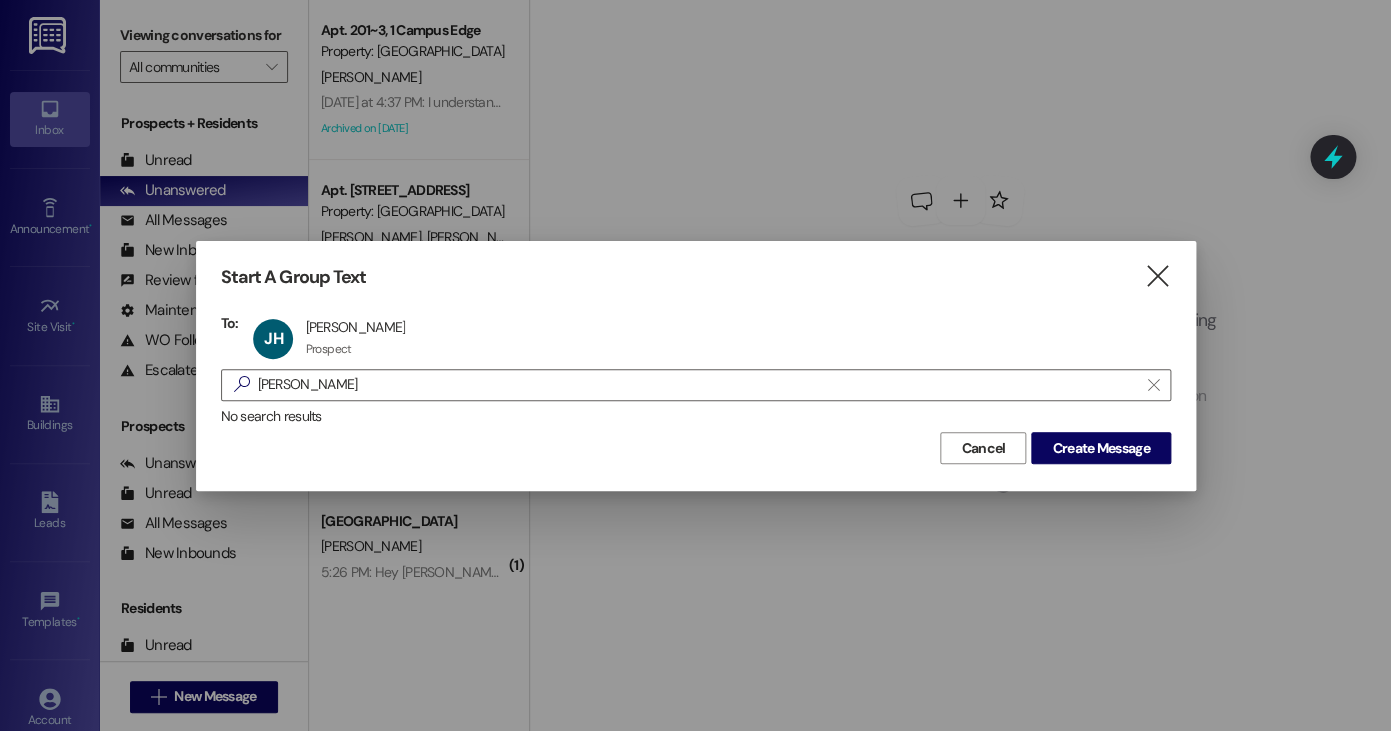 click on "Start A Group Text  To:  JH  Jared Herring  Jared Herring Prospect Prospect click to remove  jared herrin  No search results Cancel Create Message" at bounding box center [696, 365] 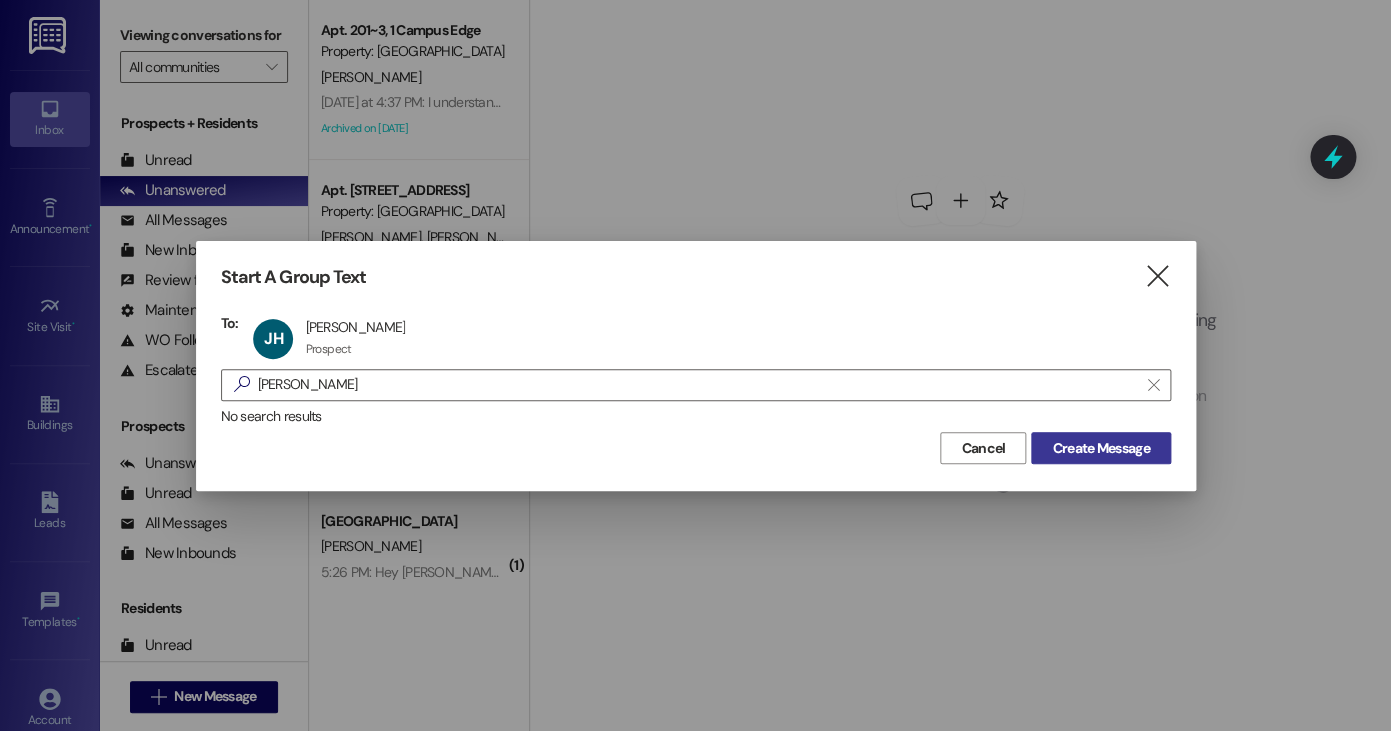 click on "Create Message" at bounding box center [1100, 448] 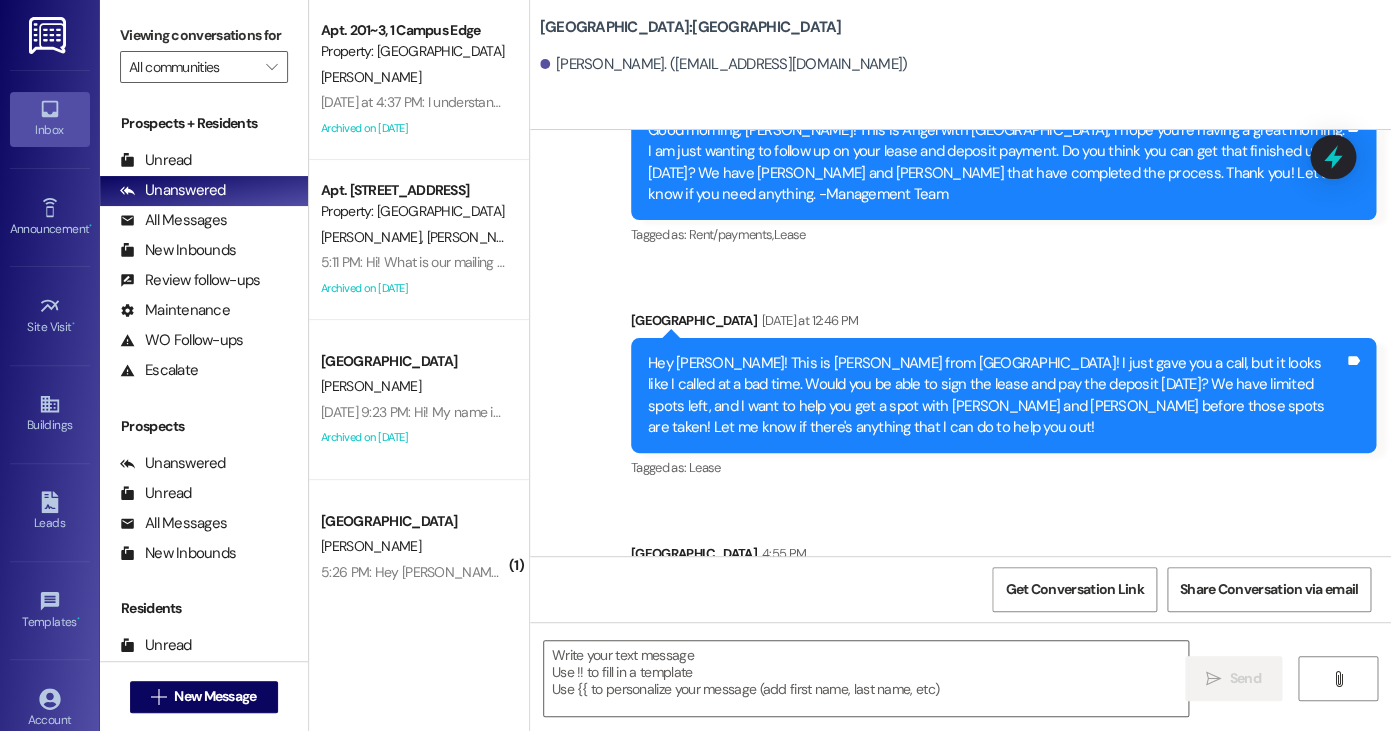scroll, scrollTop: 905, scrollLeft: 0, axis: vertical 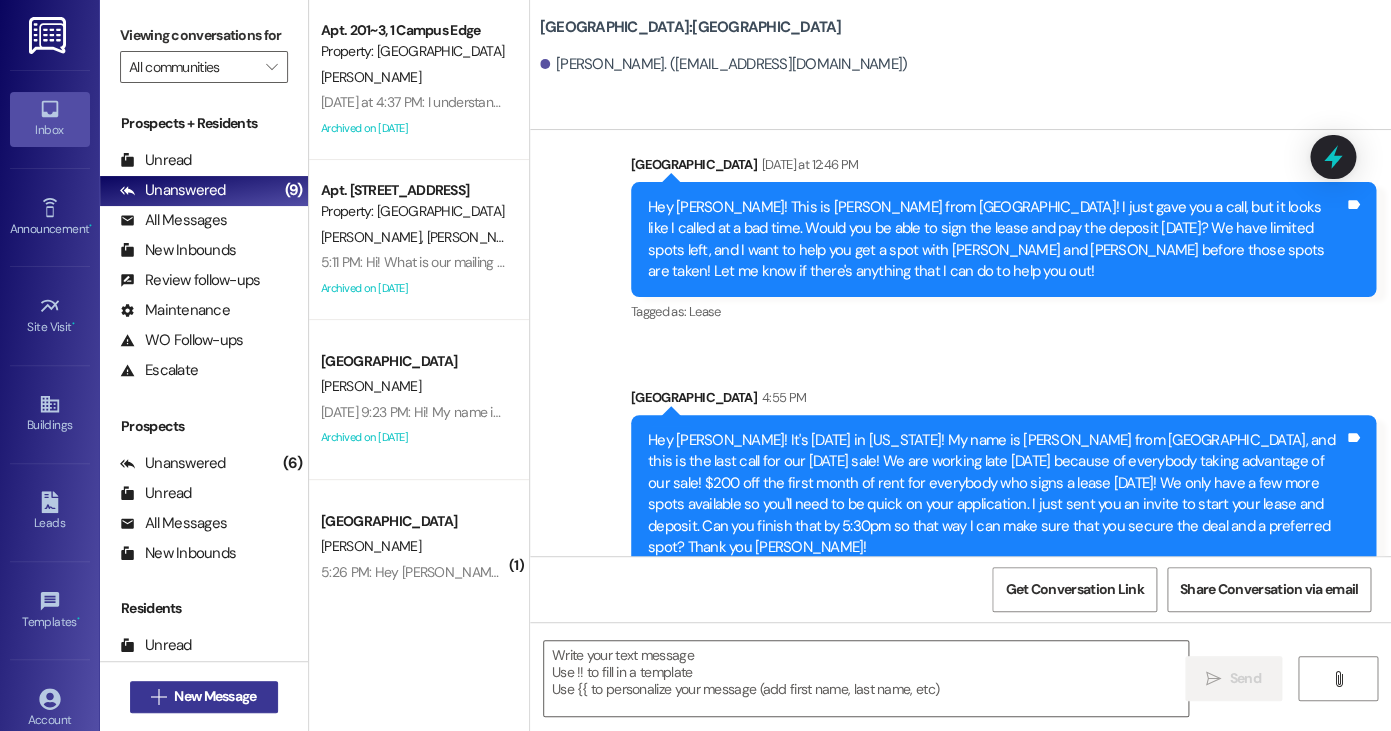 click on "New Message" at bounding box center (215, 696) 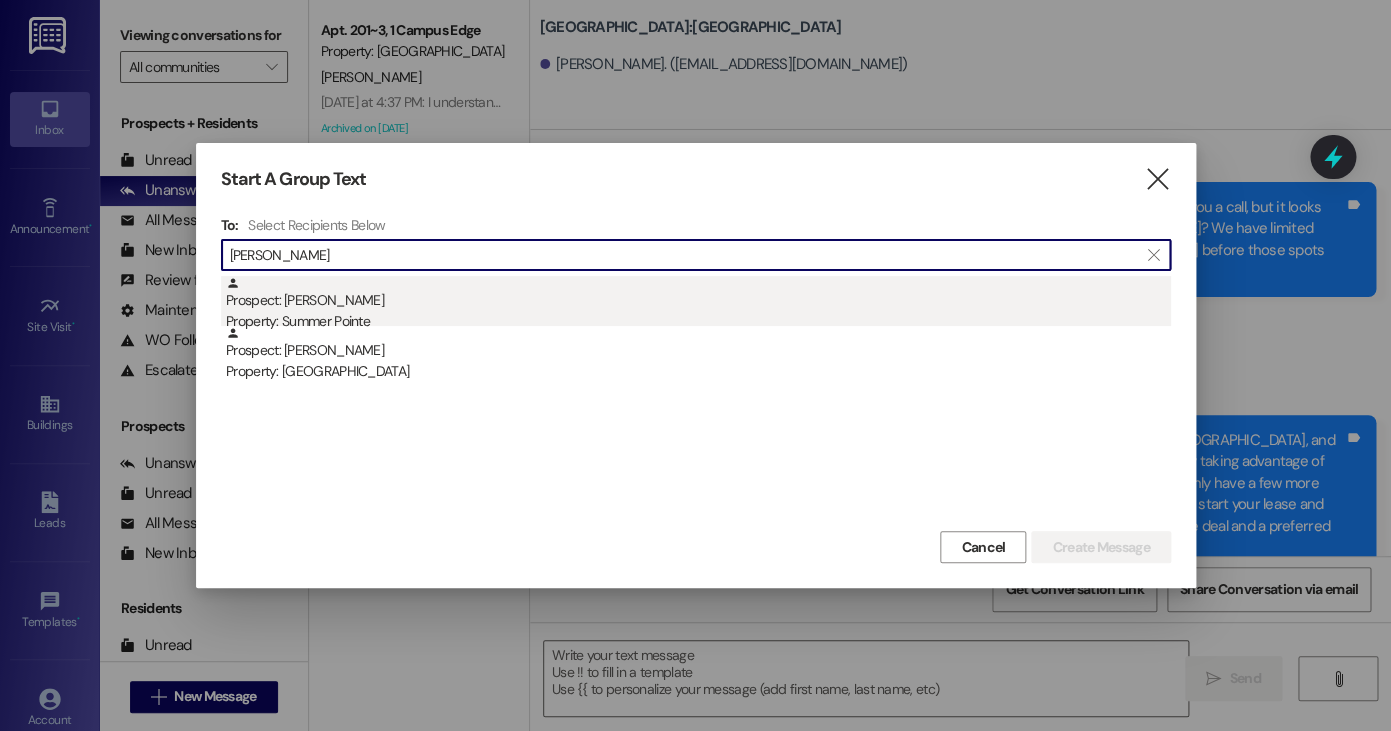 type on "cossett" 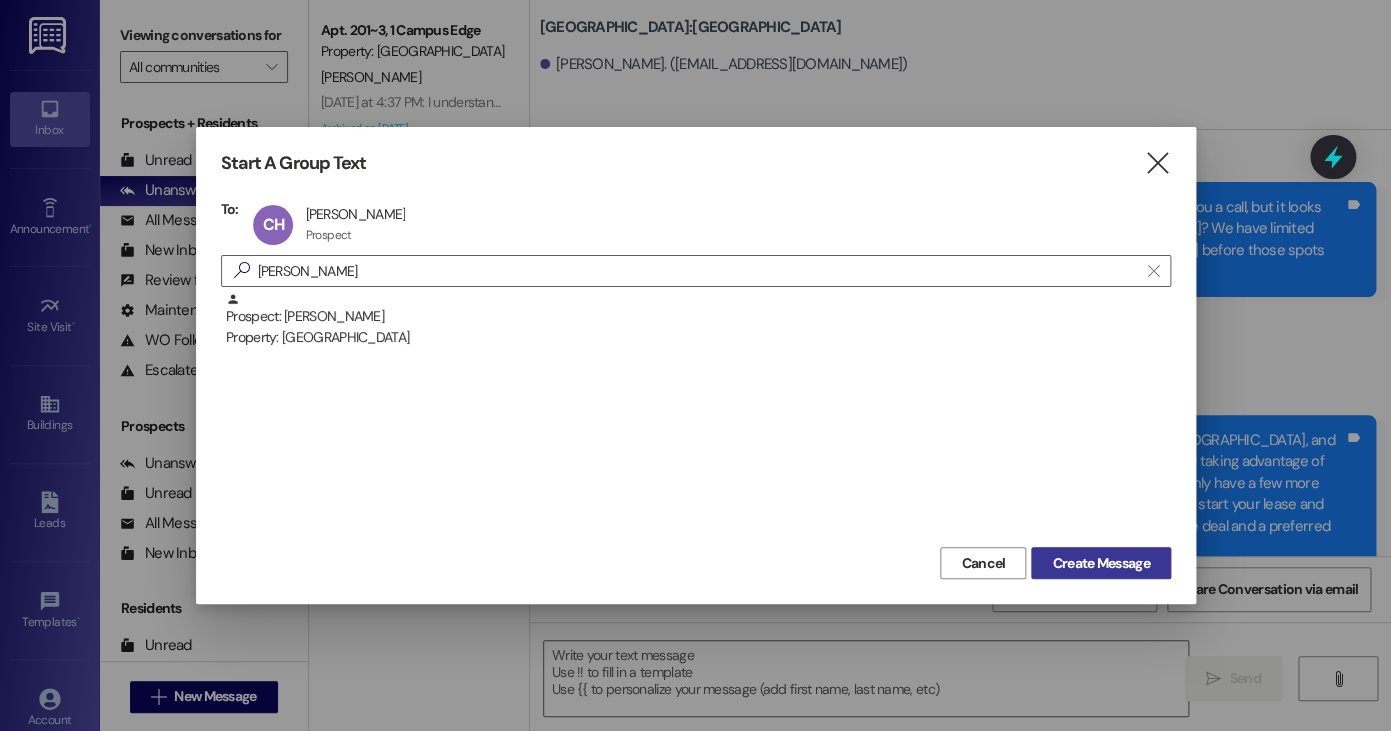 click on "Create Message" at bounding box center (1100, 563) 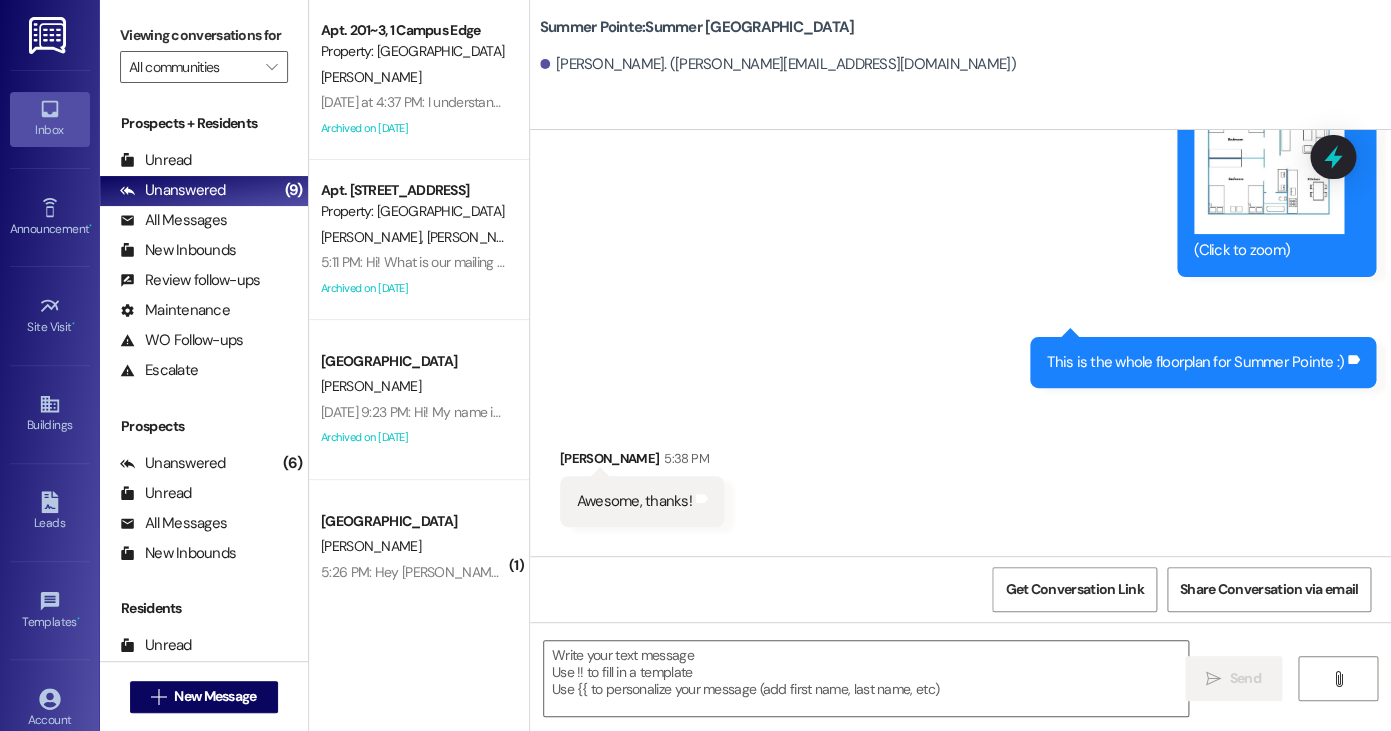 scroll, scrollTop: 2943, scrollLeft: 0, axis: vertical 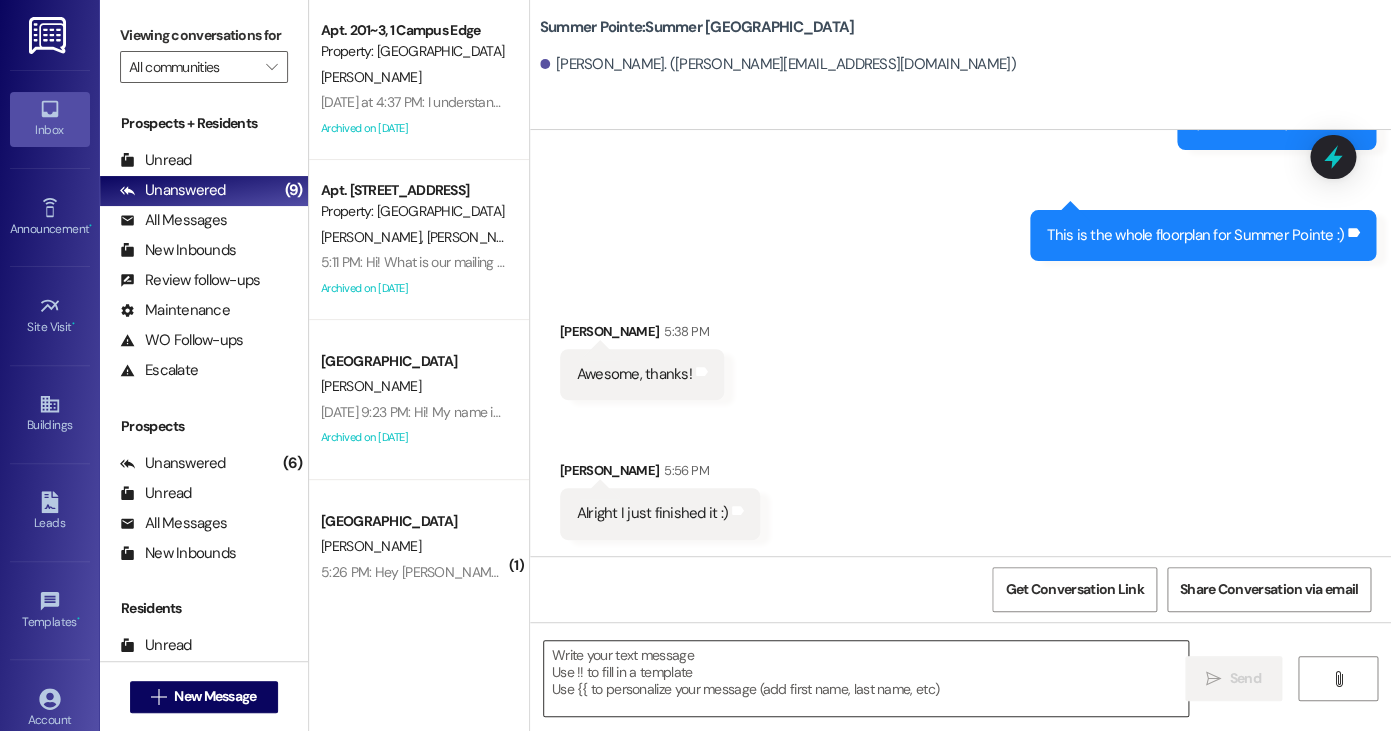click at bounding box center (866, 678) 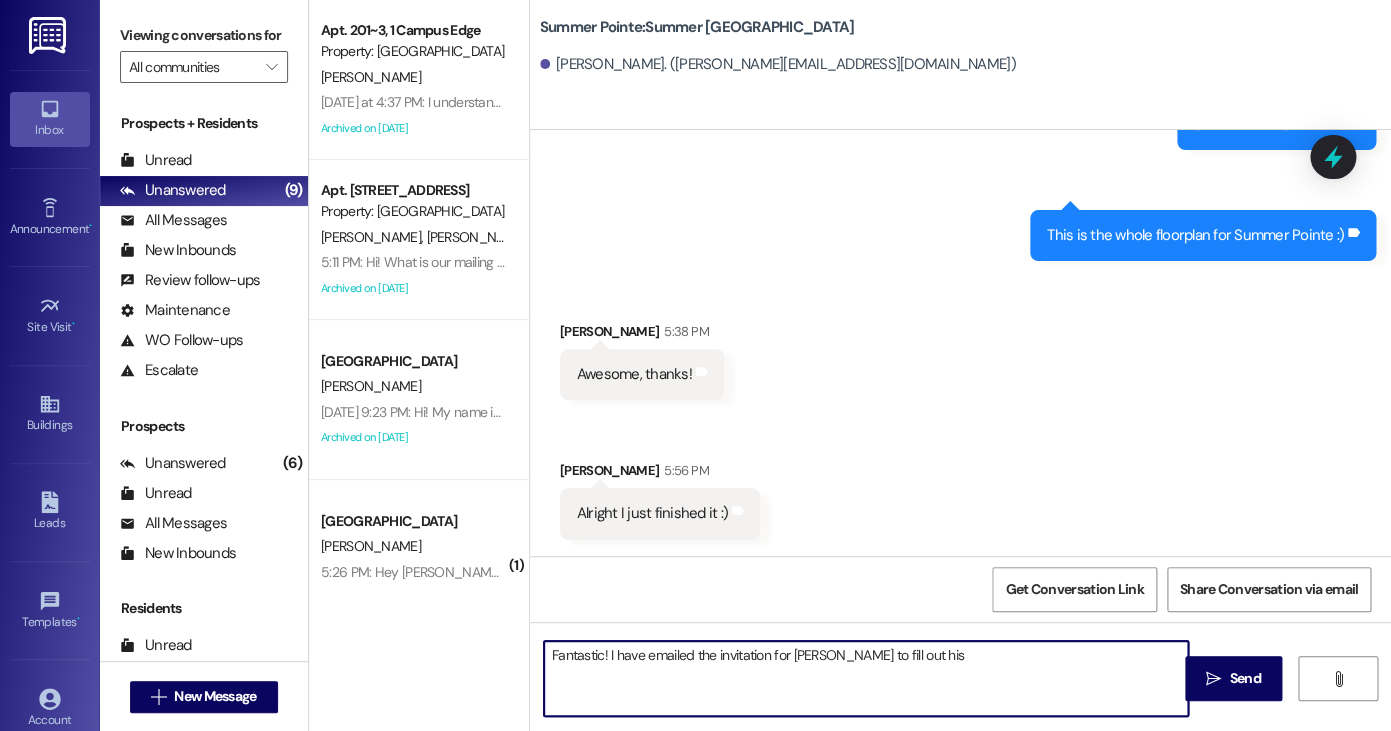 click on "Fantastic! I have emailed the invitation for Chad to fill out his" at bounding box center [866, 678] 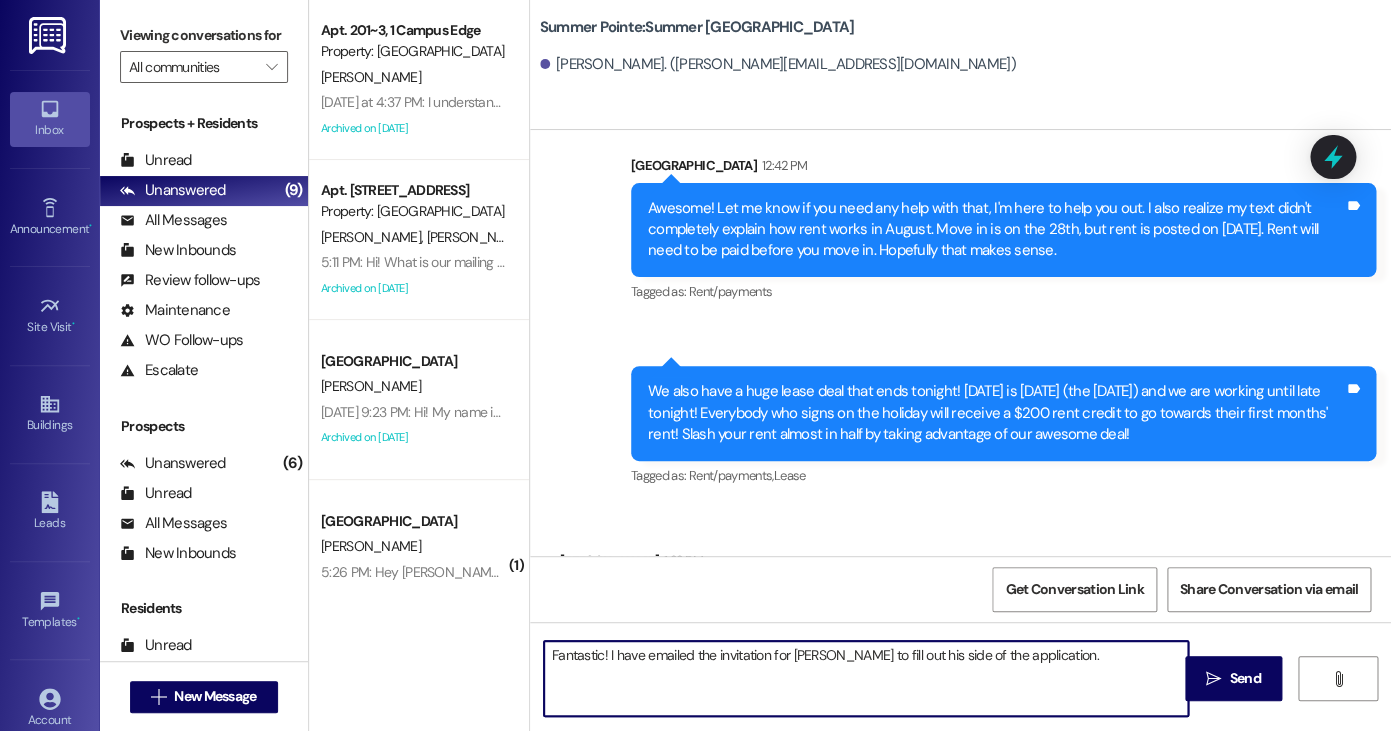 scroll, scrollTop: 2943, scrollLeft: 0, axis: vertical 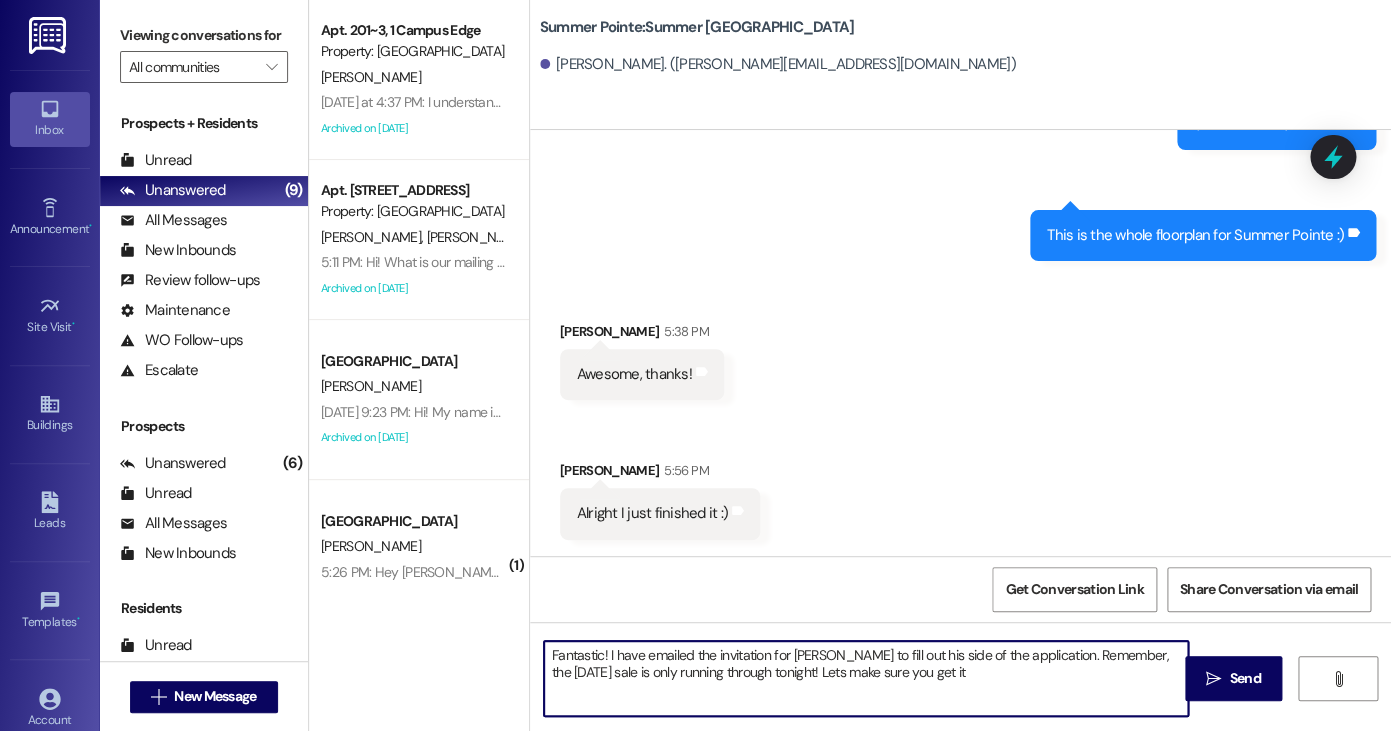 type on "Fantastic! I have emailed the invitation for [PERSON_NAME] to fill out his side of the application. Remember, the [DATE] sale is only running through tonight! Lets make sure you get it!" 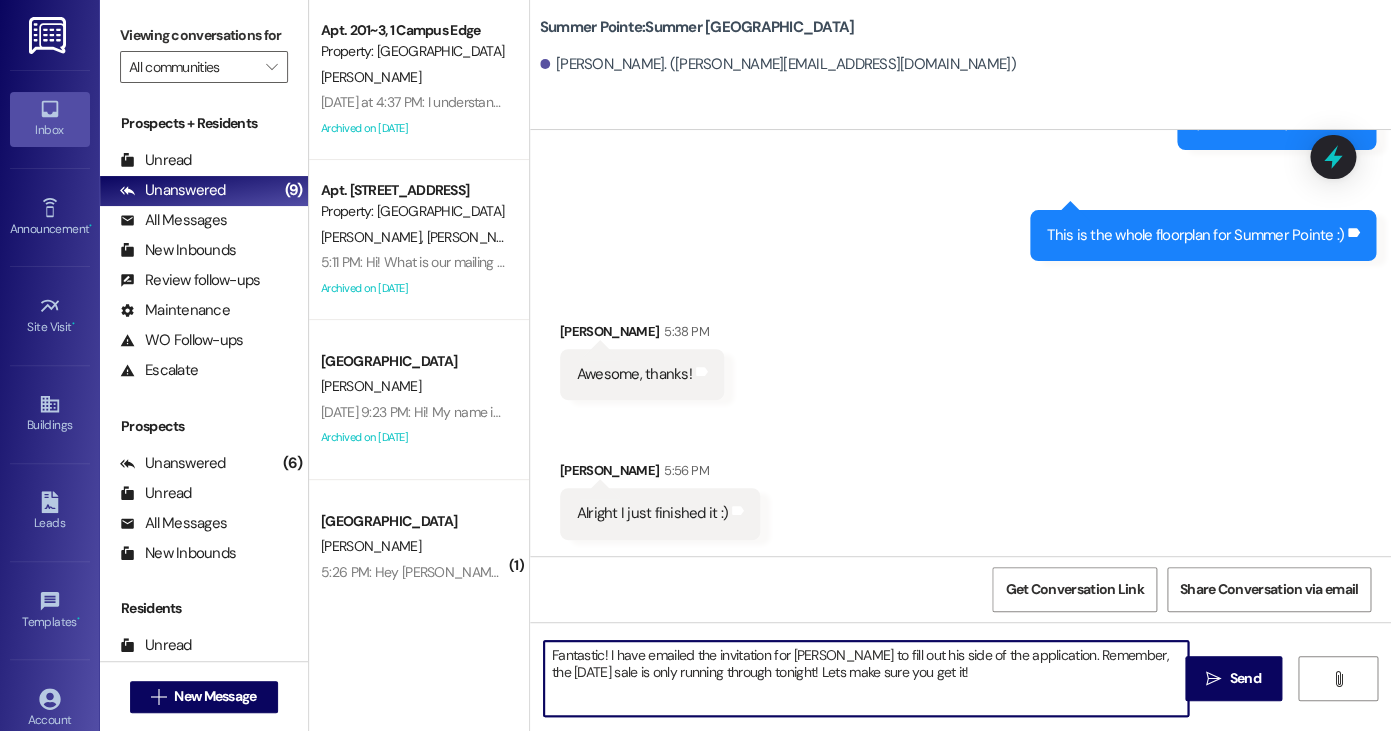 click on "Fantastic! I have emailed the invitation for [PERSON_NAME] to fill out his side of the application. Remember, the [DATE] sale is only running through tonight! Lets make sure you get it!" at bounding box center (866, 678) 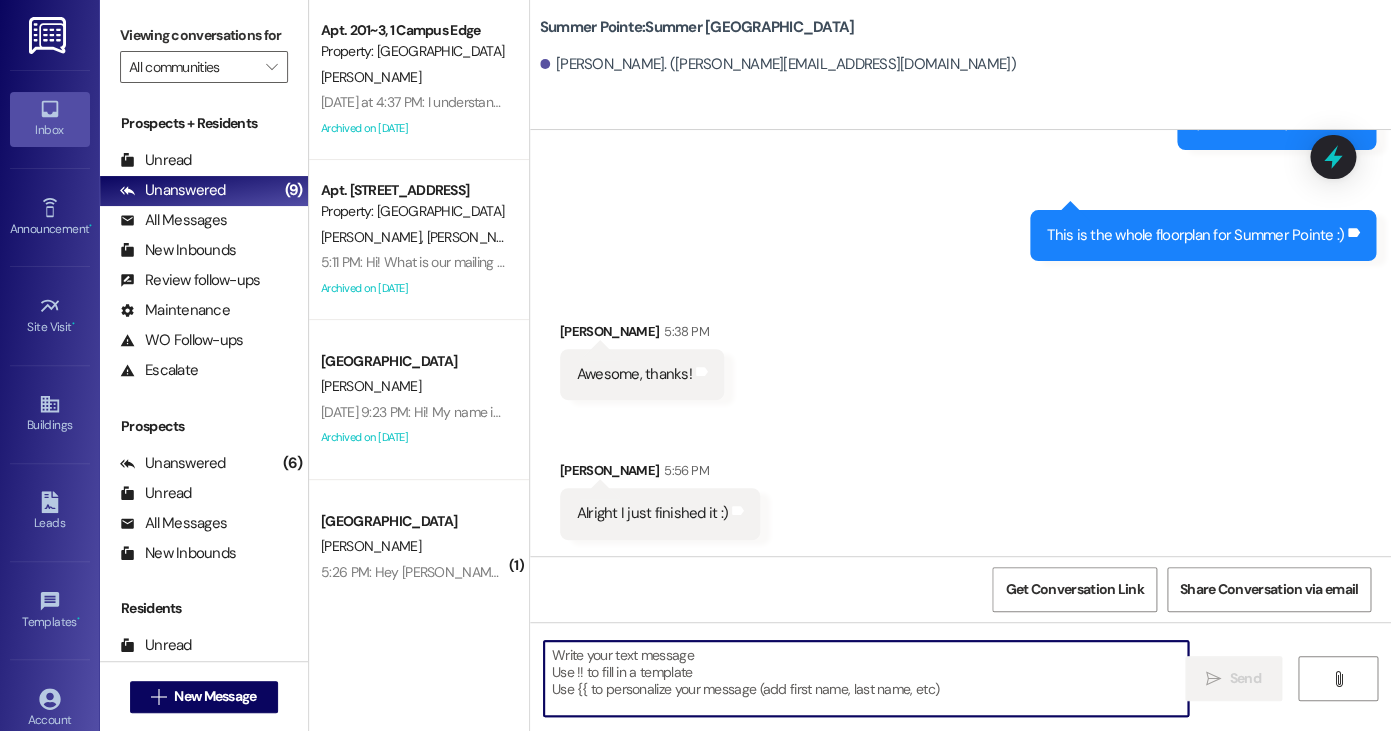 scroll, scrollTop: 2942, scrollLeft: 0, axis: vertical 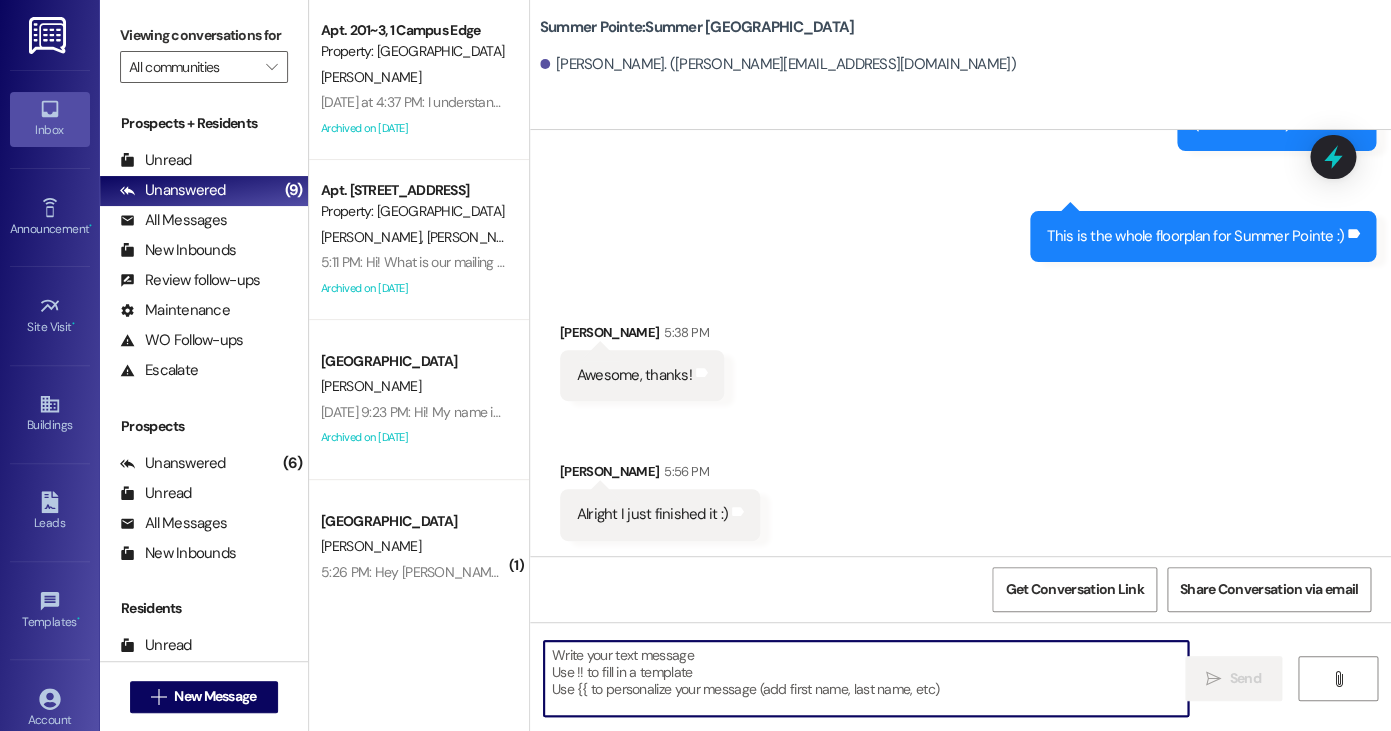 type 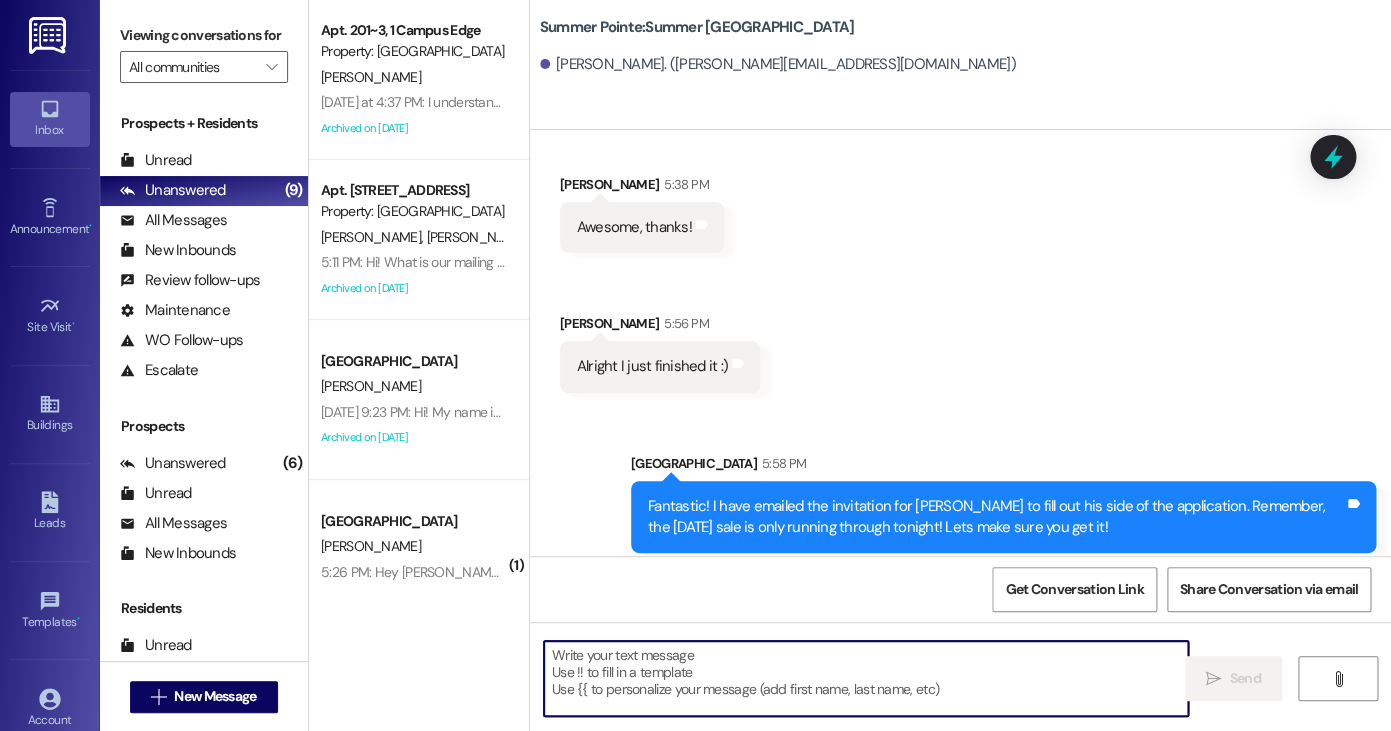 scroll, scrollTop: 3104, scrollLeft: 0, axis: vertical 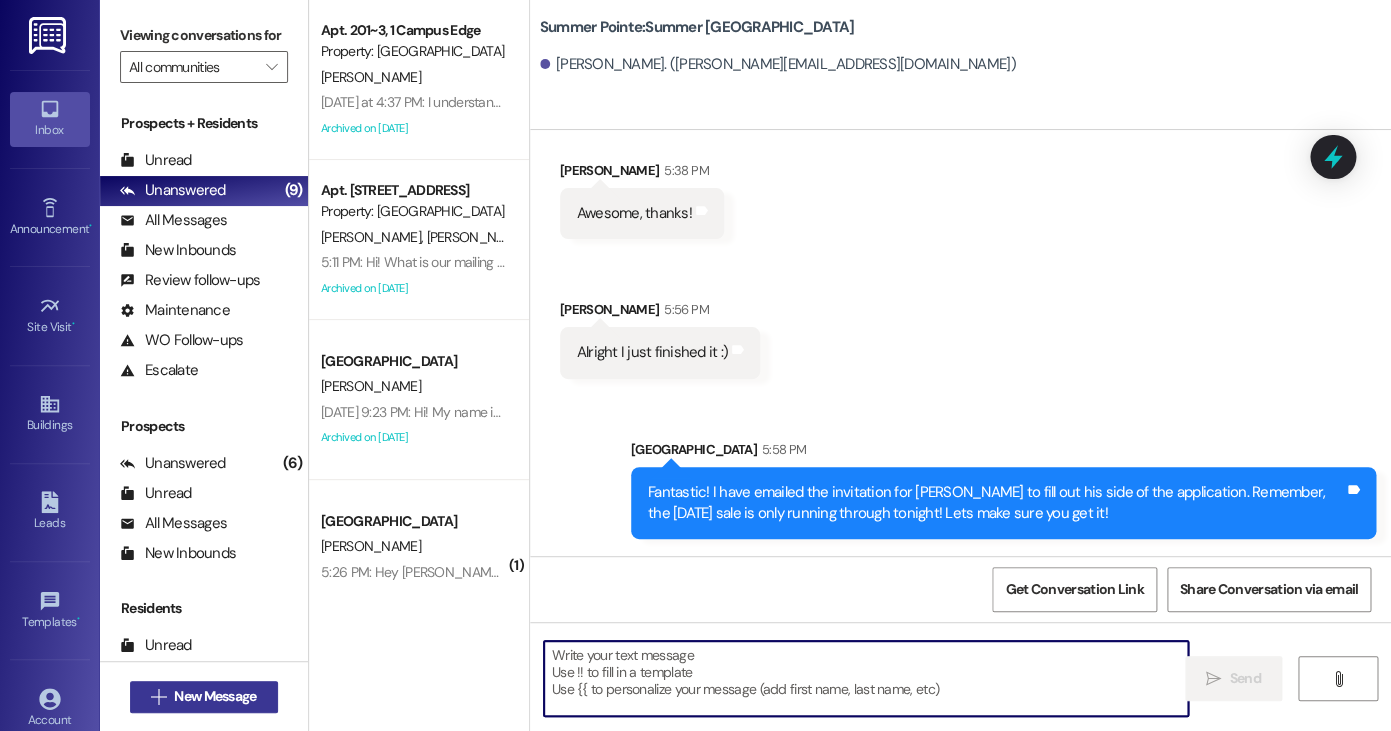 click on "New Message" at bounding box center (215, 696) 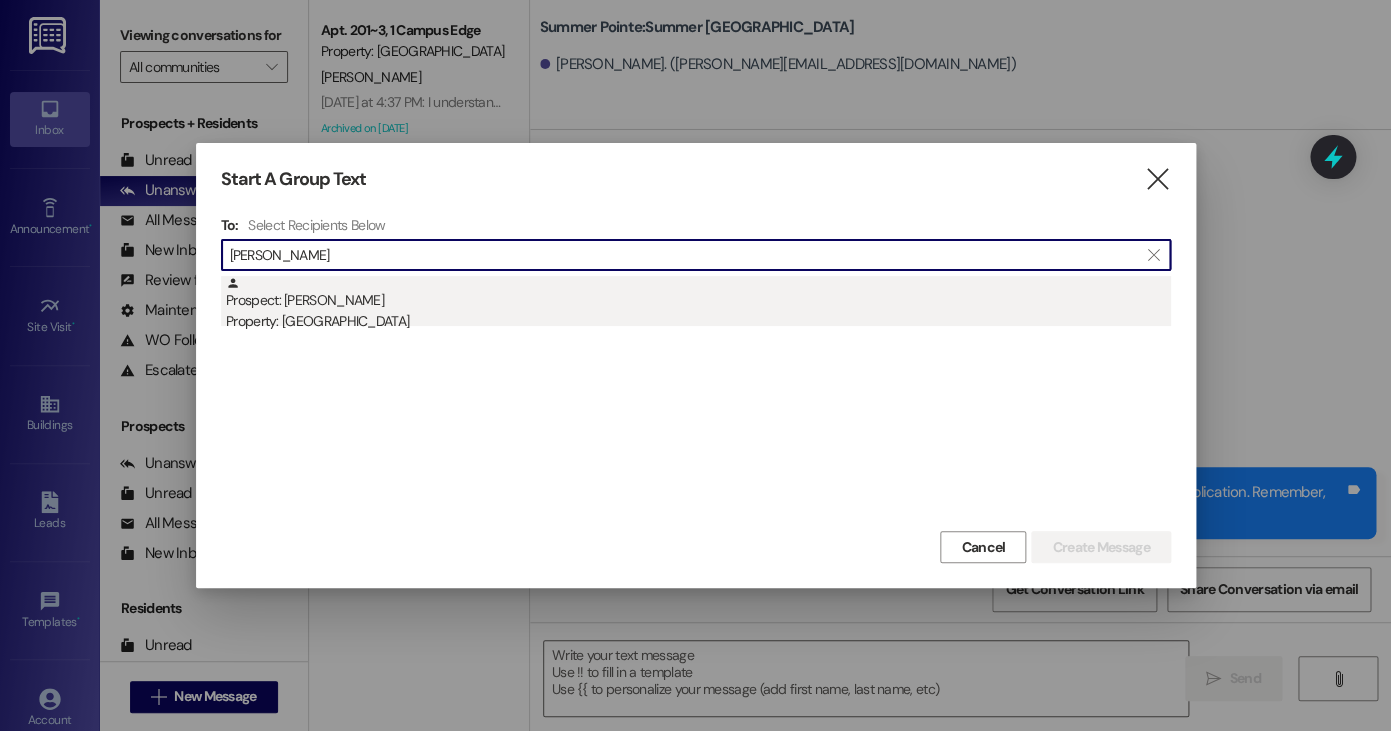 type on "damaris" 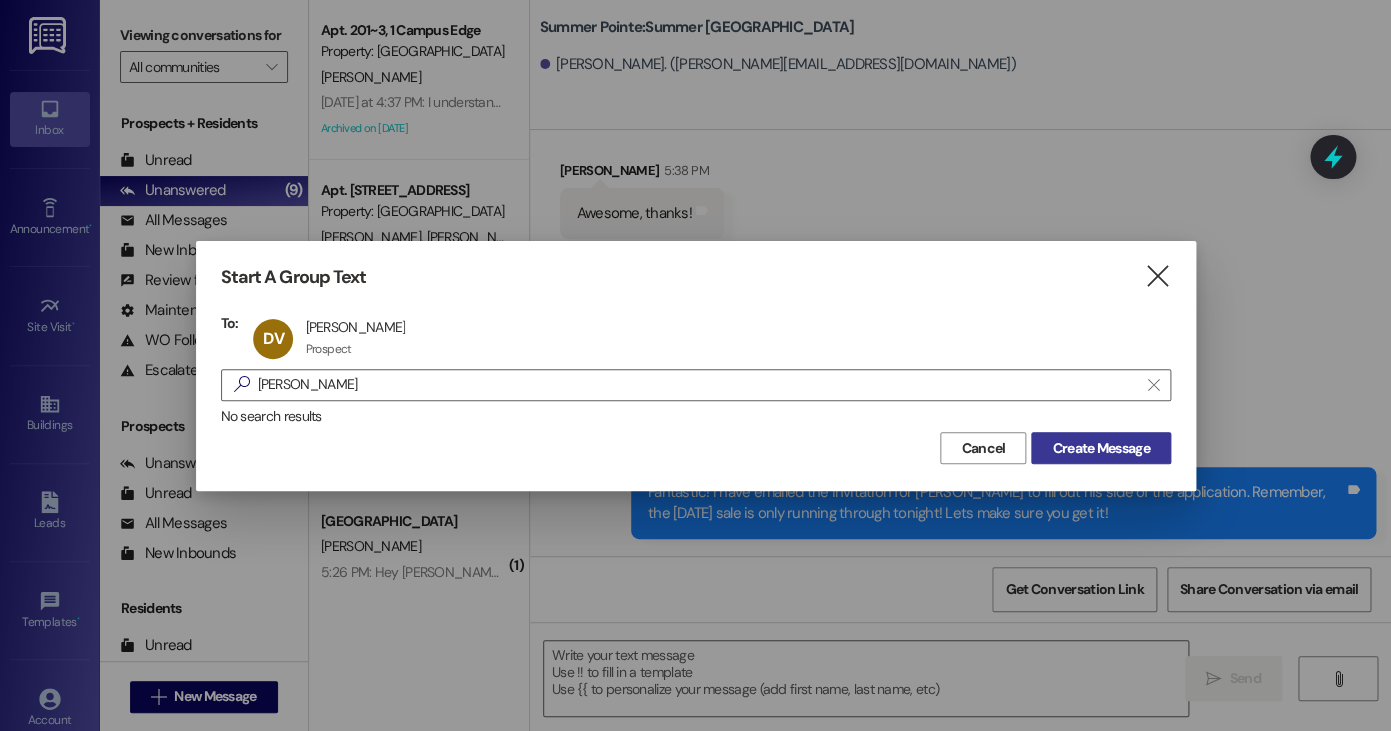 click on "Create Message" at bounding box center (1100, 448) 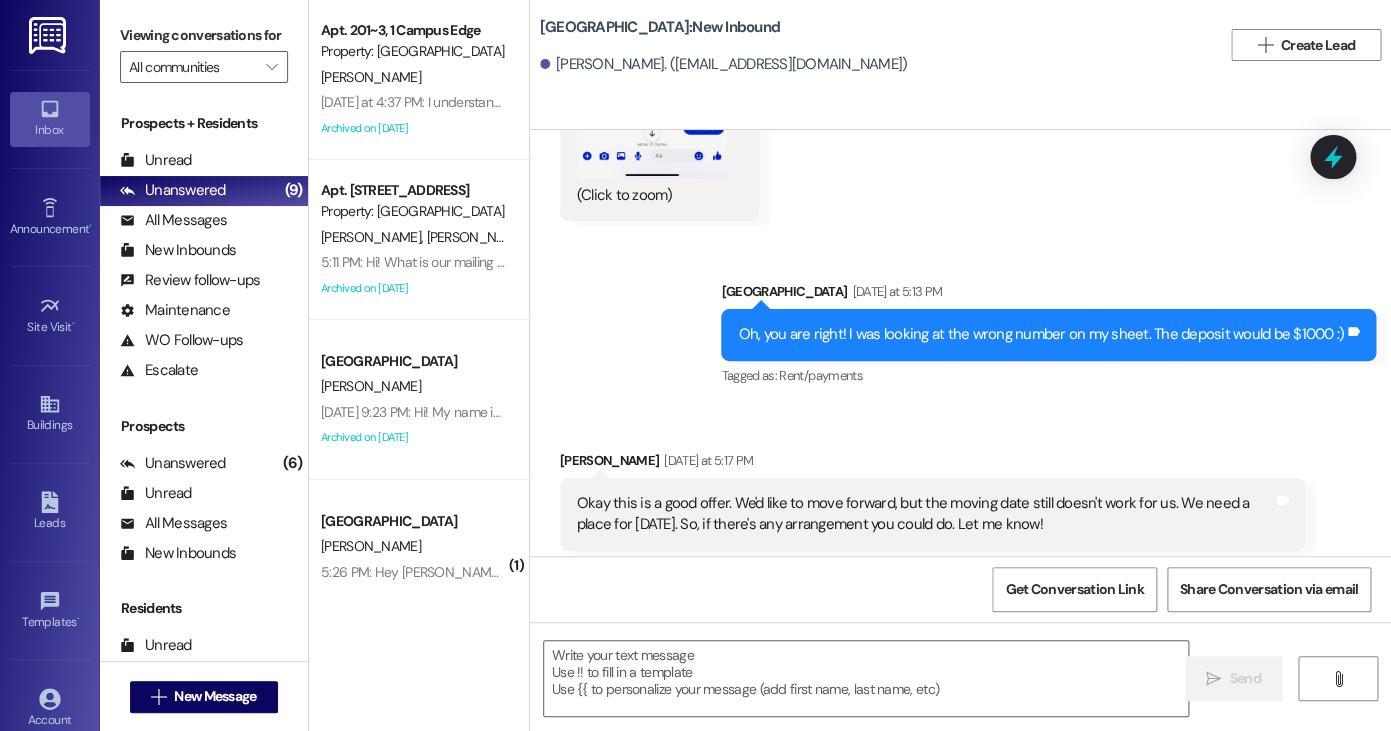 scroll, scrollTop: 2760, scrollLeft: 0, axis: vertical 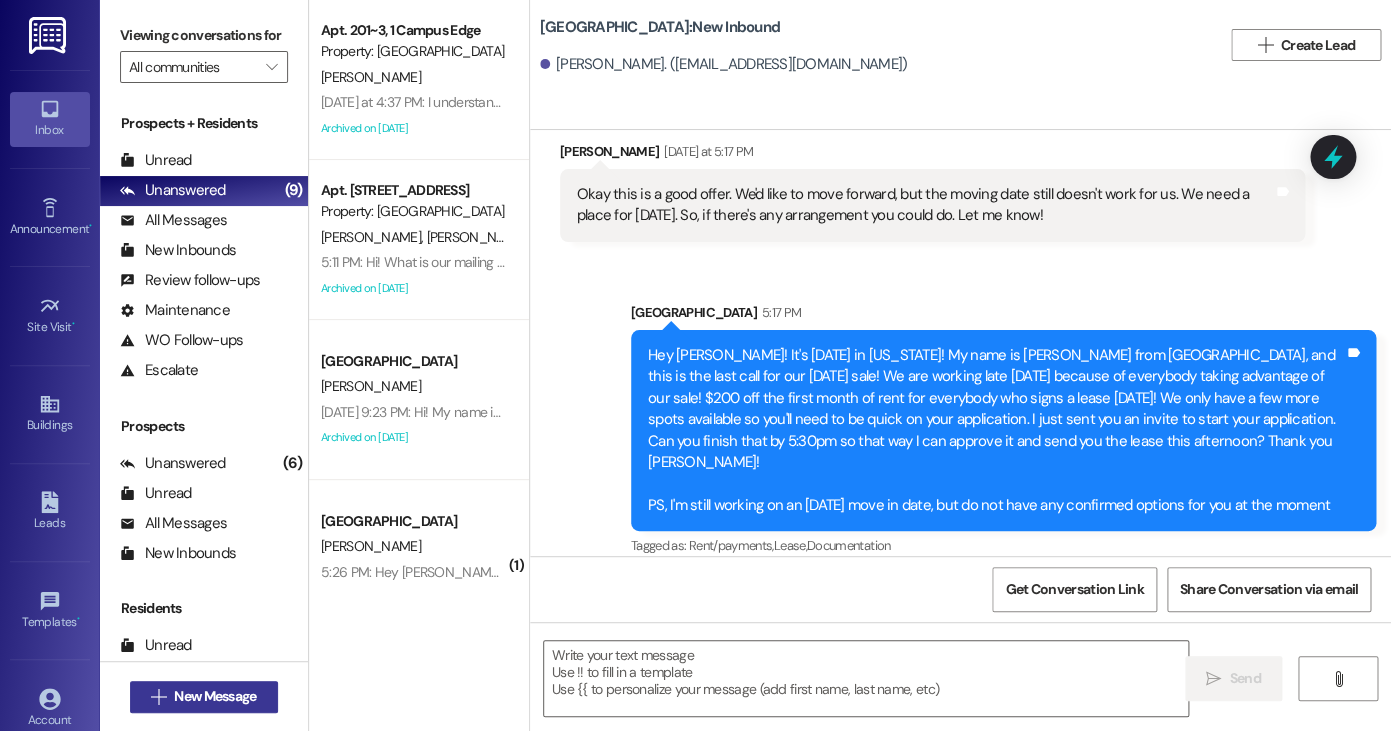 click on " New Message" at bounding box center (204, 697) 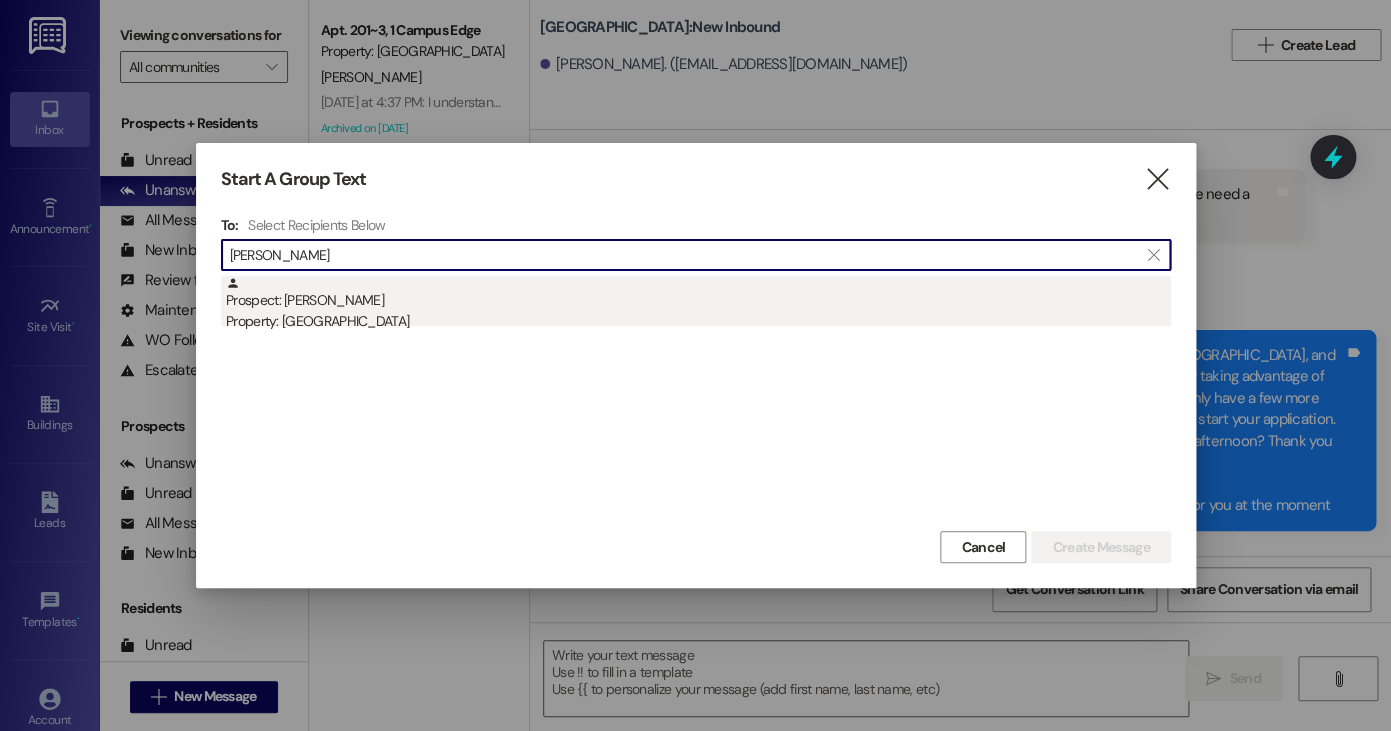 type on "jose santana" 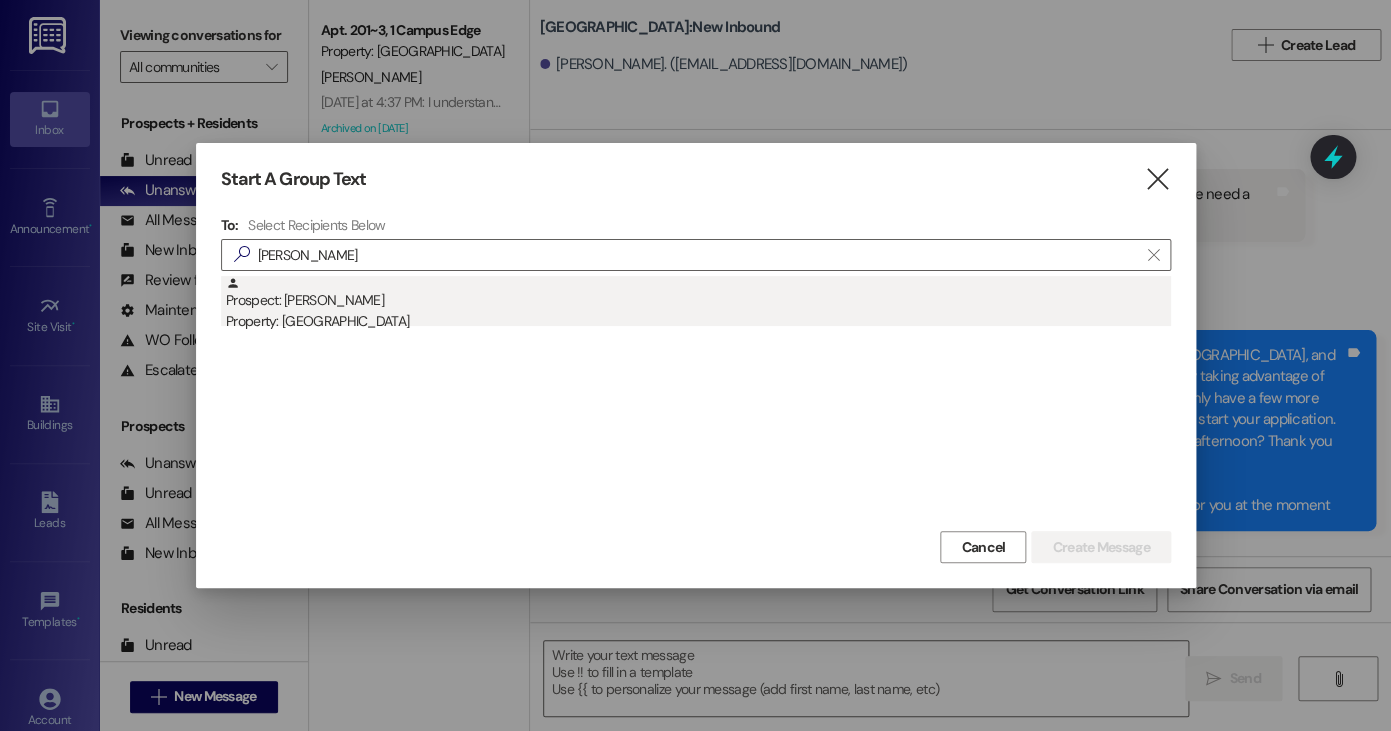 click on "Property: Center Pointe" at bounding box center [698, 321] 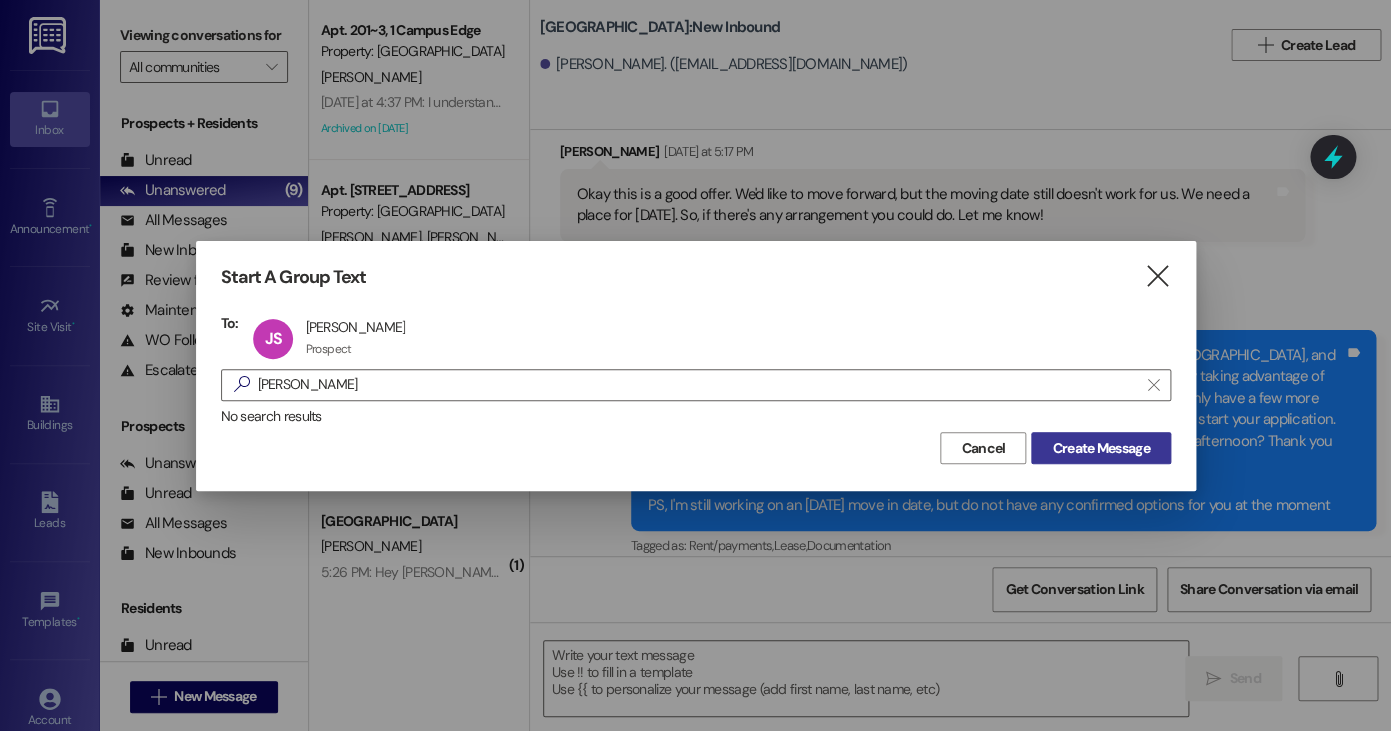 click on "Create Message" at bounding box center [1100, 448] 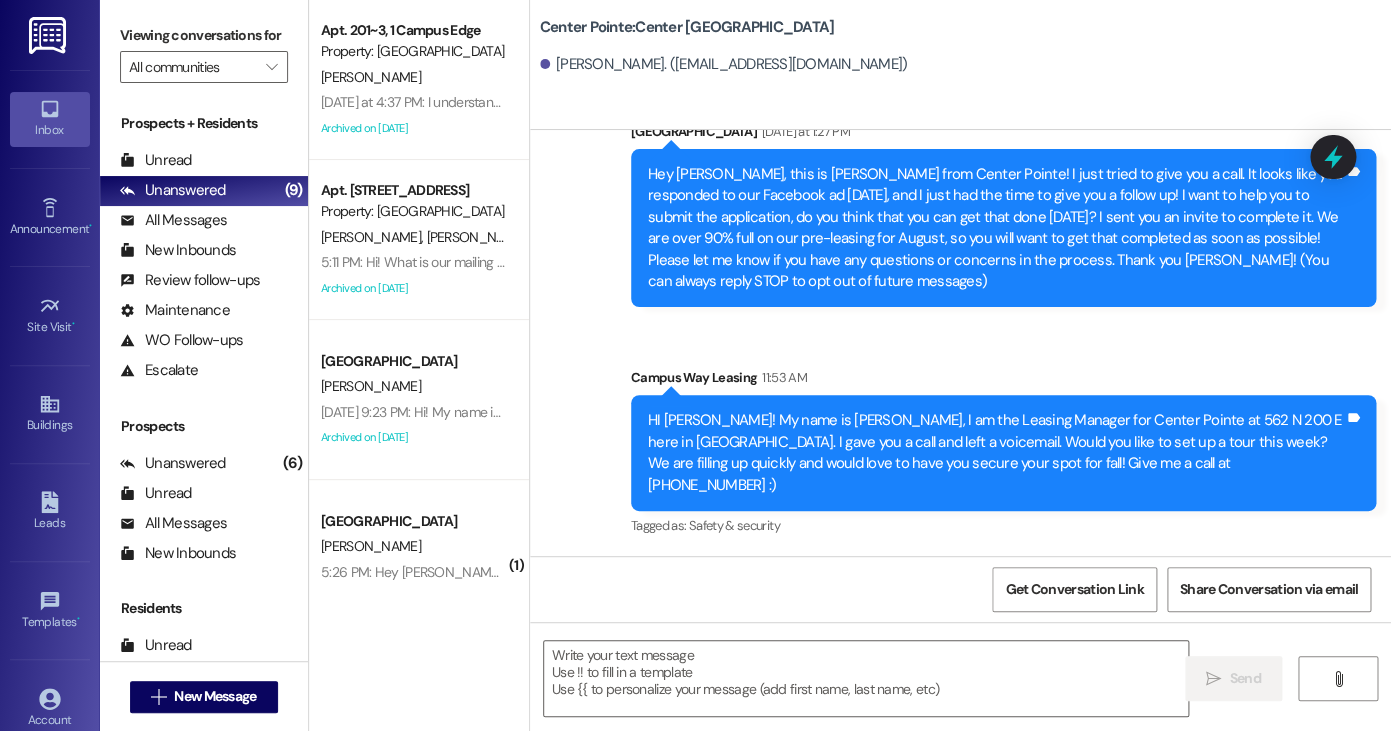 scroll, scrollTop: 50, scrollLeft: 0, axis: vertical 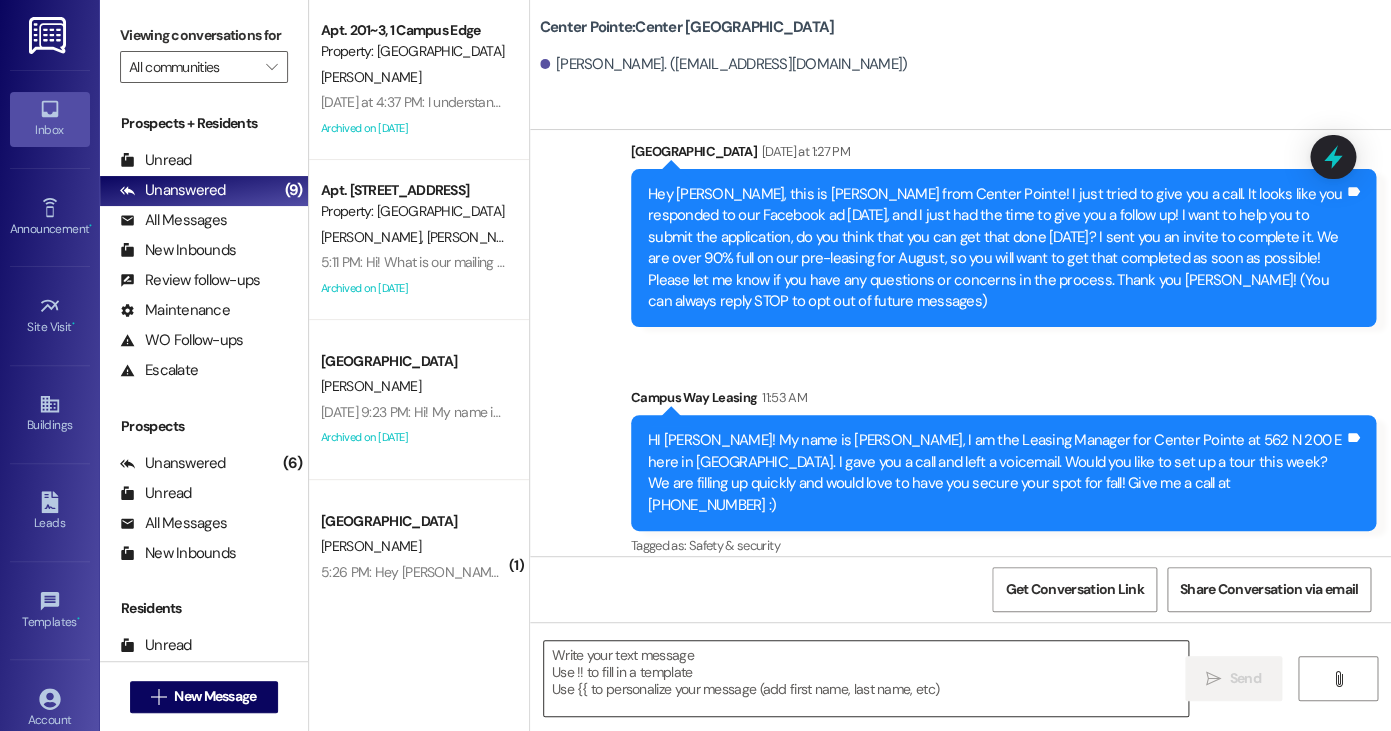 click at bounding box center [866, 678] 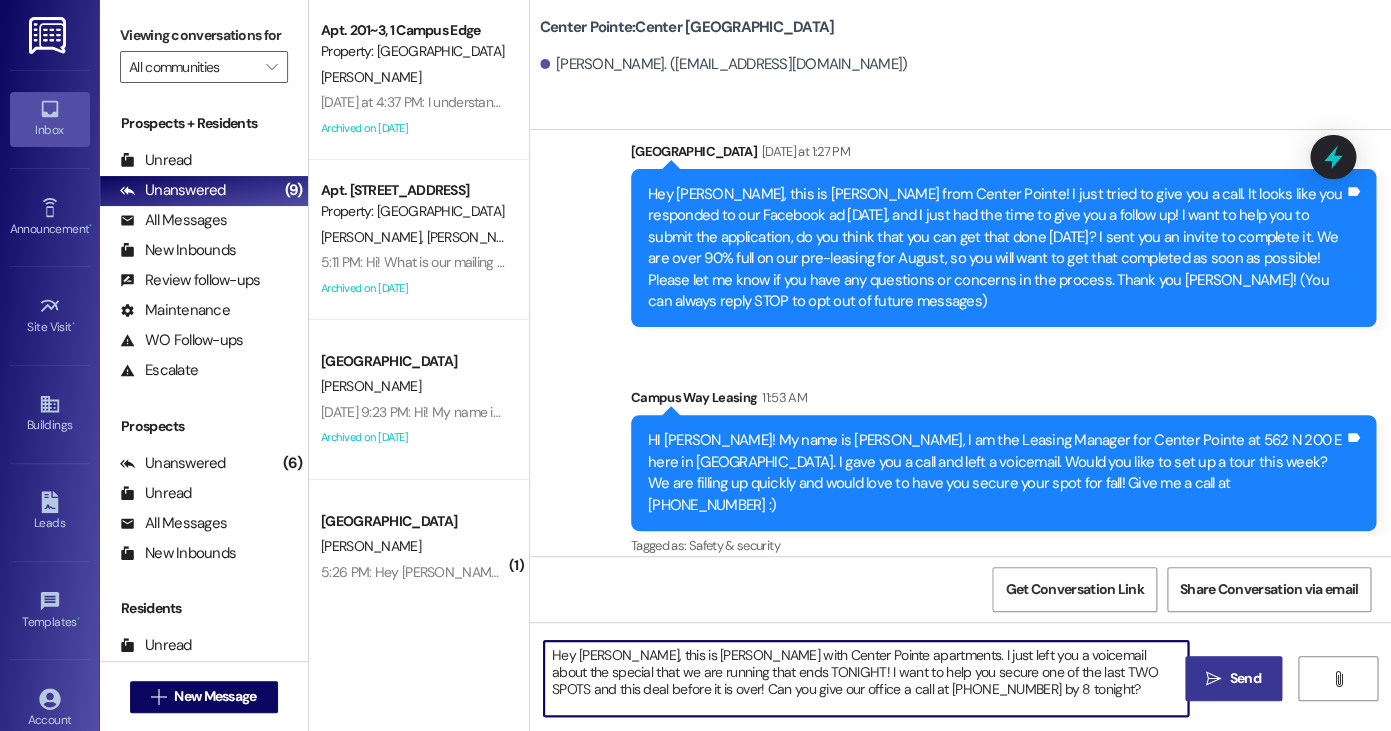 type on "Hey Jose, this is Andrea with Center Pointe apartments. I just left you a voicemail about the special that we are running that ends TONIGHT! I want to help you secure one of the last TWO SPOTS and this deal before it is over! Can you give our office a call at 801-374-5418 by 8 tonight?" 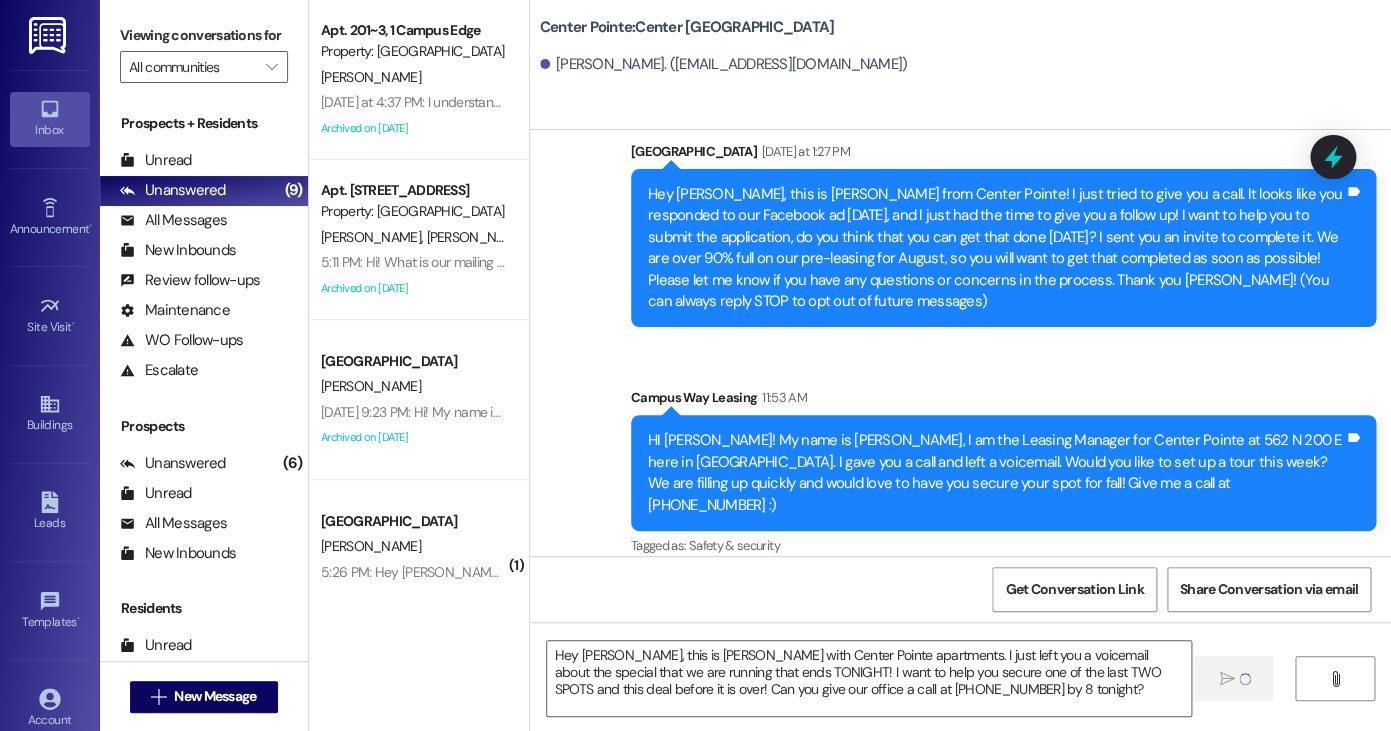 type 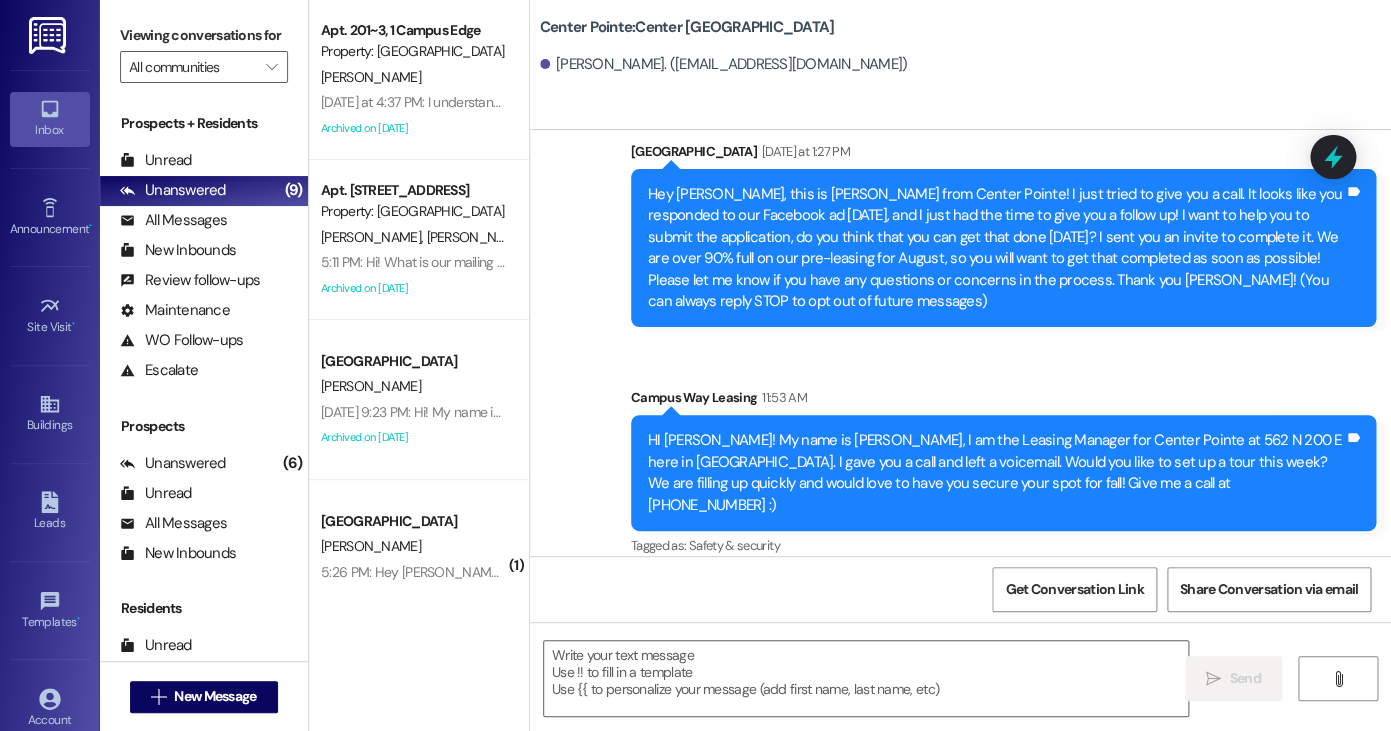 scroll, scrollTop: 232, scrollLeft: 0, axis: vertical 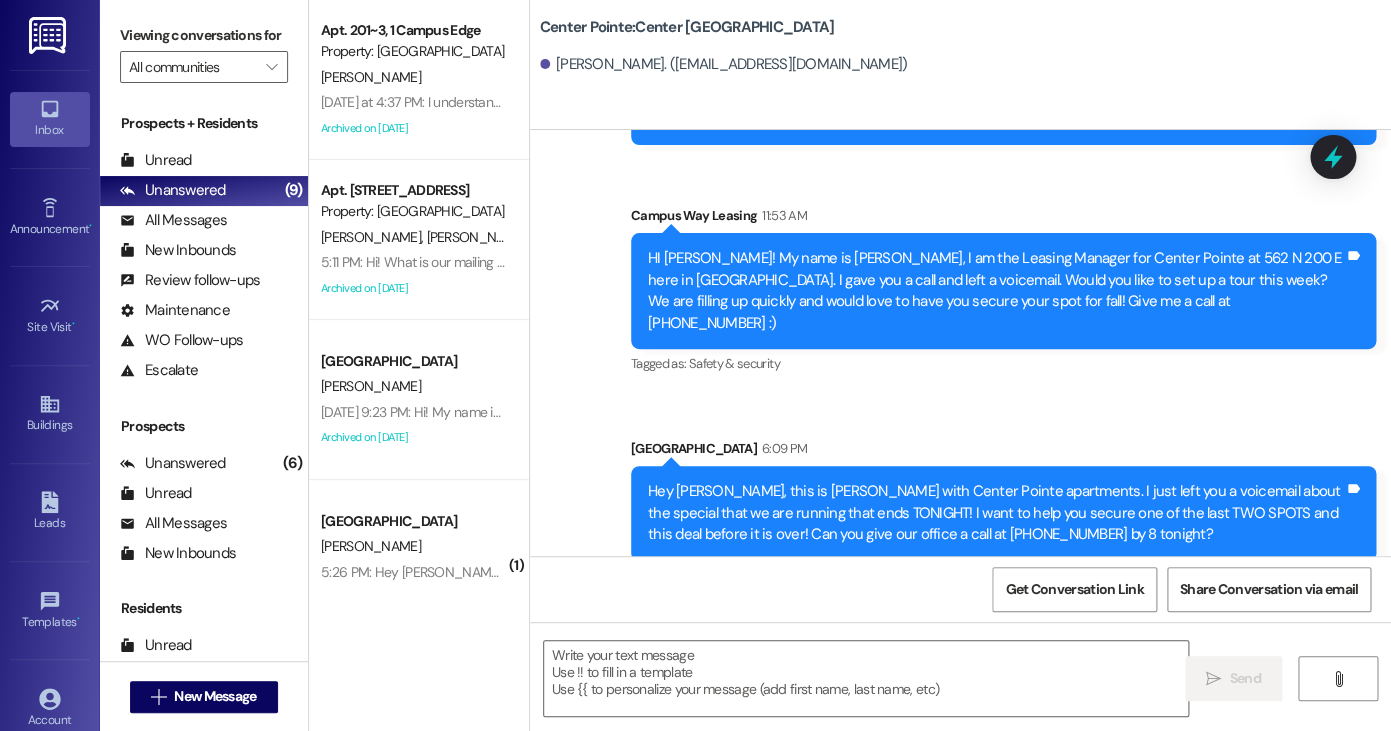 click on "Hey Jose, this is Andrea with Center Pointe apartments. I just left you a voicemail about the special that we are running that ends TONIGHT! I want to help you secure one of the last TWO SPOTS and this deal before it is over! Can you give our office a call at 801-374-5418 by 8 tonight?" at bounding box center [996, 513] 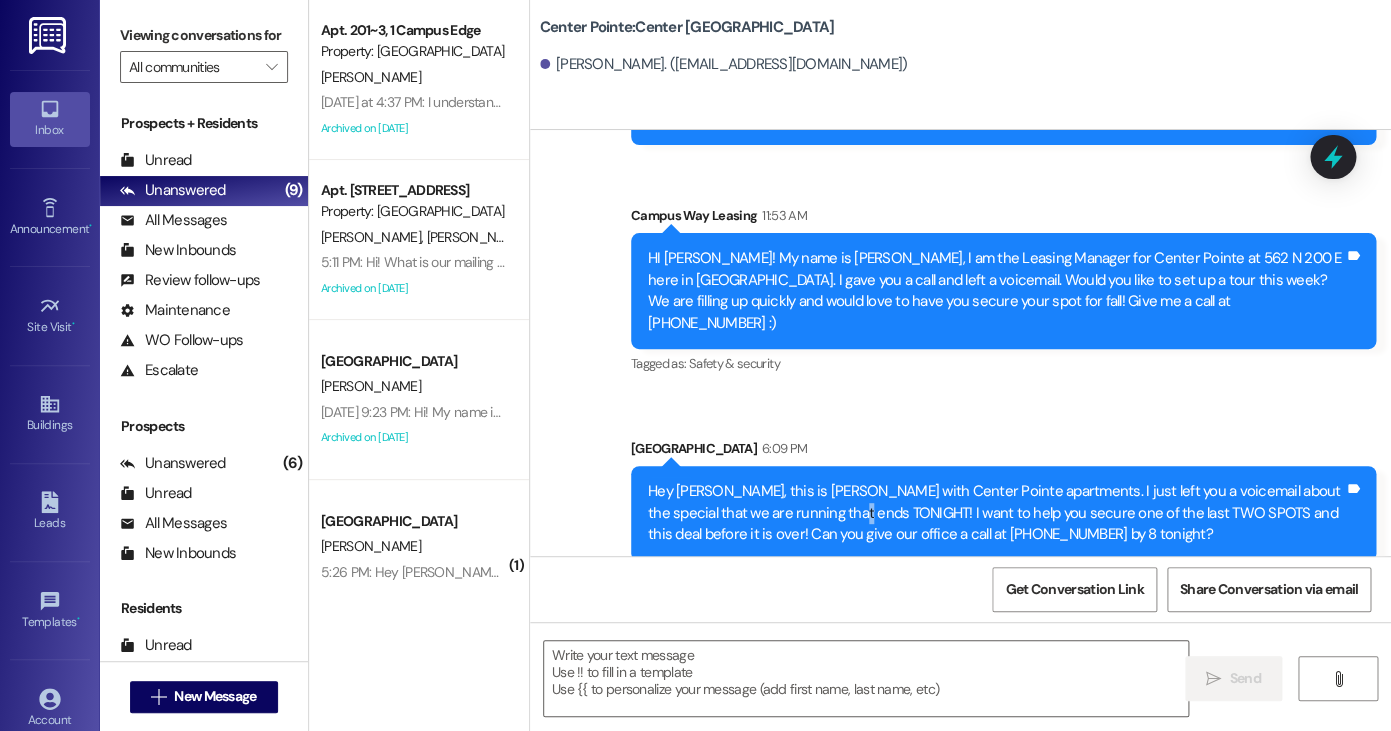click on "Hey Jose, this is Andrea with Center Pointe apartments. I just left you a voicemail about the special that we are running that ends TONIGHT! I want to help you secure one of the last TWO SPOTS and this deal before it is over! Can you give our office a call at 801-374-5418 by 8 tonight?" at bounding box center [996, 513] 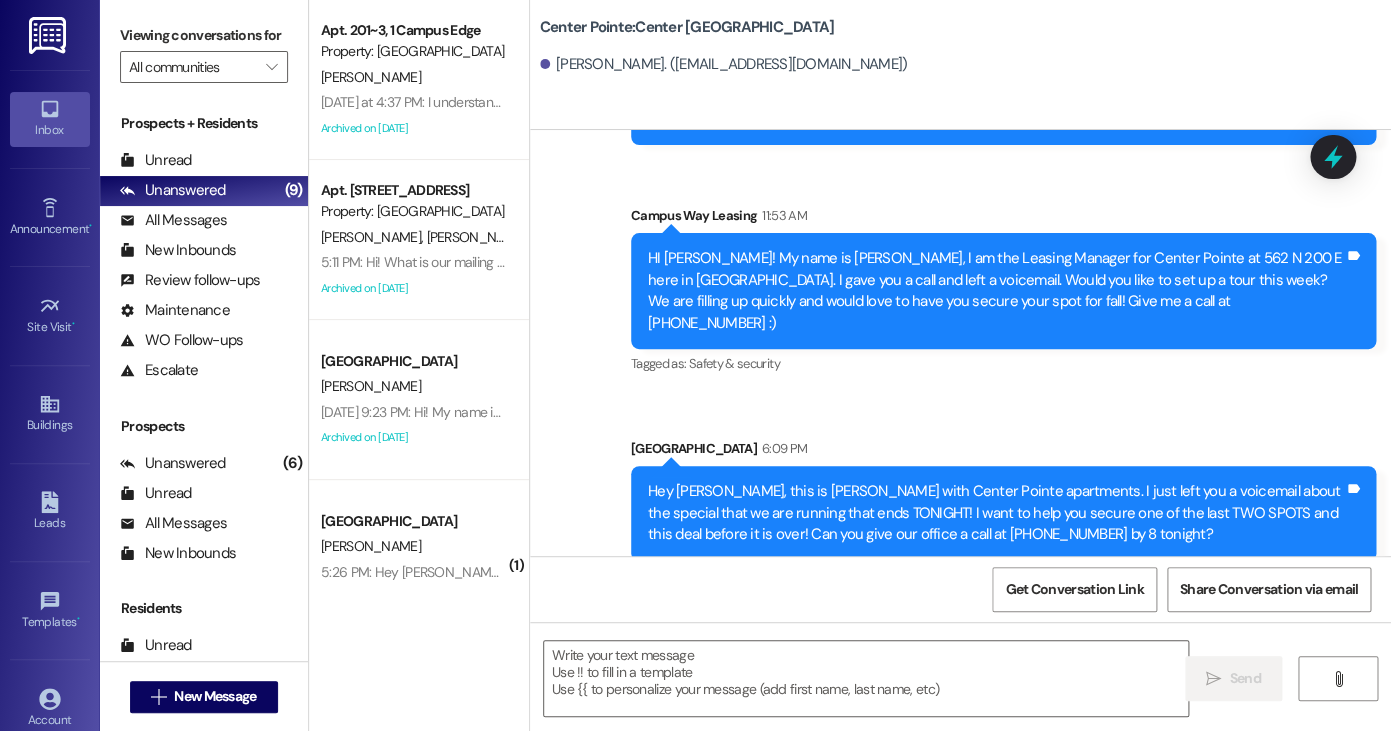 click on "Hey Jose, this is Andrea with Center Pointe apartments. I just left you a voicemail about the special that we are running that ends TONIGHT! I want to help you secure one of the last TWO SPOTS and this deal before it is over! Can you give our office a call at 801-374-5418 by 8 tonight?" at bounding box center [996, 513] 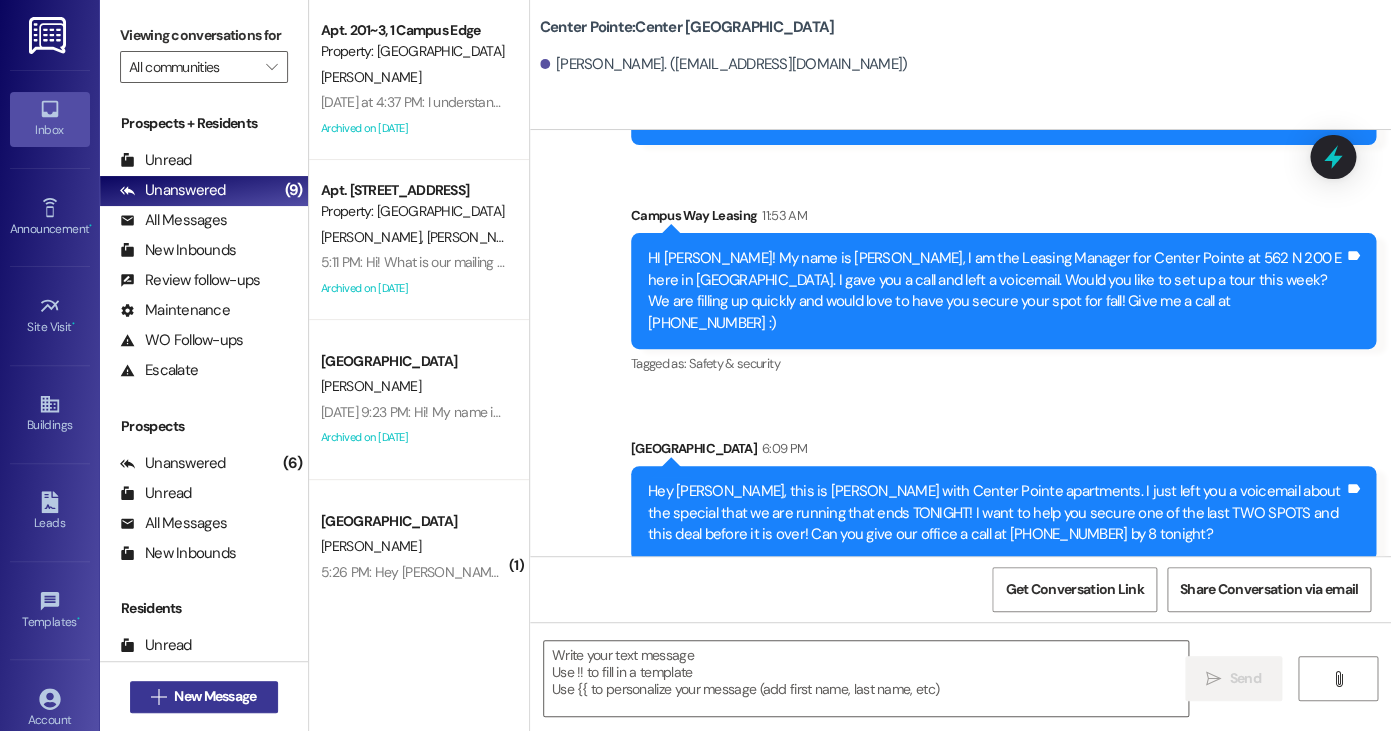 click on "New Message" at bounding box center [215, 696] 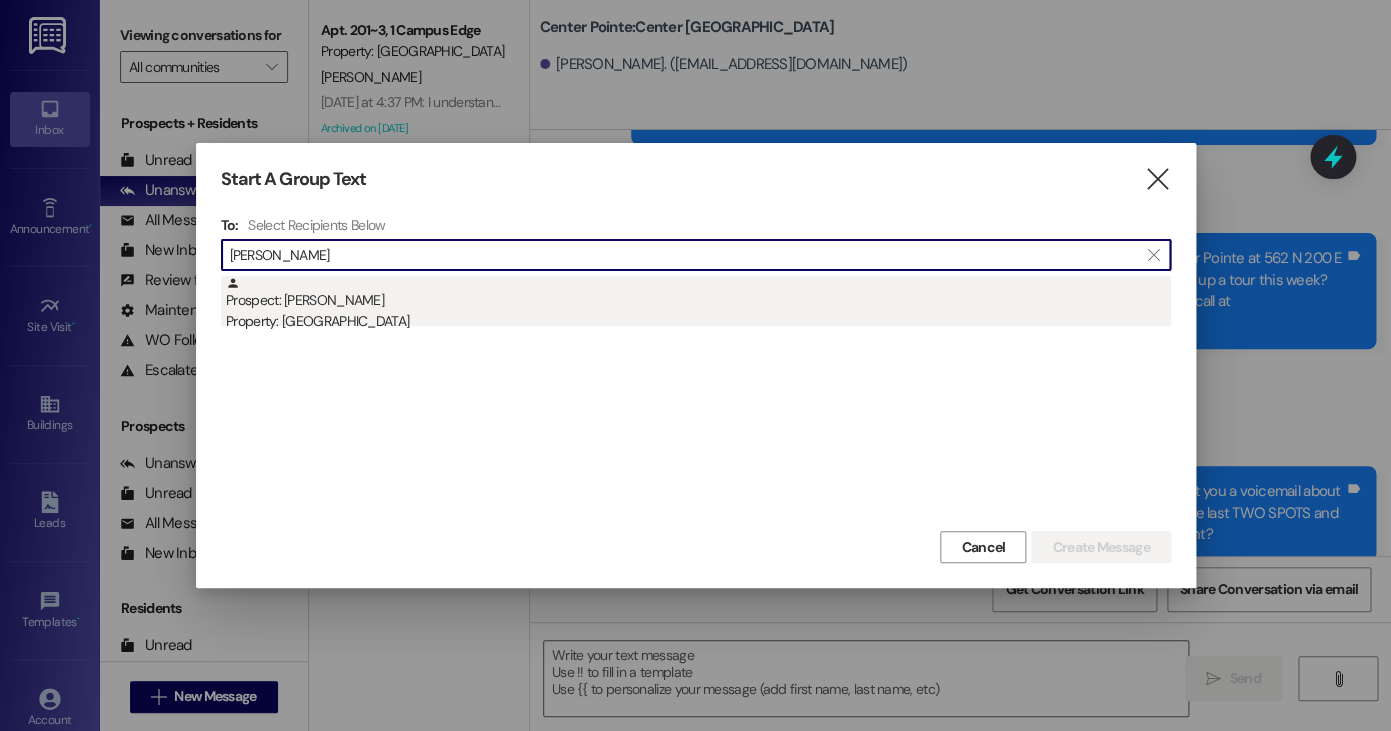 type on "kelly keld" 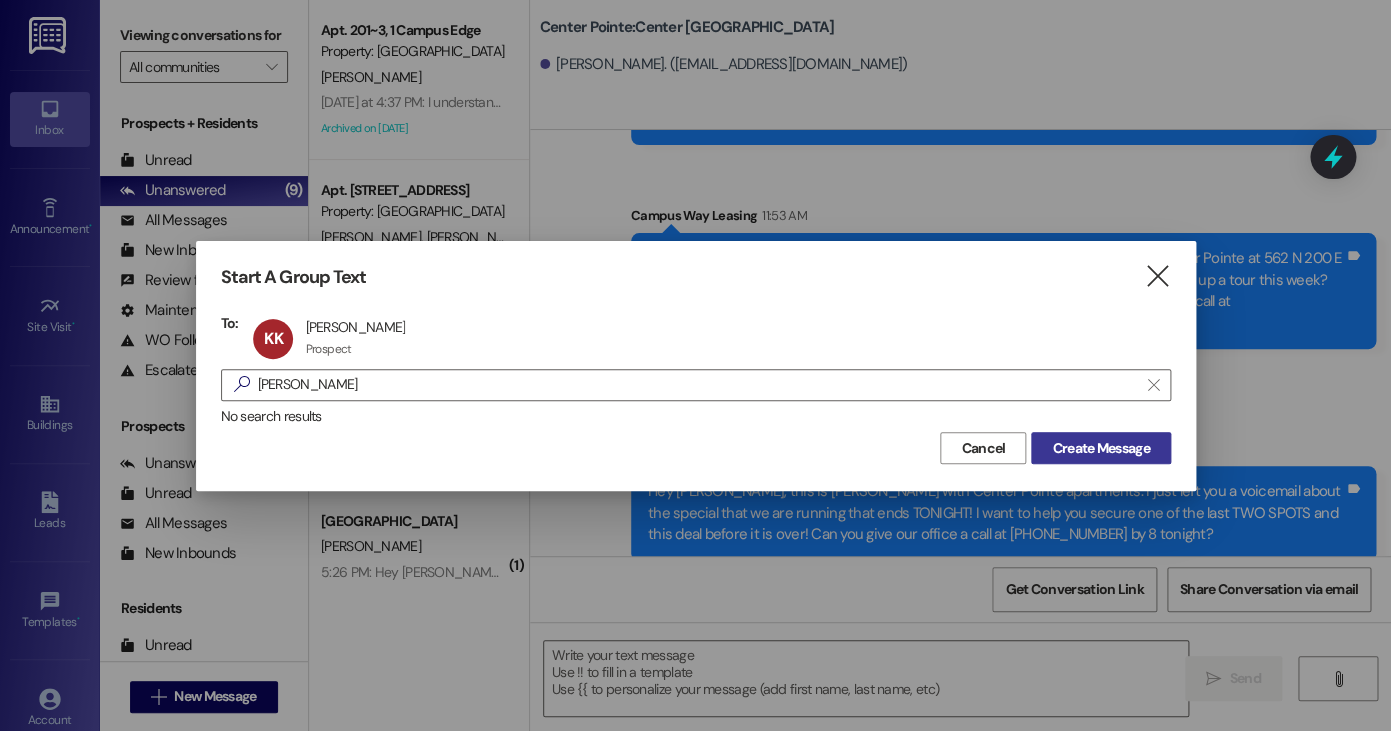 click on "Create Message" at bounding box center (1100, 448) 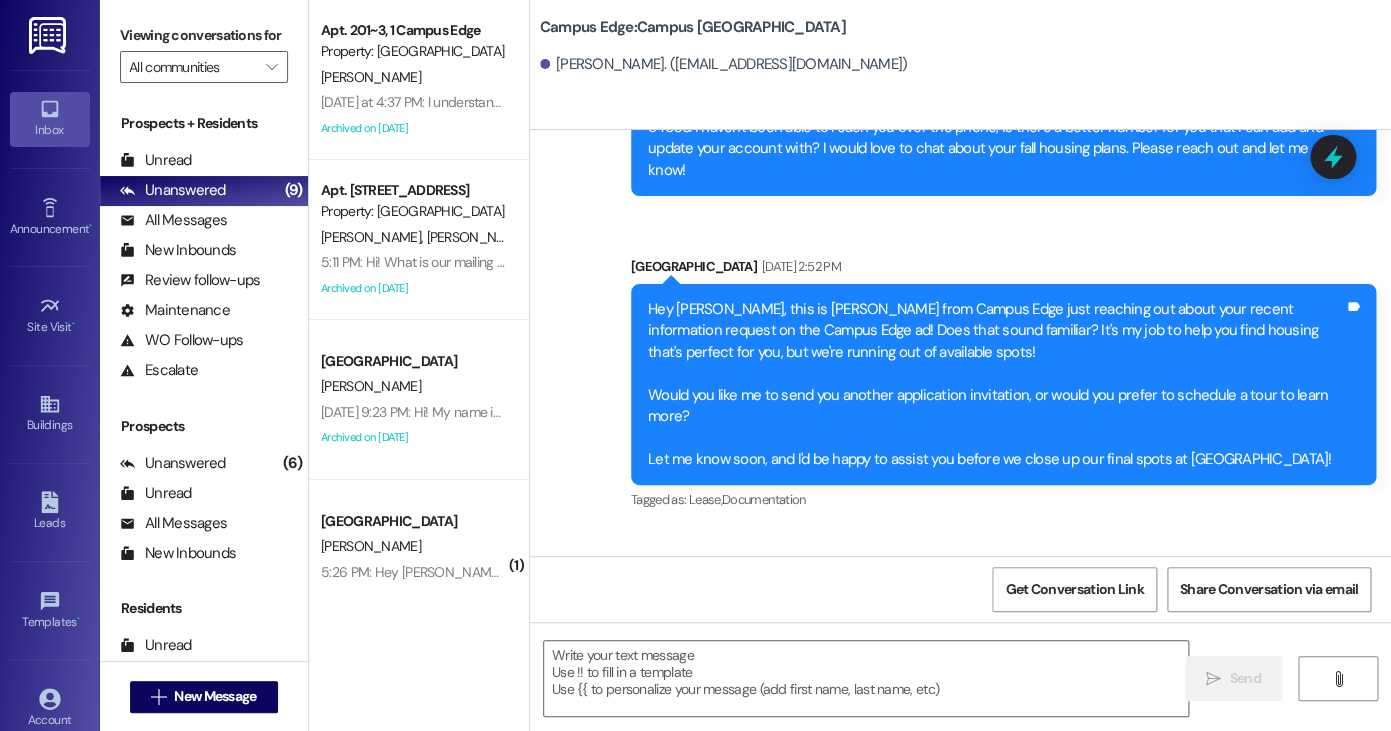 scroll, scrollTop: 0, scrollLeft: 0, axis: both 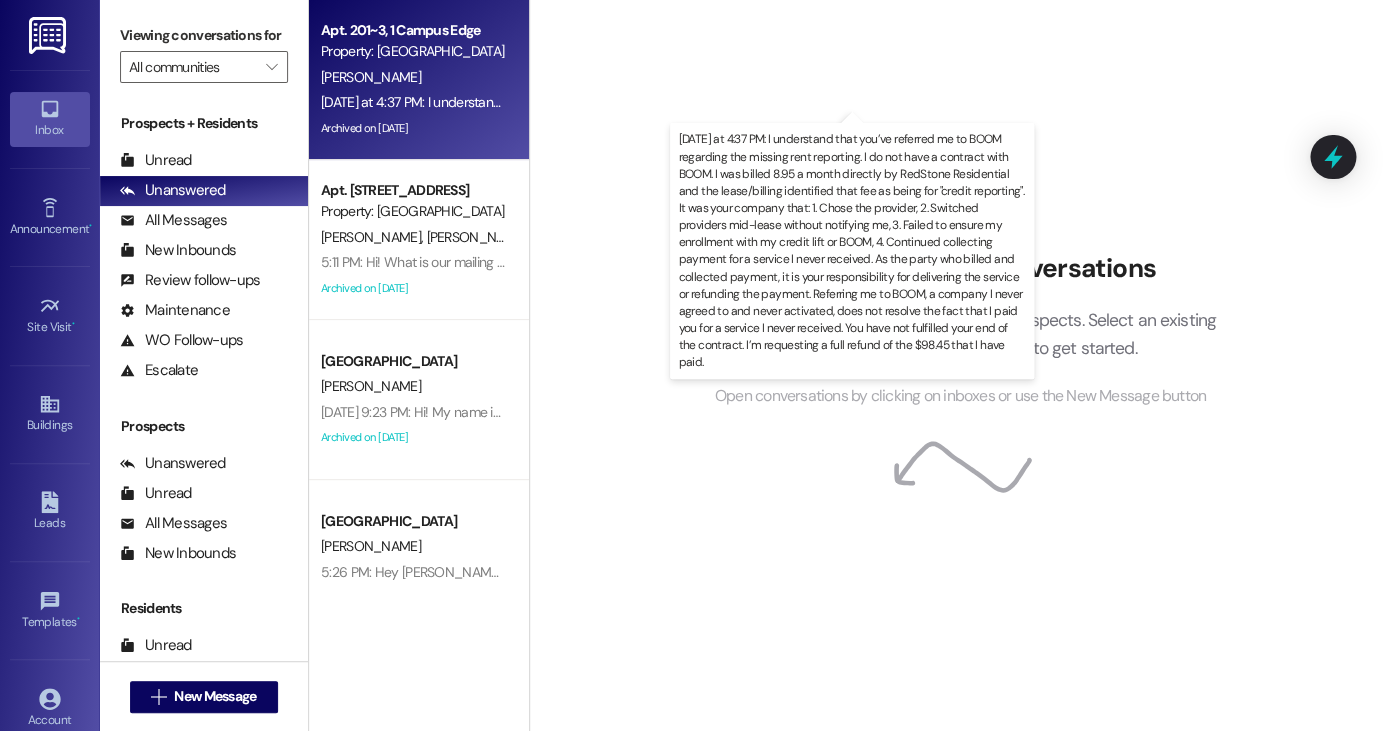 click on "[DATE] at 4:37 PM: I understand that you’ve referred me to BOOM regarding the missing rent reporting.
I do not have a contract with BOOM.
I was billed 8.95 a month directly by RedStone Residential and the lease/billing identified that fee as being for "credit reporting". It was your company that:
1. Chose the provider,
2. Switched providers mid-lease without notifying me,
3. Failed to ensure my enrollment with my credit lift or BOOM,
4. Continued collecting payment for a service I never received.
As the party who billed and collected payment, it is your responsibility for delivering the service or refunding the payment. Referring me to BOOM, a company I never agreed to and never activated, does not resolve the fact that I paid you for a service I never received. You have not fulfilled your end of the contract.
I’m requesting a full refund of the $98.45 that I have paid." at bounding box center (2823, 102) 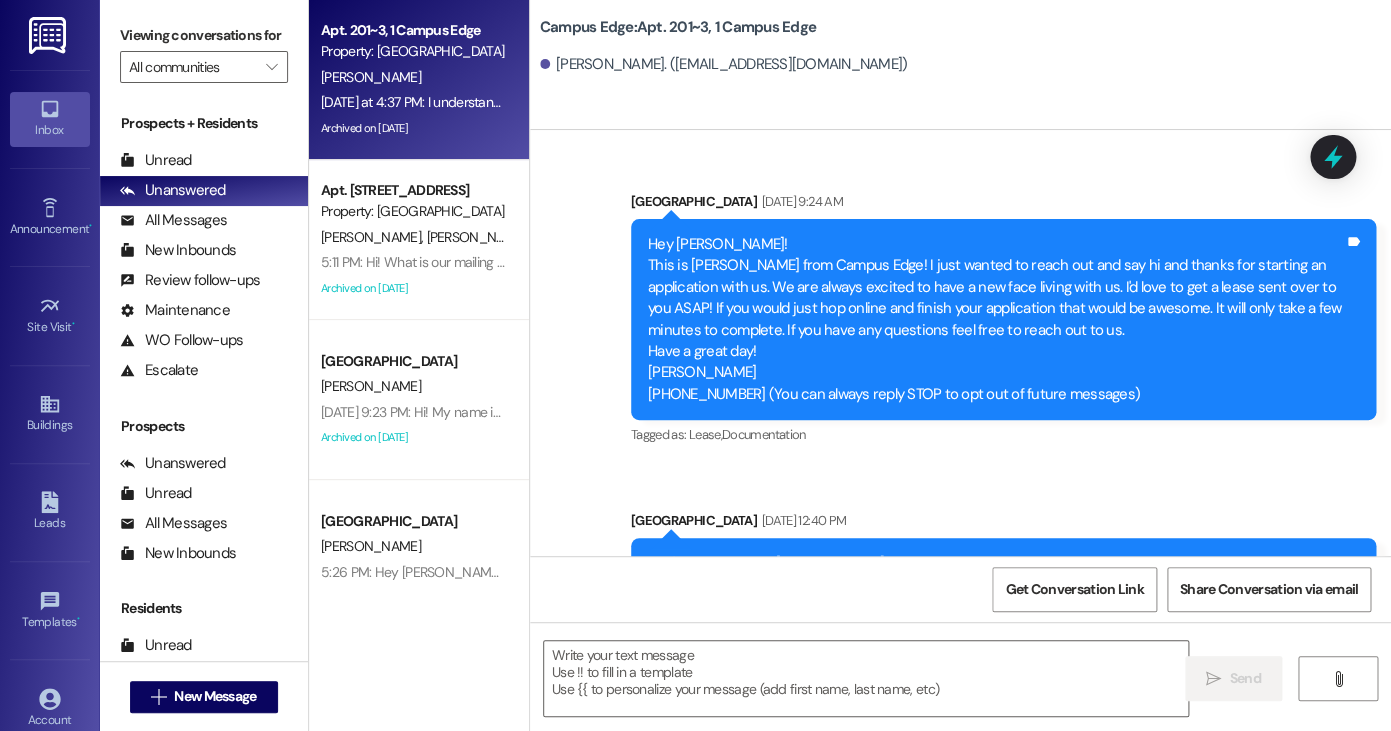 scroll, scrollTop: 16465, scrollLeft: 0, axis: vertical 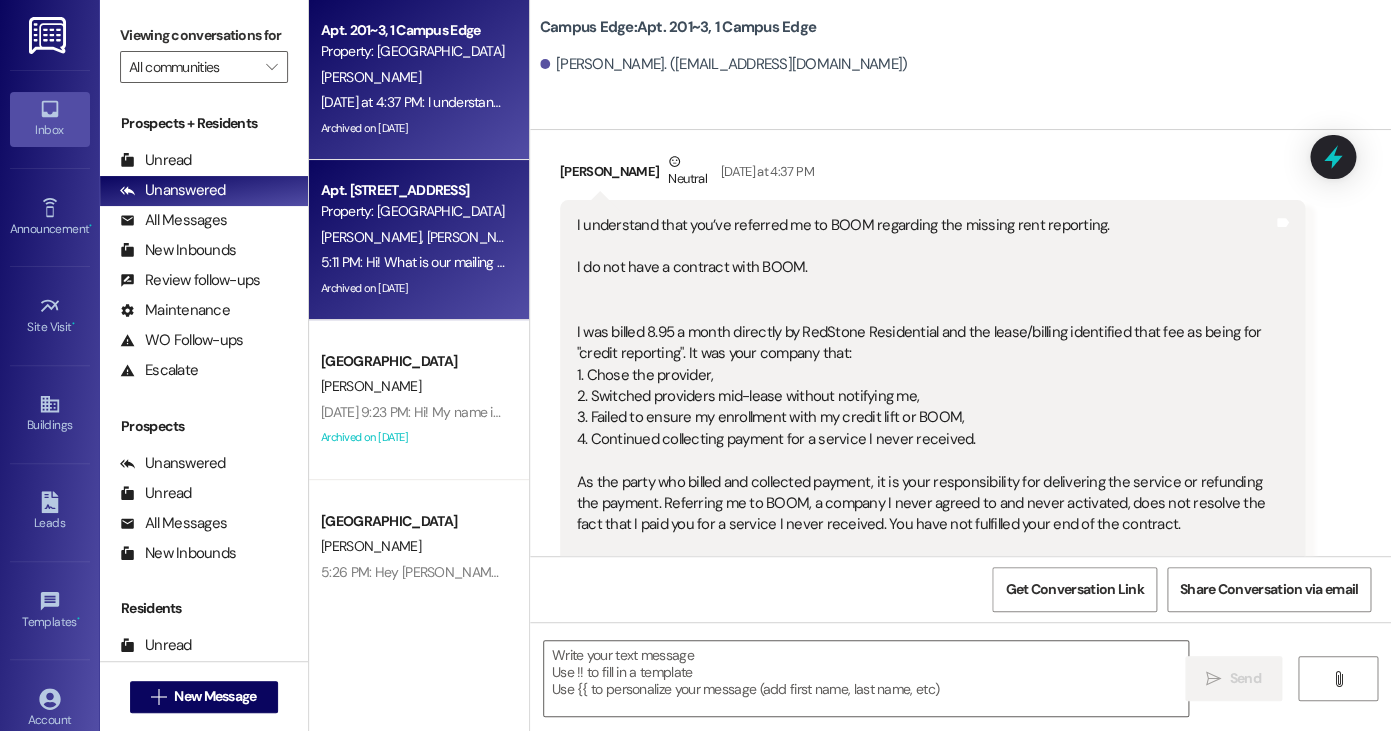click on "5:11 PM: Hi! What is our mailing address? There were some different addresses on the lease so we want to be sure we know where to send our packages.  5:11 PM: Hi! What is our mailing address? There were some different addresses on the lease so we want to be sure we know where to send our packages." at bounding box center (764, 262) 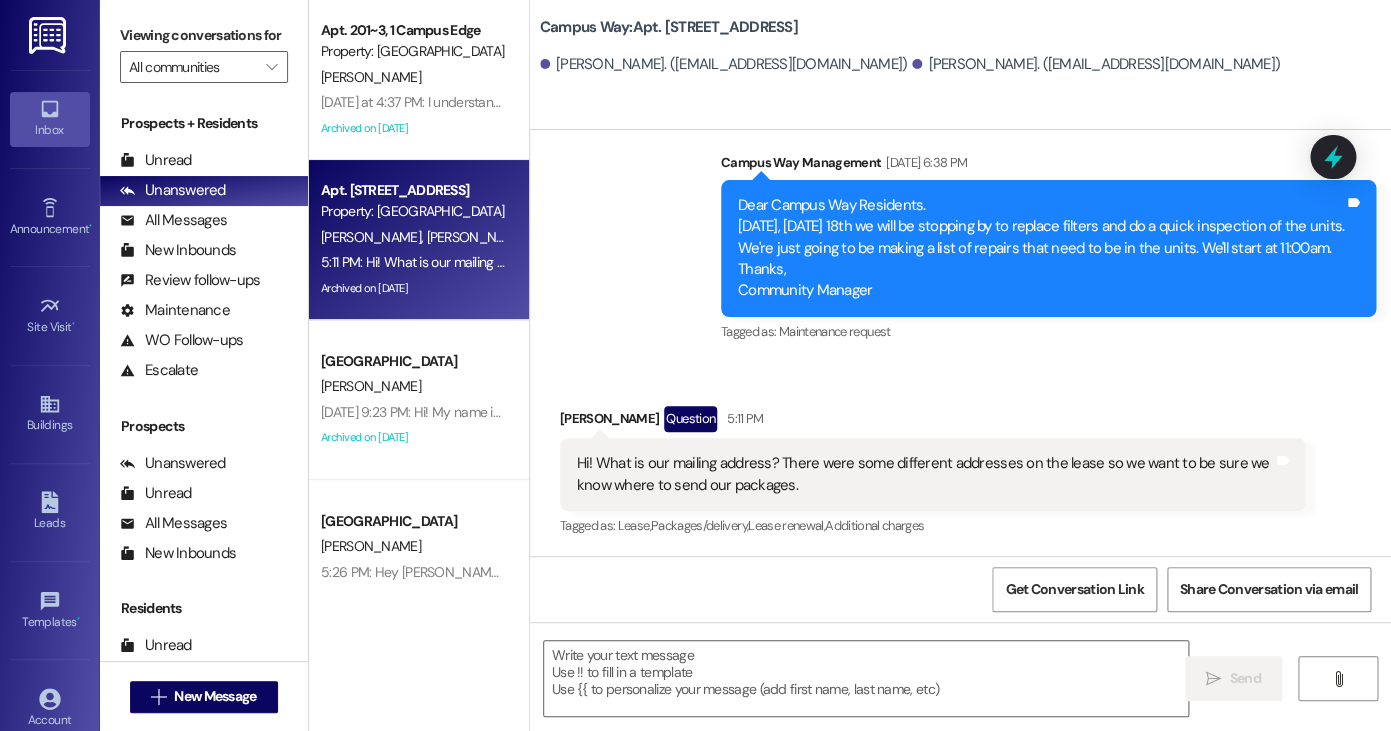 scroll, scrollTop: 2171, scrollLeft: 0, axis: vertical 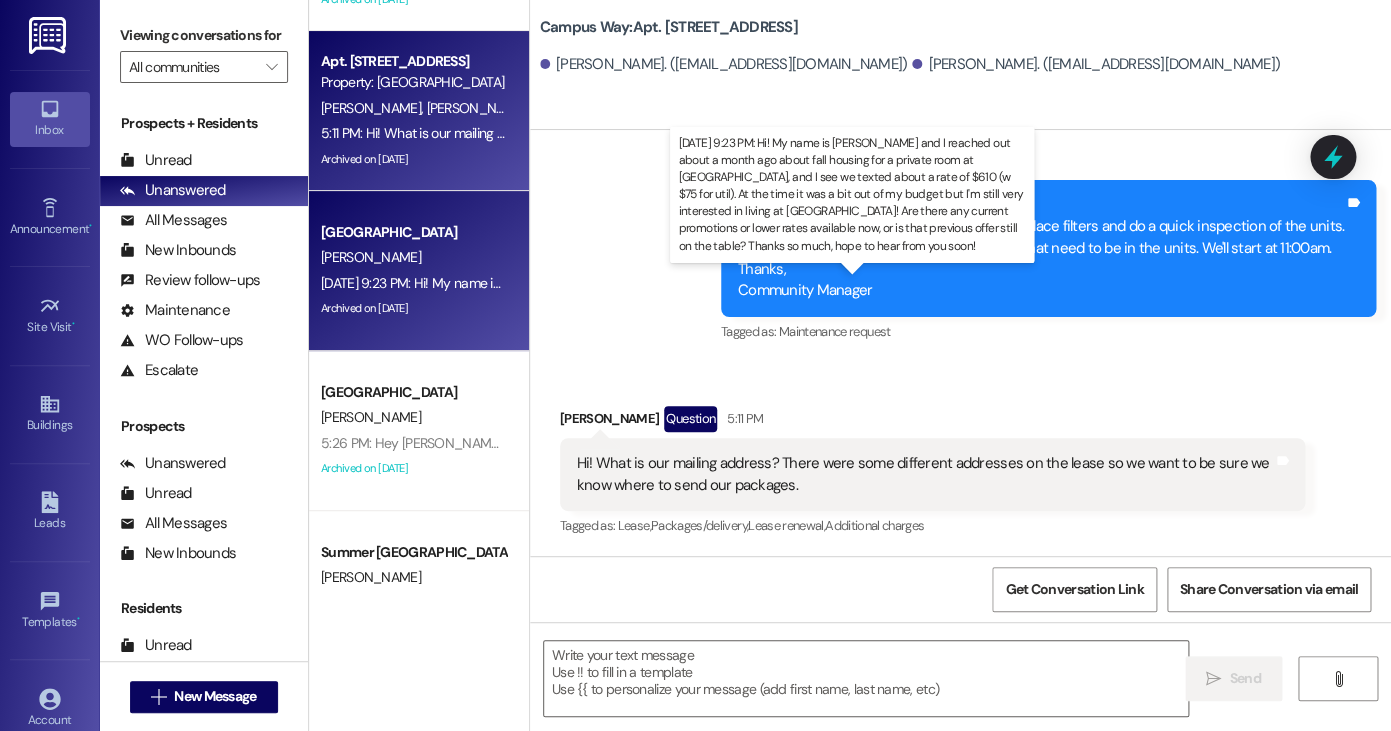 click on "[DATE] 9:23 PM: Hi! My name is [PERSON_NAME] and I reached out about a month ago about fall housing for a private room at [GEOGRAPHIC_DATA], and I see we texted about a rate of $610 (w $75 for util). At the time it was a bit out of my budget but I'm still very interested in living at [GEOGRAPHIC_DATA]! Are there any current promotions or lower rates available now, or is that previous offer still on the table? Thanks so much, hope to hear from you soon! [DATE] 9:23 PM: Hi! My name is [PERSON_NAME] and I reached out about a month ago about fall housing for a private room at [GEOGRAPHIC_DATA], and I see we texted about a rate of $610 (w $75 for util). At the time it was a bit out of my budget but I'm still very interested in living at [GEOGRAPHIC_DATA]! Are there any current promotions or lower rates available now, or is that previous offer still on the table? Thanks so much, hope to hear from you soon!" at bounding box center [1641, 283] 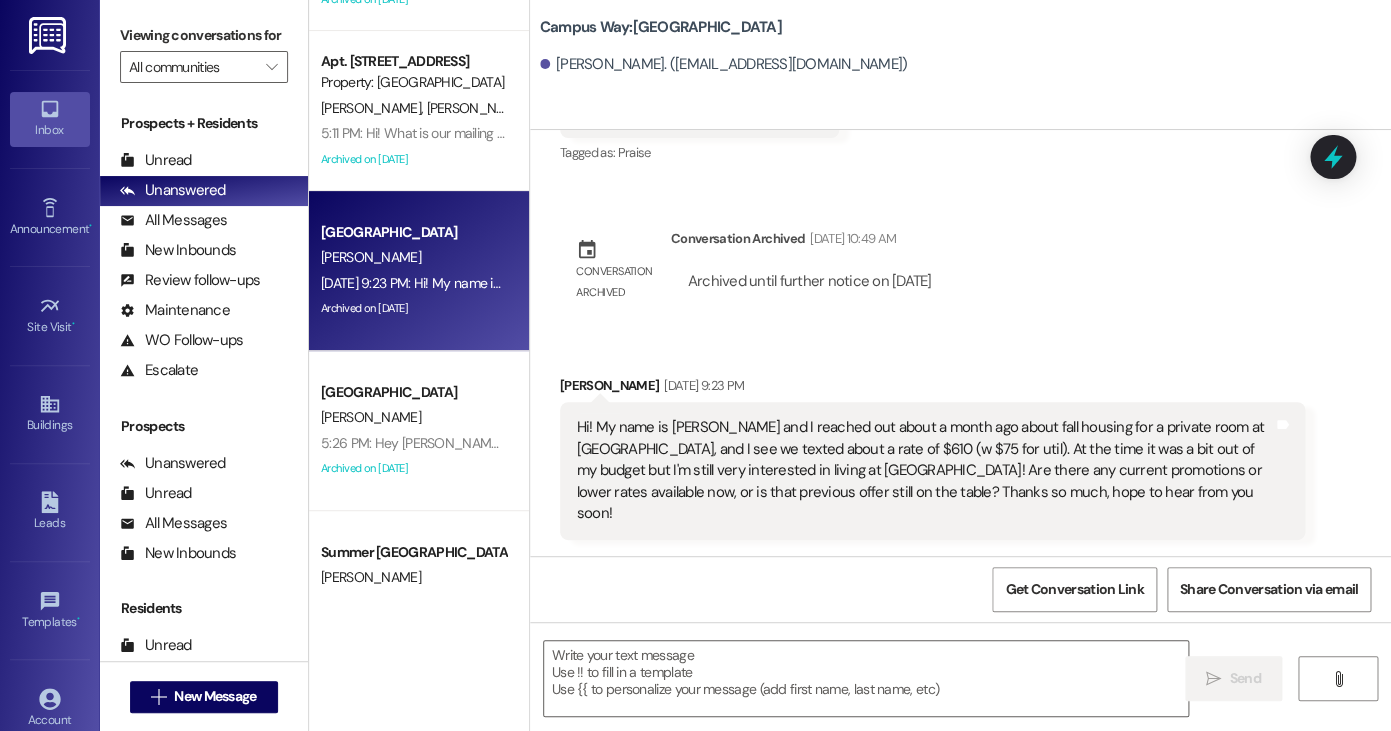 scroll, scrollTop: 1228, scrollLeft: 0, axis: vertical 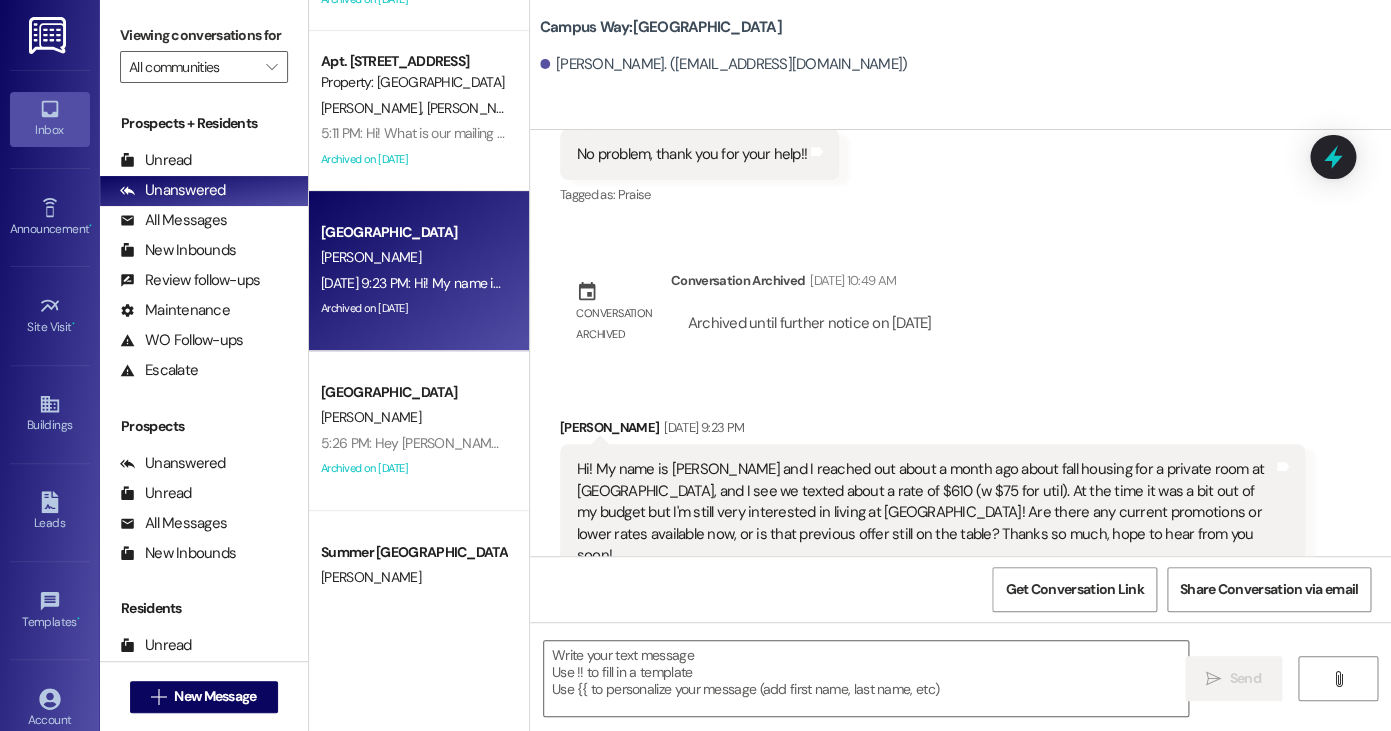 click at bounding box center [866, 678] 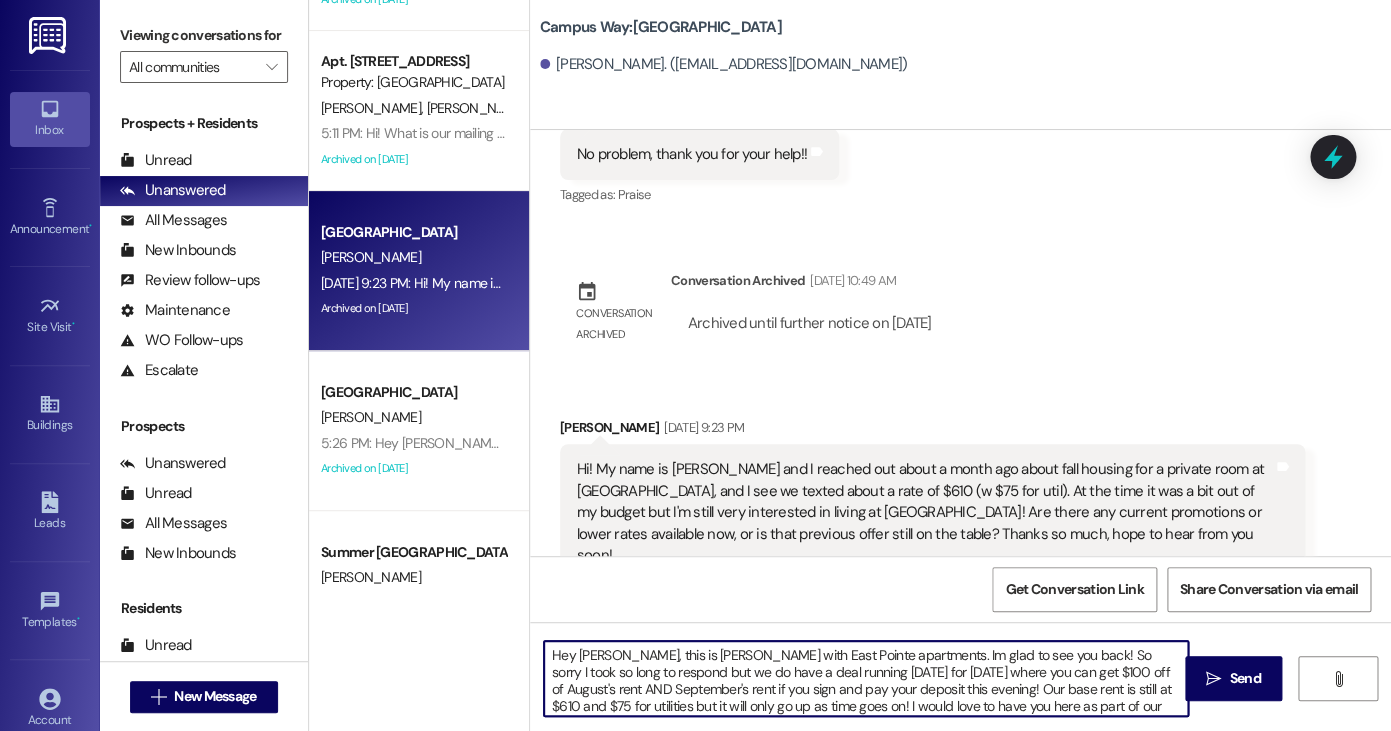 scroll, scrollTop: 17, scrollLeft: 0, axis: vertical 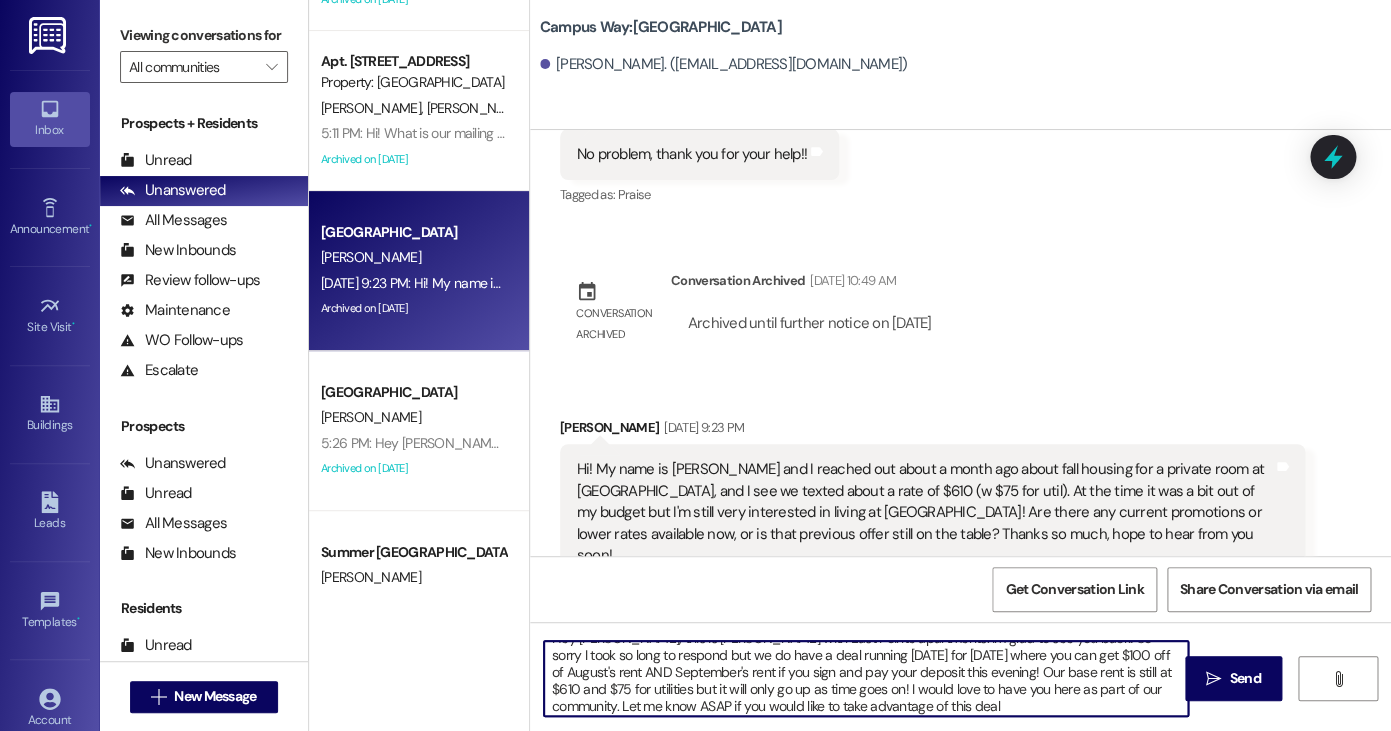 type on "Hey [PERSON_NAME], this is [PERSON_NAME] with East Pointe apartments. Im glad to see you back! So sorry I took so long to respond but we do have a deal running [DATE] for [DATE] where you can get $100 off of August's rent AND September's rent if you sign and pay your deposit this evening! Our base rent is still at $610 and $75 for utilities but it will only go up as time goes on! I would love to have you here as part of our community. Let me know ASAP if you would like to take advantage of this deal!" 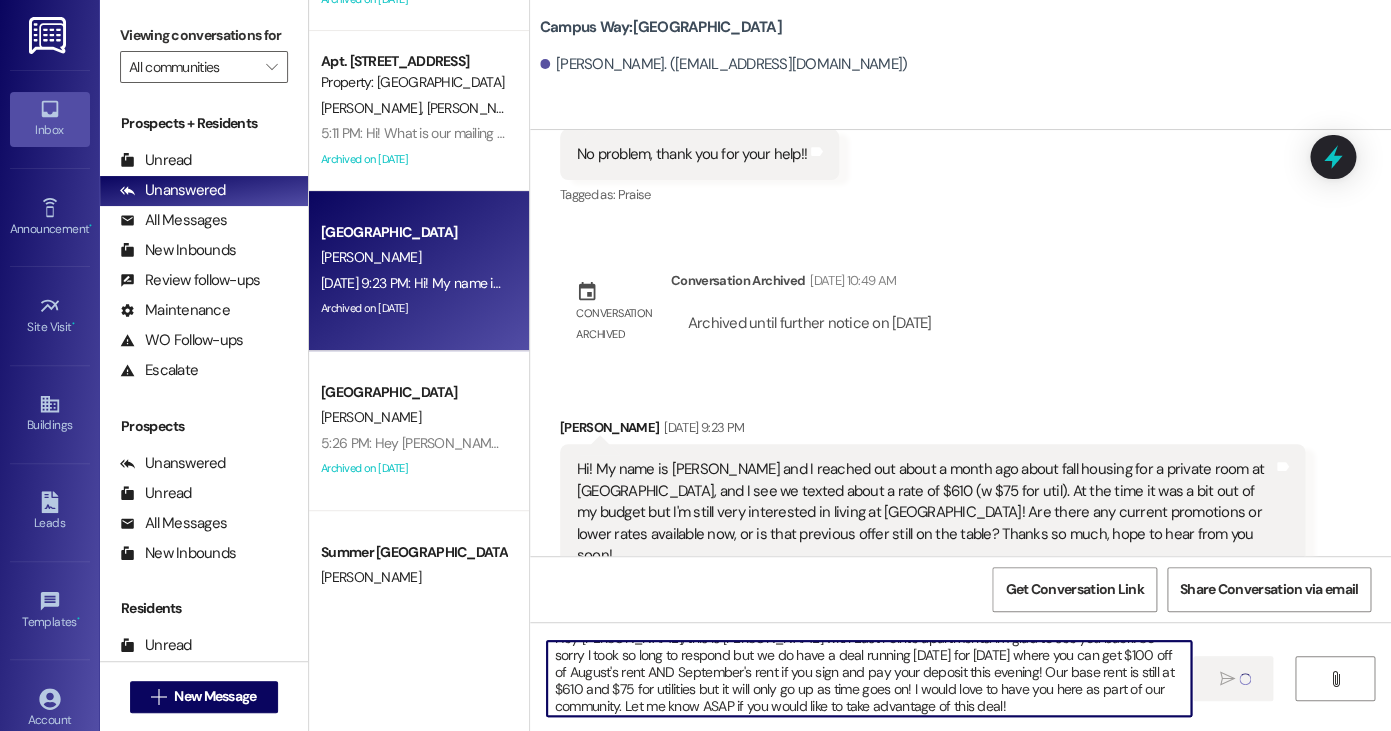 type 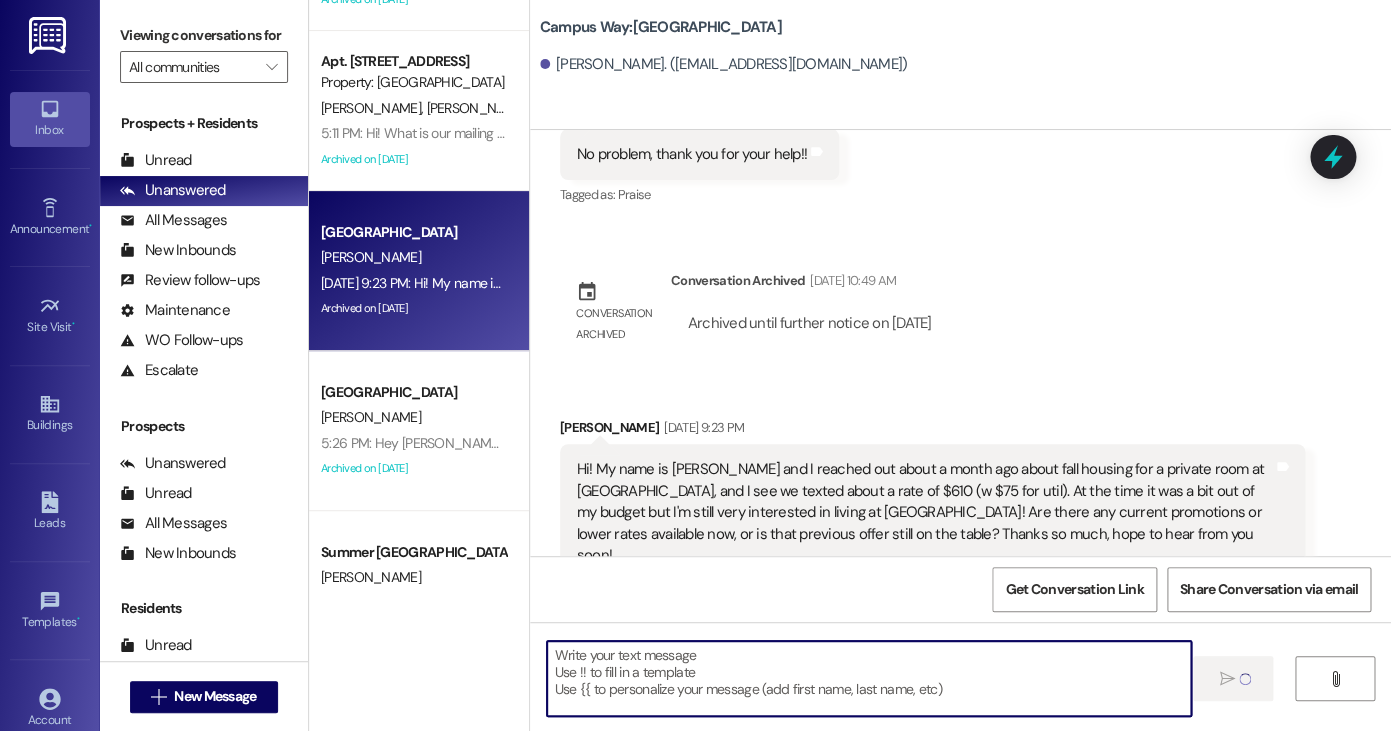 scroll, scrollTop: 0, scrollLeft: 0, axis: both 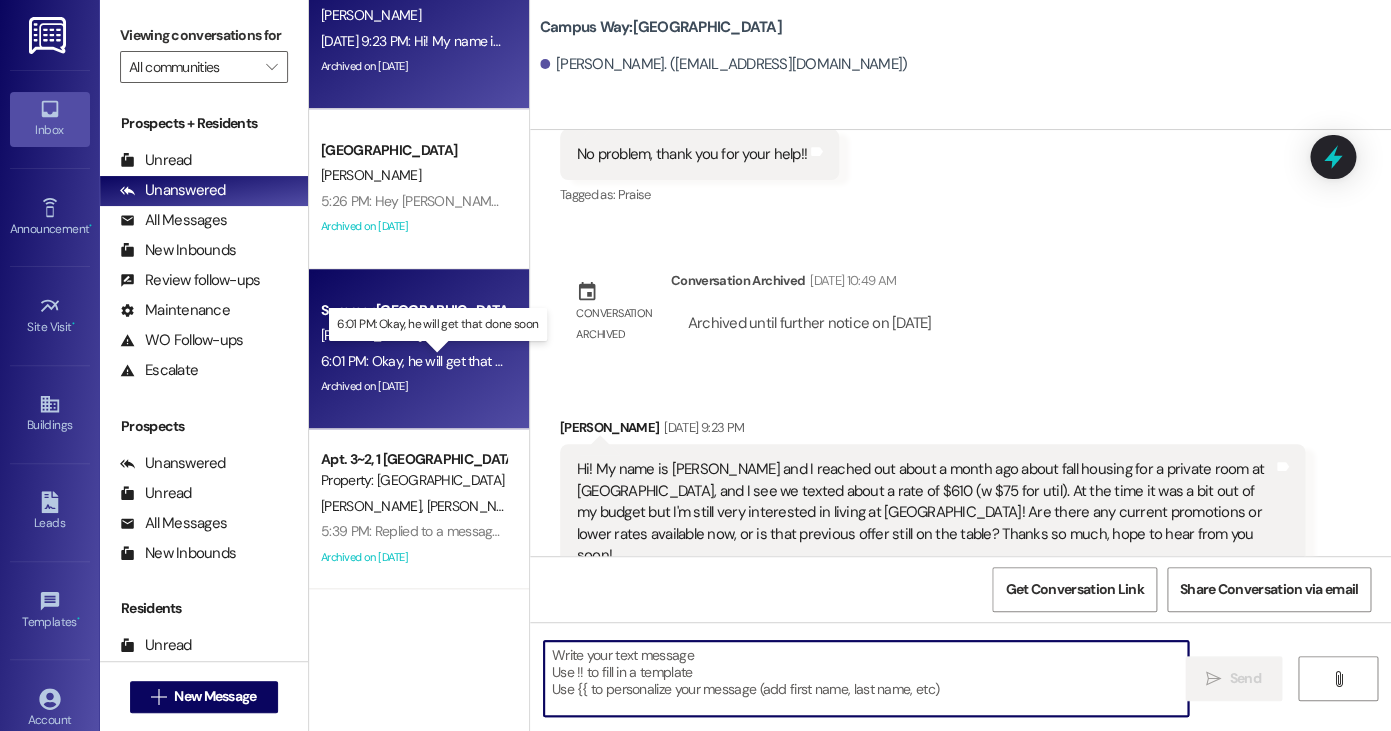 click on "6:01 PM: Okay, he will get that done soon 6:01 PM: Okay, he will get that done soon" at bounding box center [438, 361] 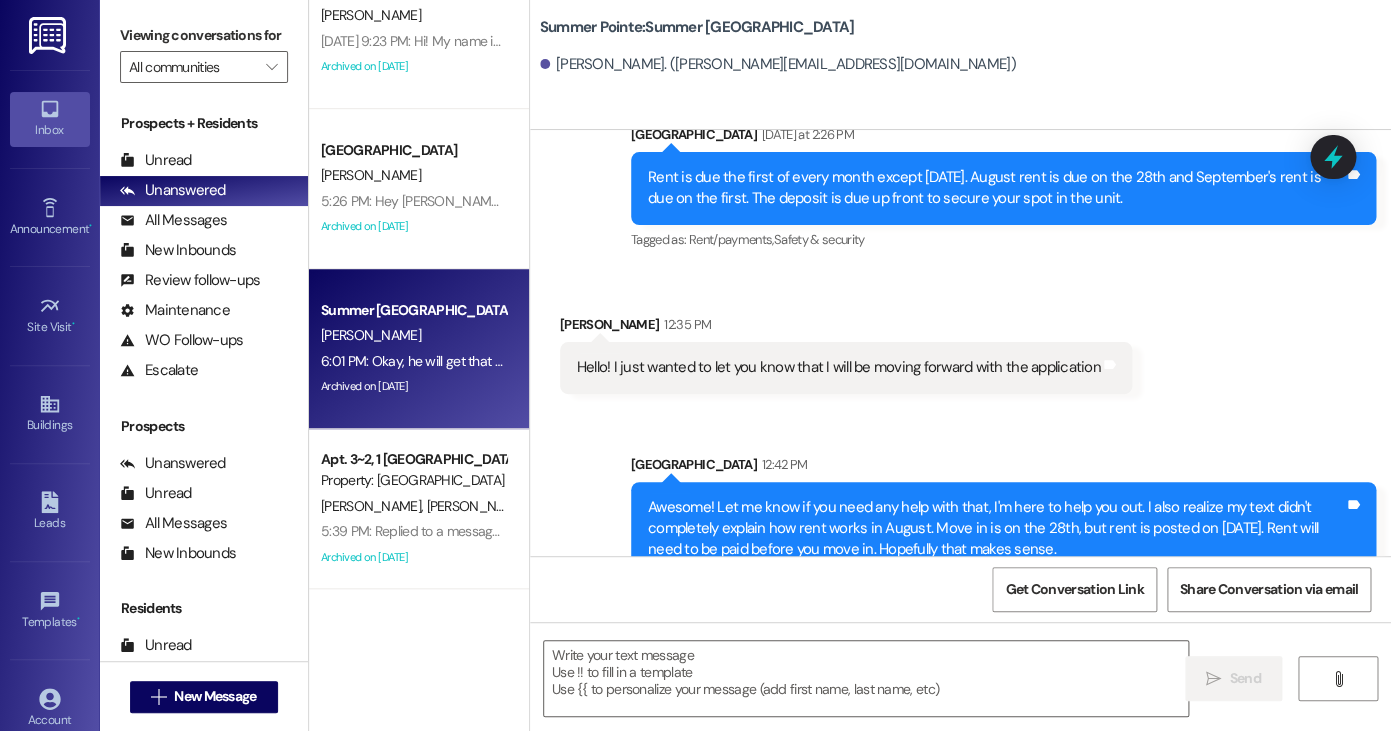scroll, scrollTop: 3272, scrollLeft: 0, axis: vertical 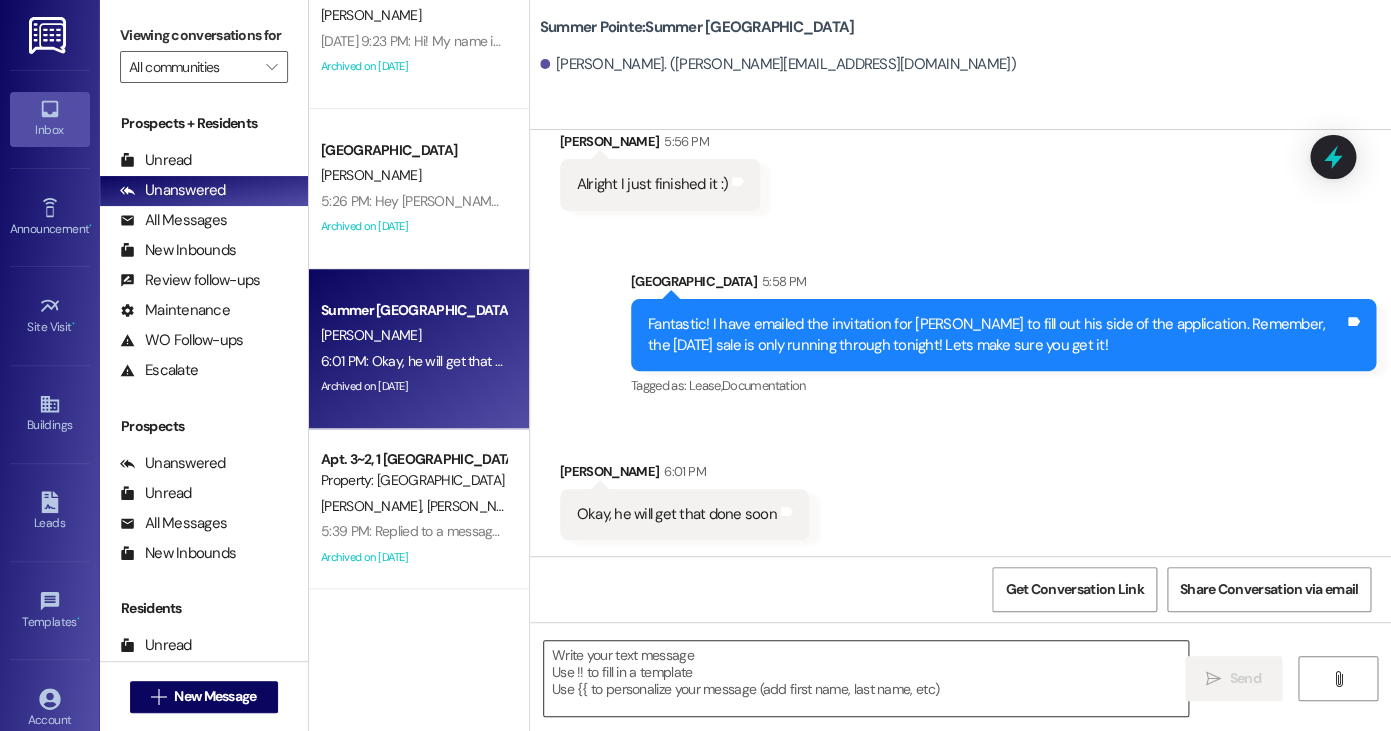 click at bounding box center [866, 678] 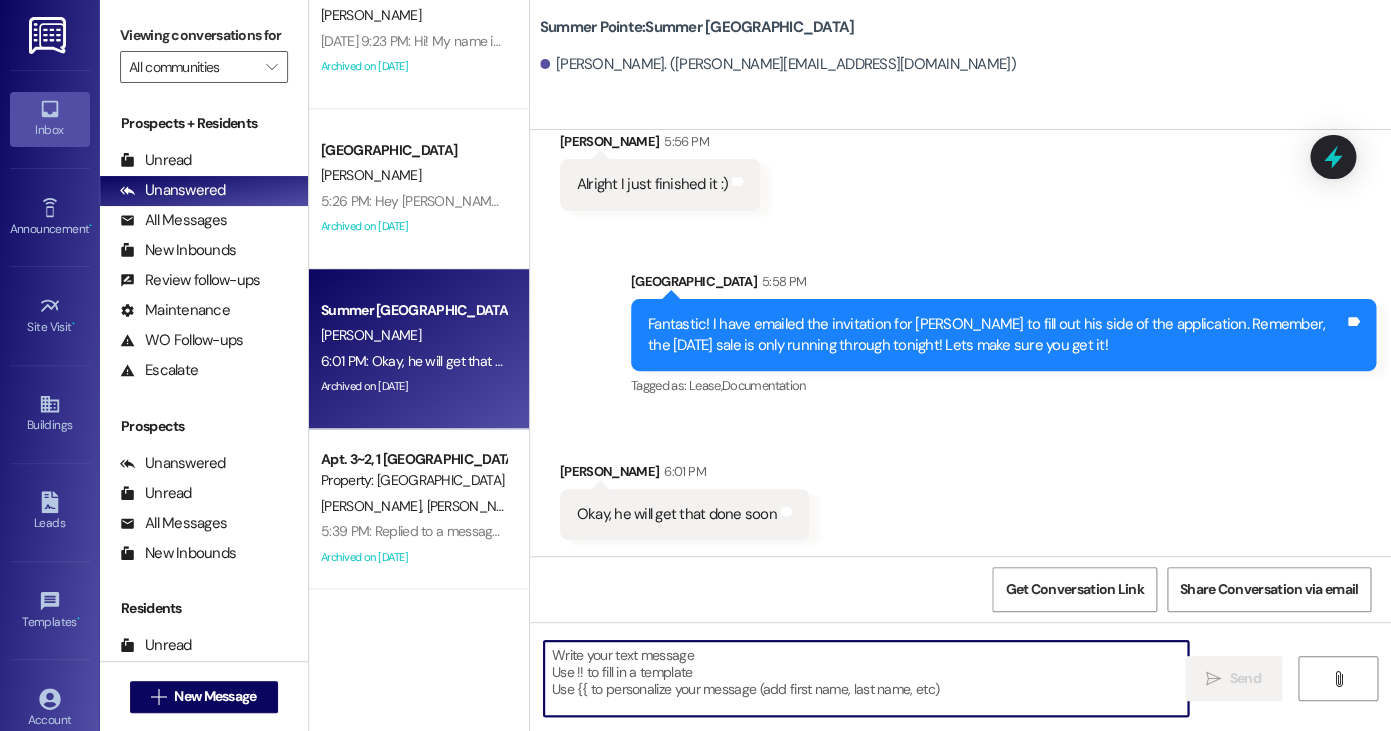 click at bounding box center [866, 678] 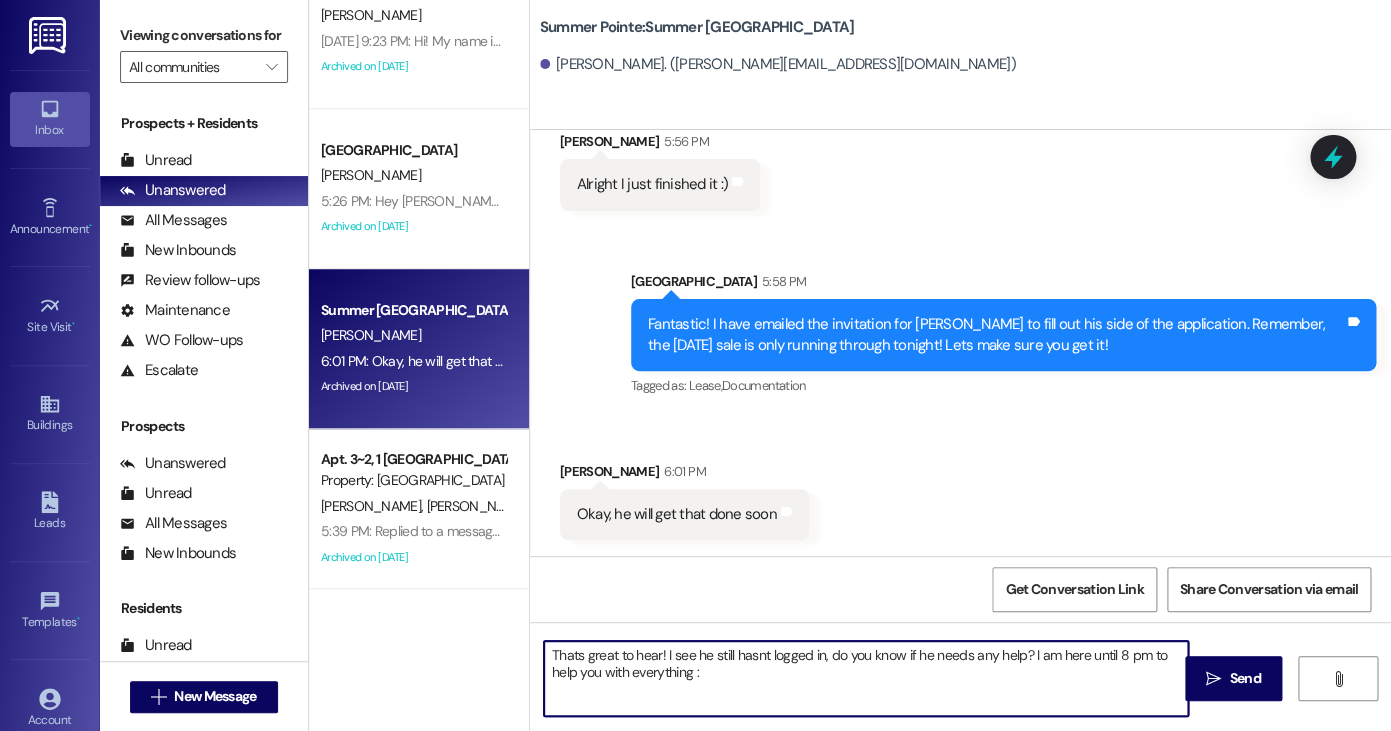 type on "Thats great to hear! I see he still hasnt logged in, do you know if he needs any help? I am here until 8 pm to help you with everything :)" 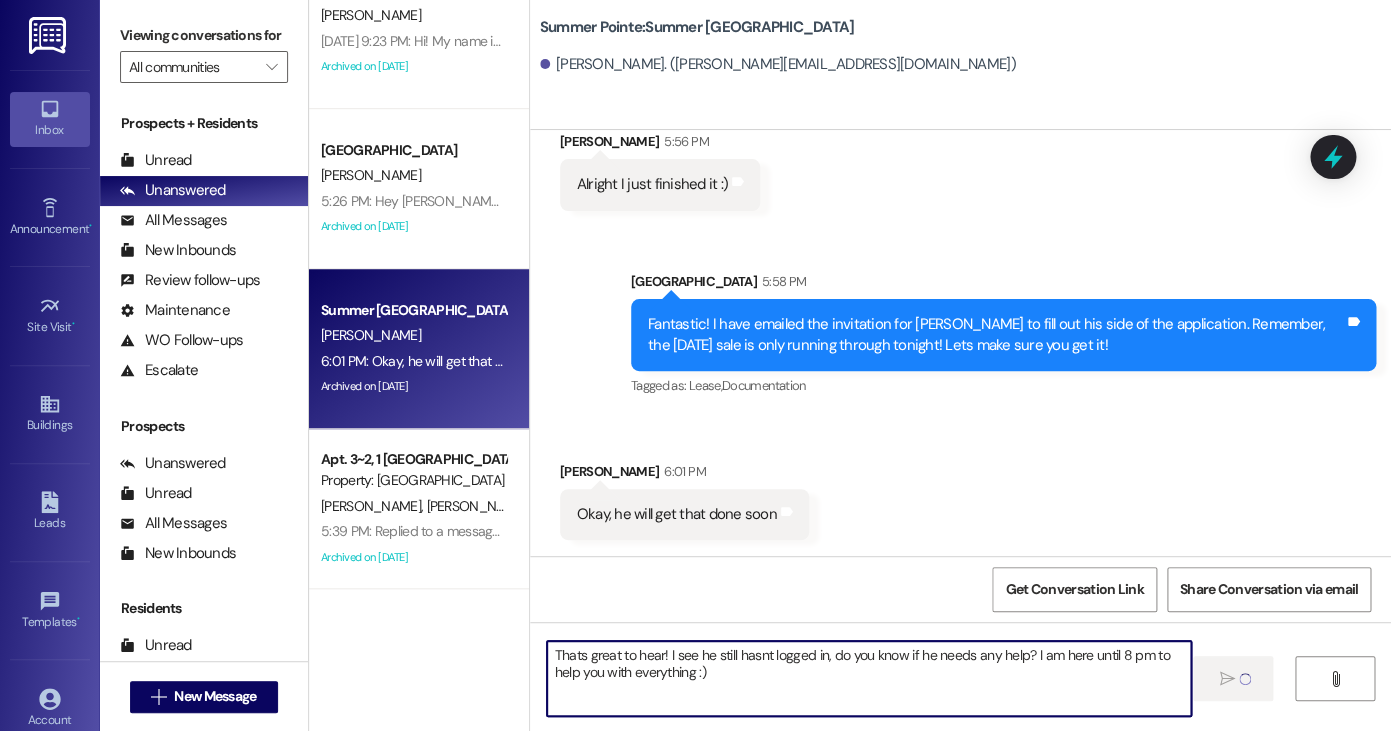 type 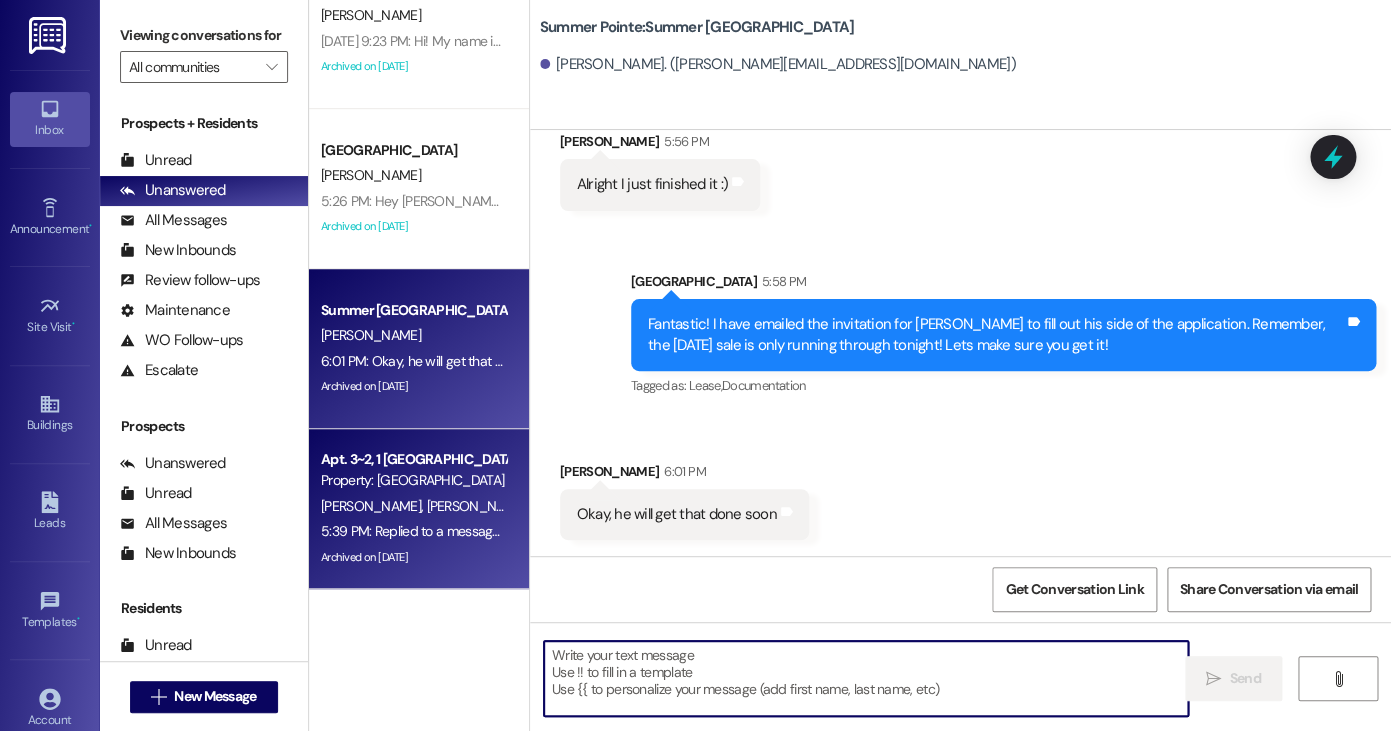 scroll, scrollTop: 3271, scrollLeft: 0, axis: vertical 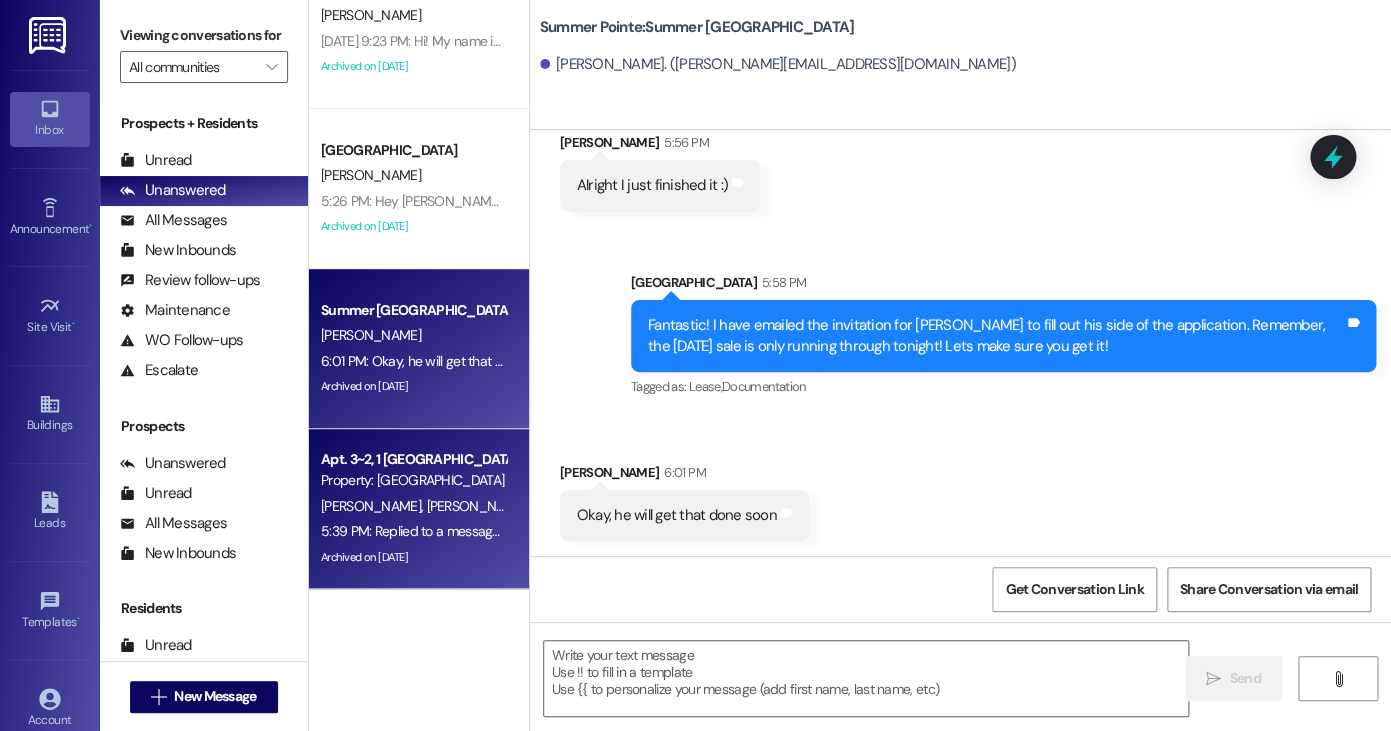 click on "5:39 PM: Replied to a message:?? 5:39 PM: Replied to a message:??" at bounding box center [413, 531] 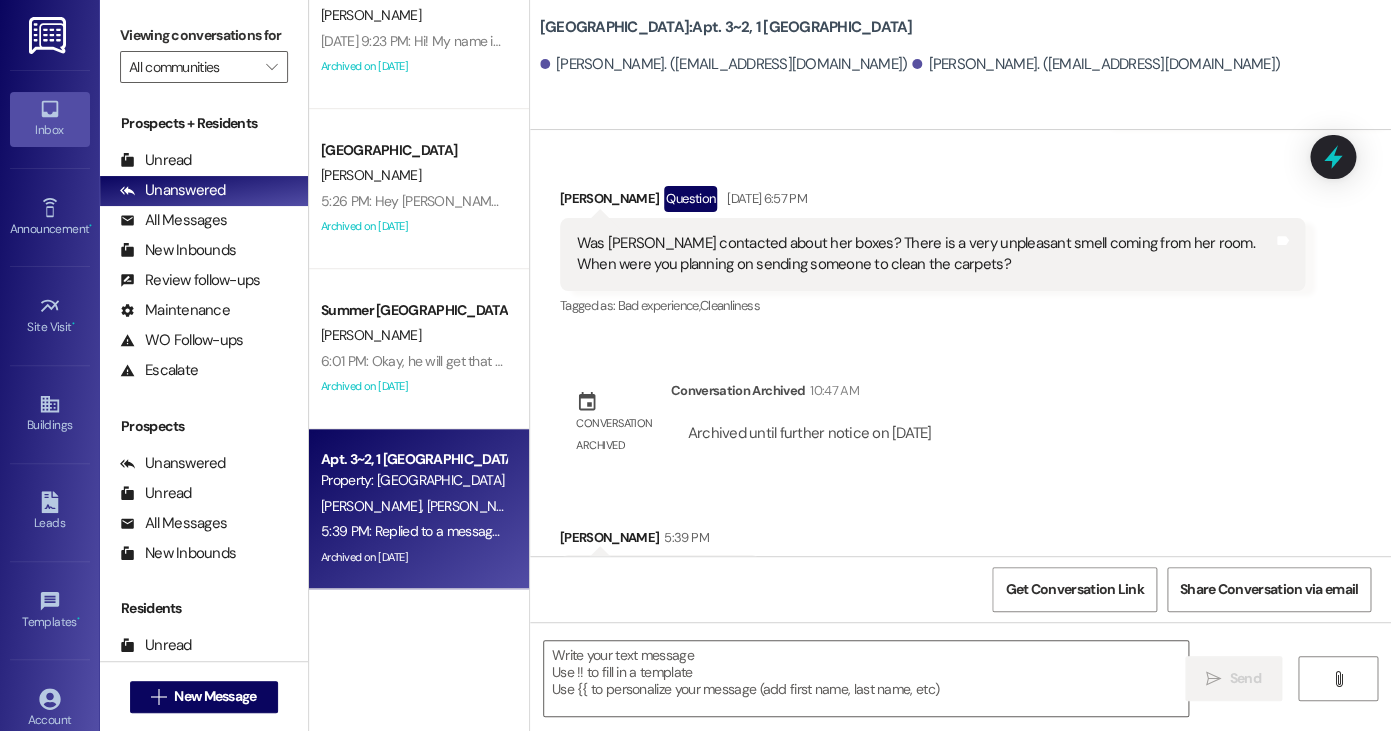 scroll, scrollTop: 2093, scrollLeft: 0, axis: vertical 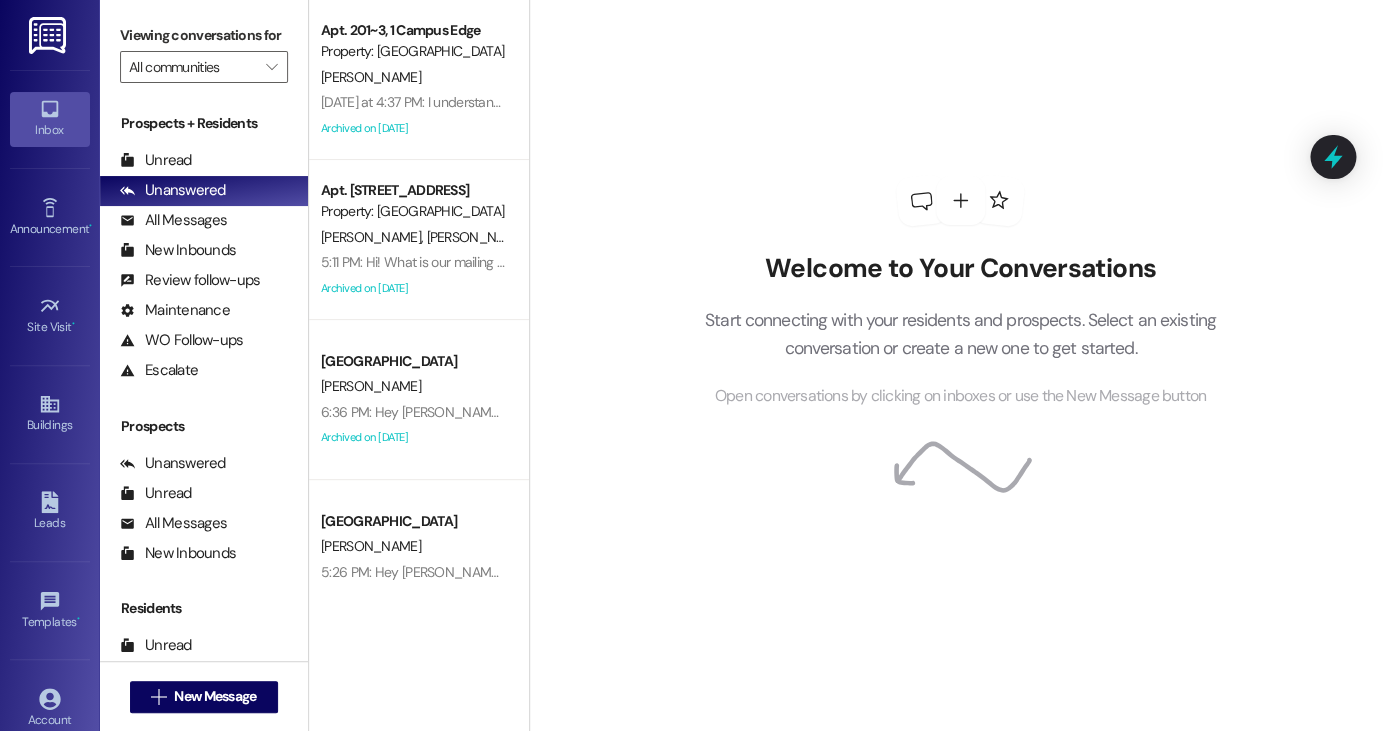 click on " New Message" at bounding box center (204, 697) 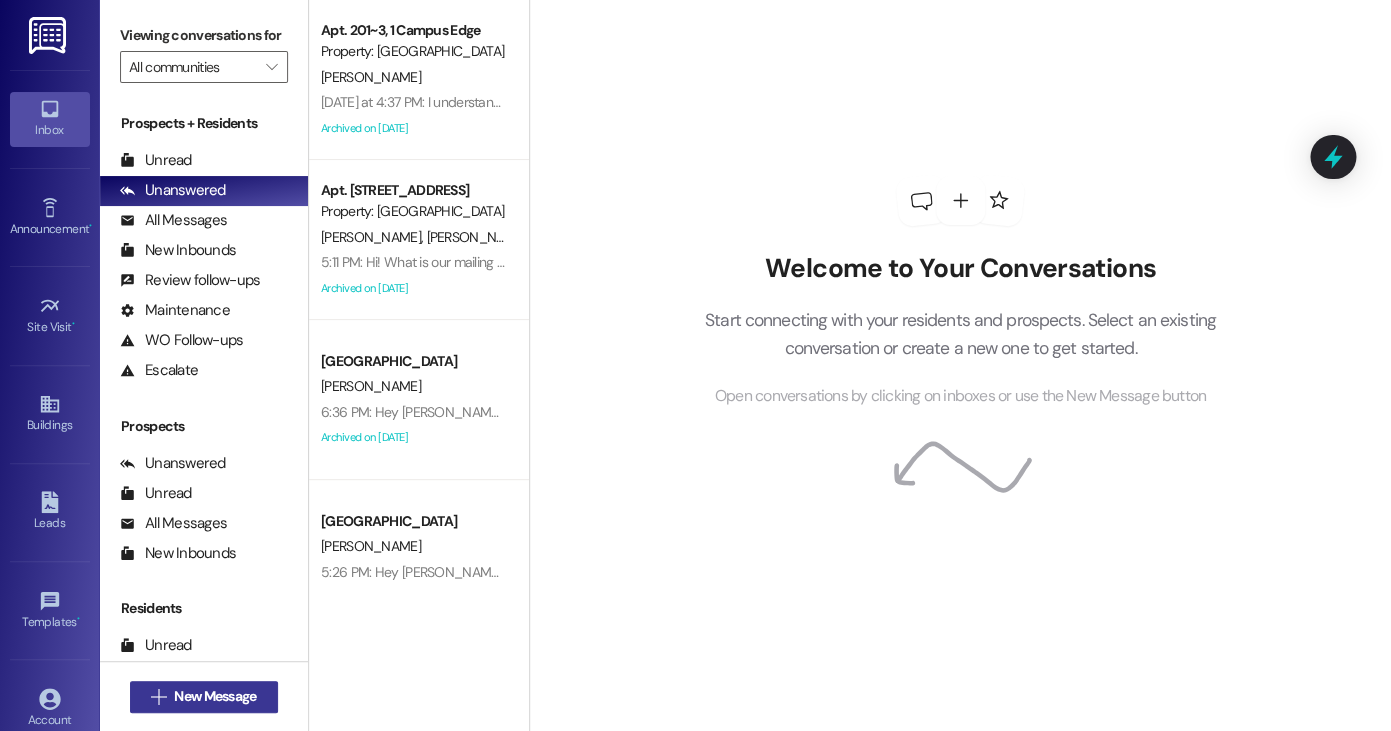 click on "New Message" at bounding box center [215, 696] 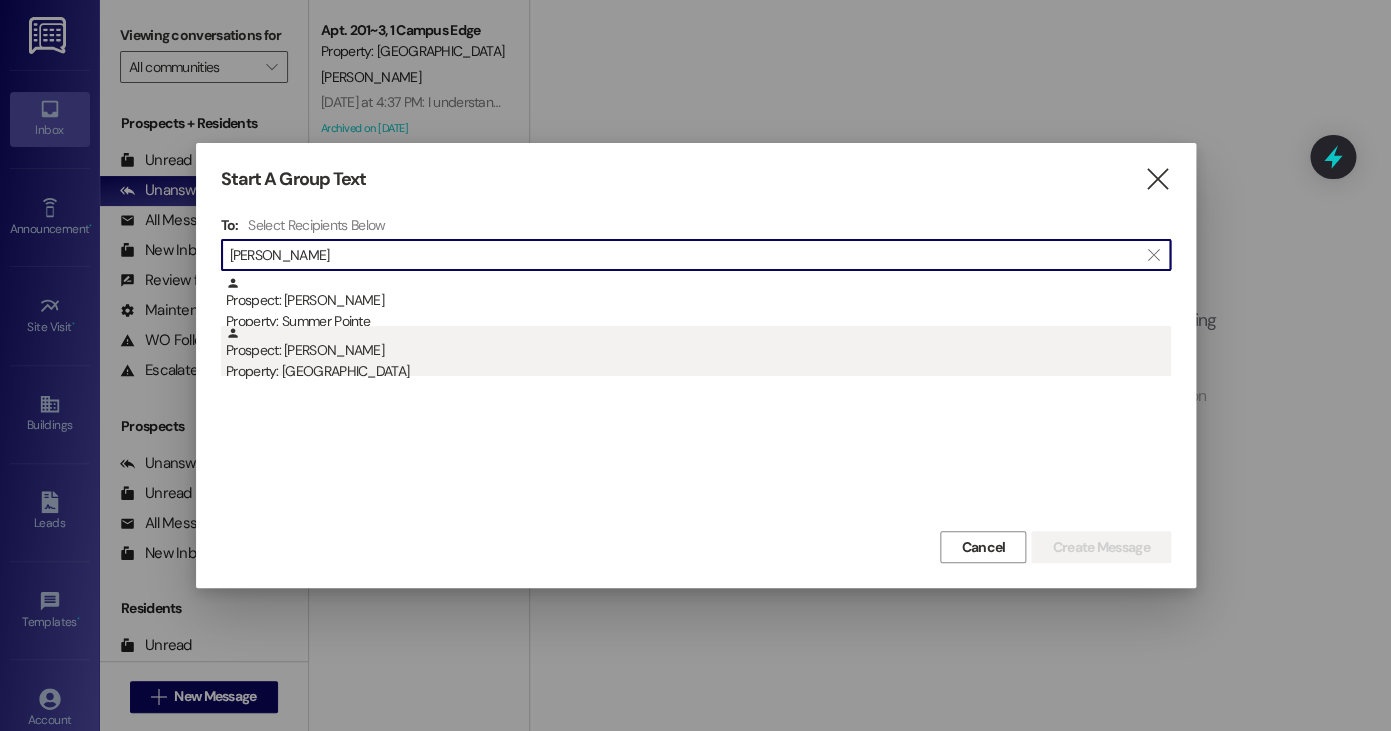 type on "cossette" 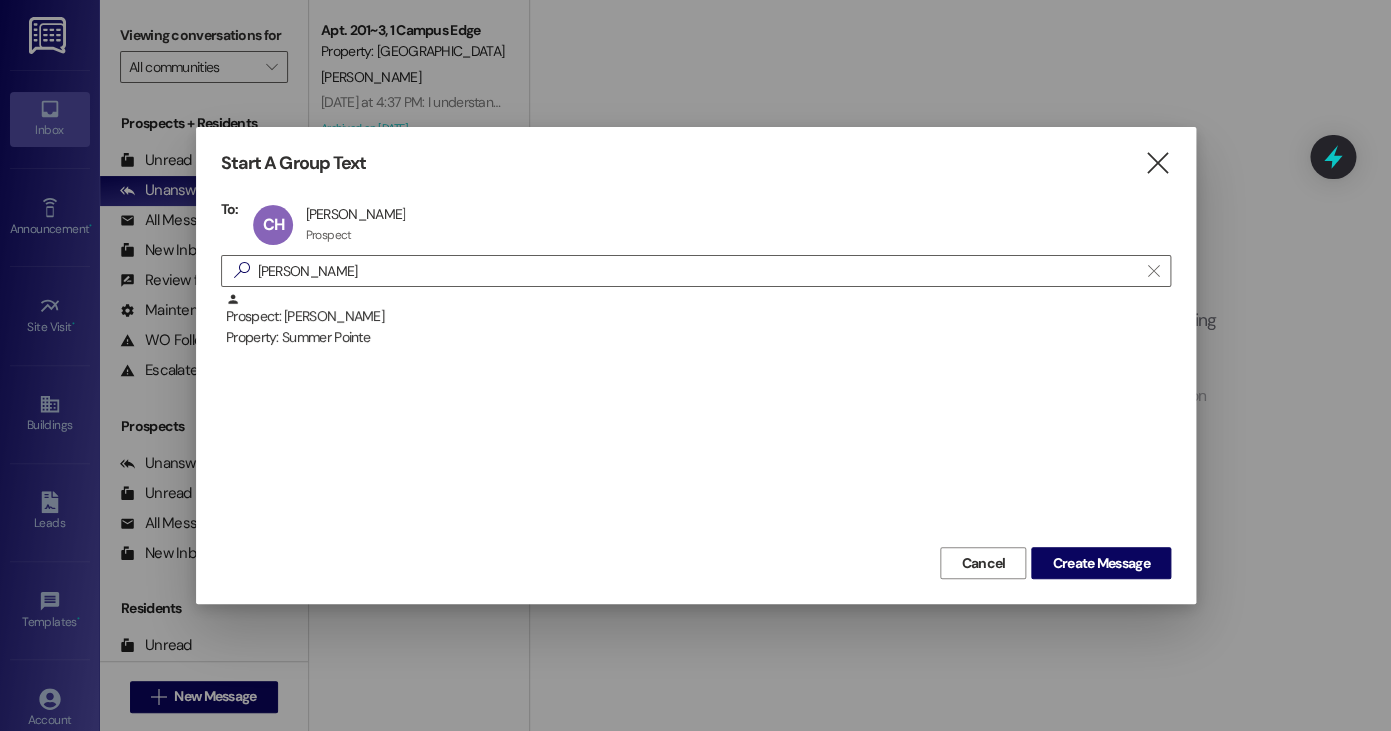 click on "CH  Cossette Hansen  Cossette Hansen Prospect Prospect click to remove" at bounding box center (698, 225) 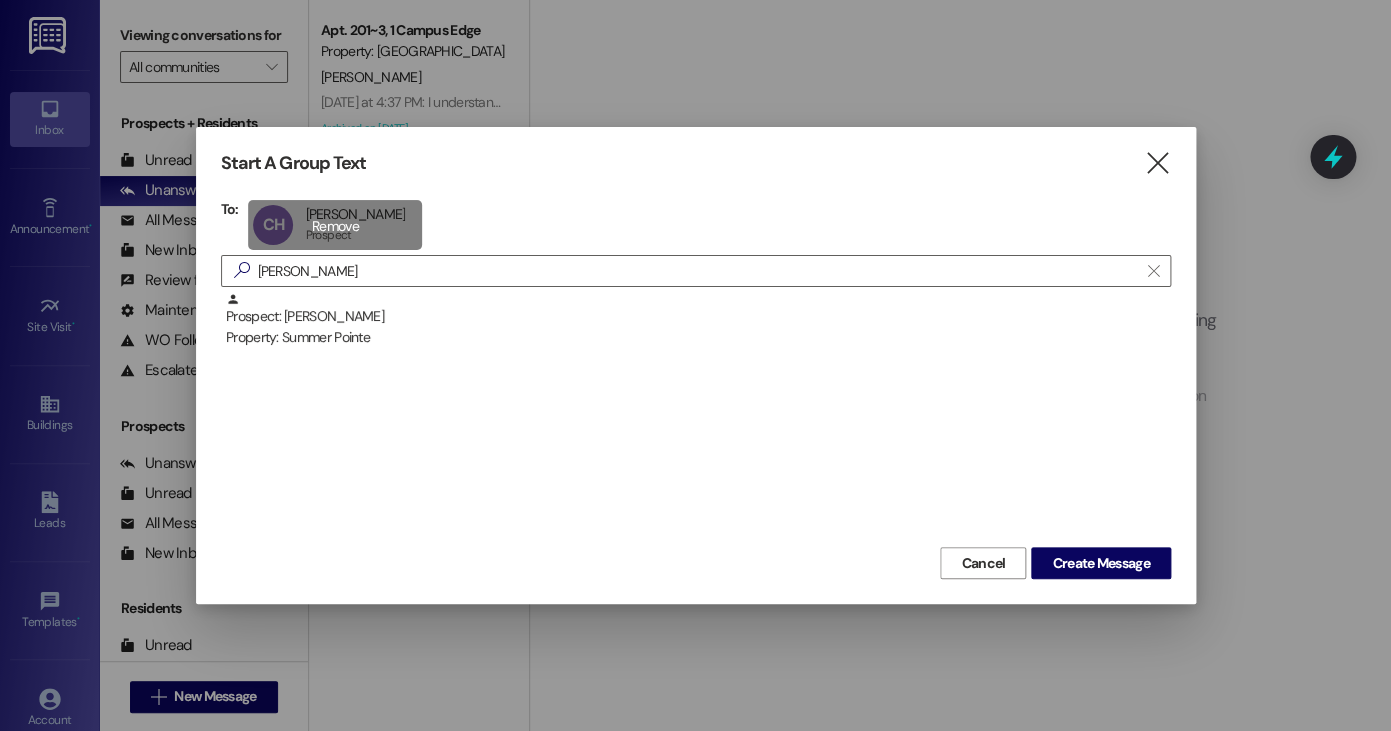 click on "CH  Cossette Hansen  Cossette Hansen Prospect Prospect click to remove" at bounding box center (335, 225) 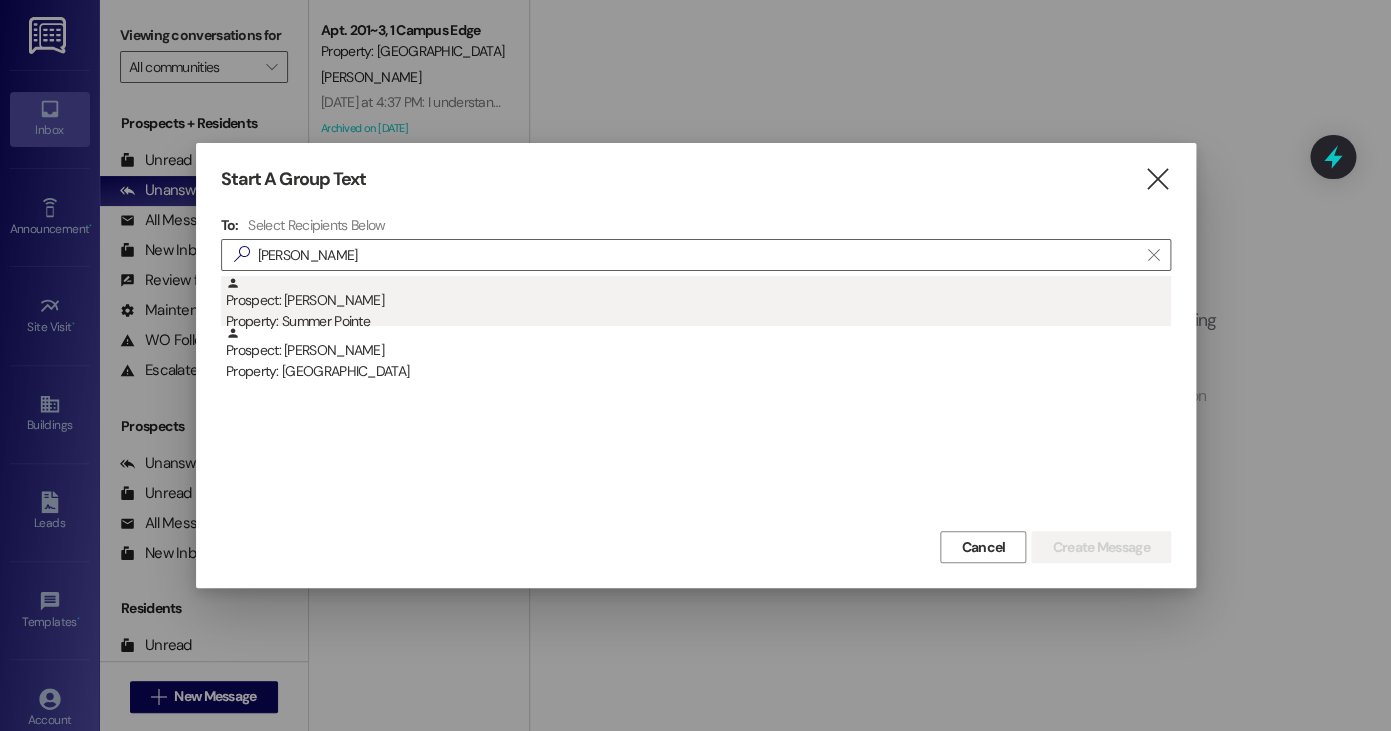 click on "Property: Summer Pointe" at bounding box center (698, 321) 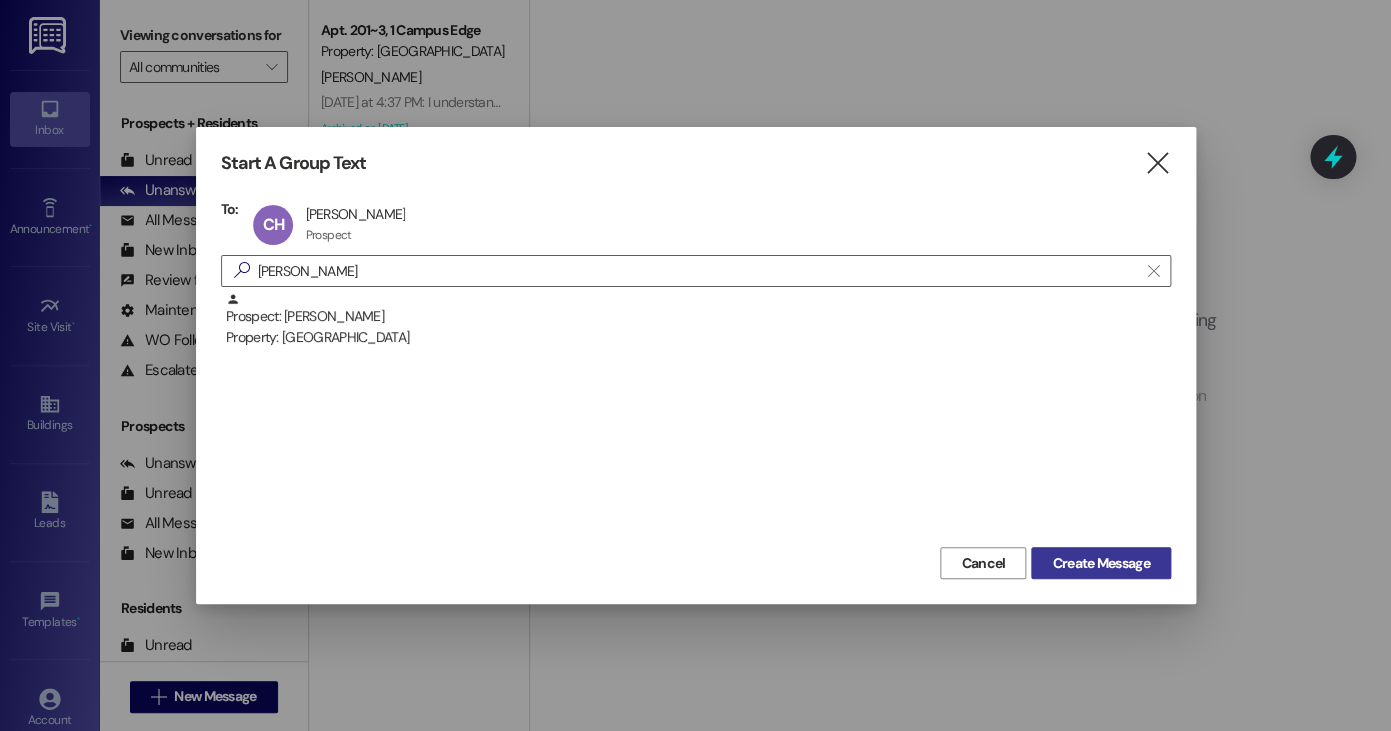 click on "Create Message" at bounding box center (1100, 563) 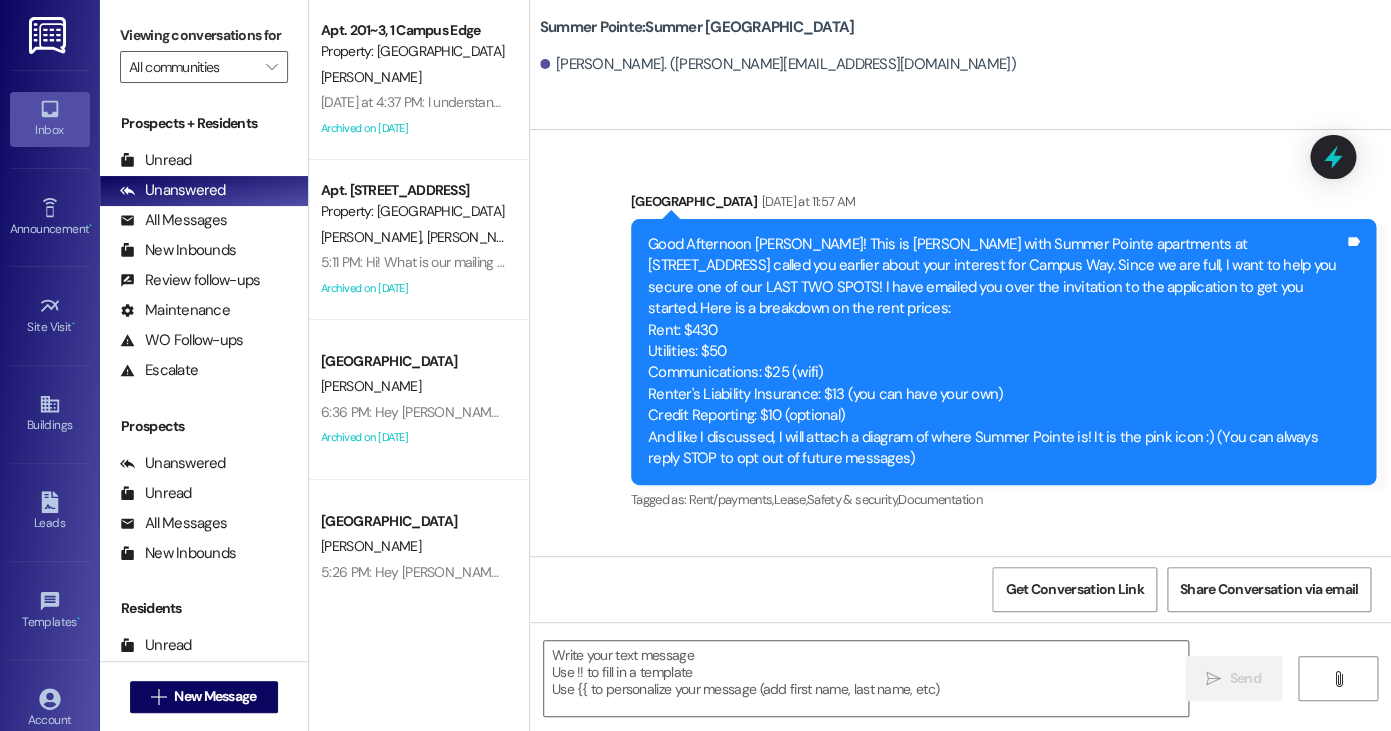 scroll, scrollTop: 3433, scrollLeft: 0, axis: vertical 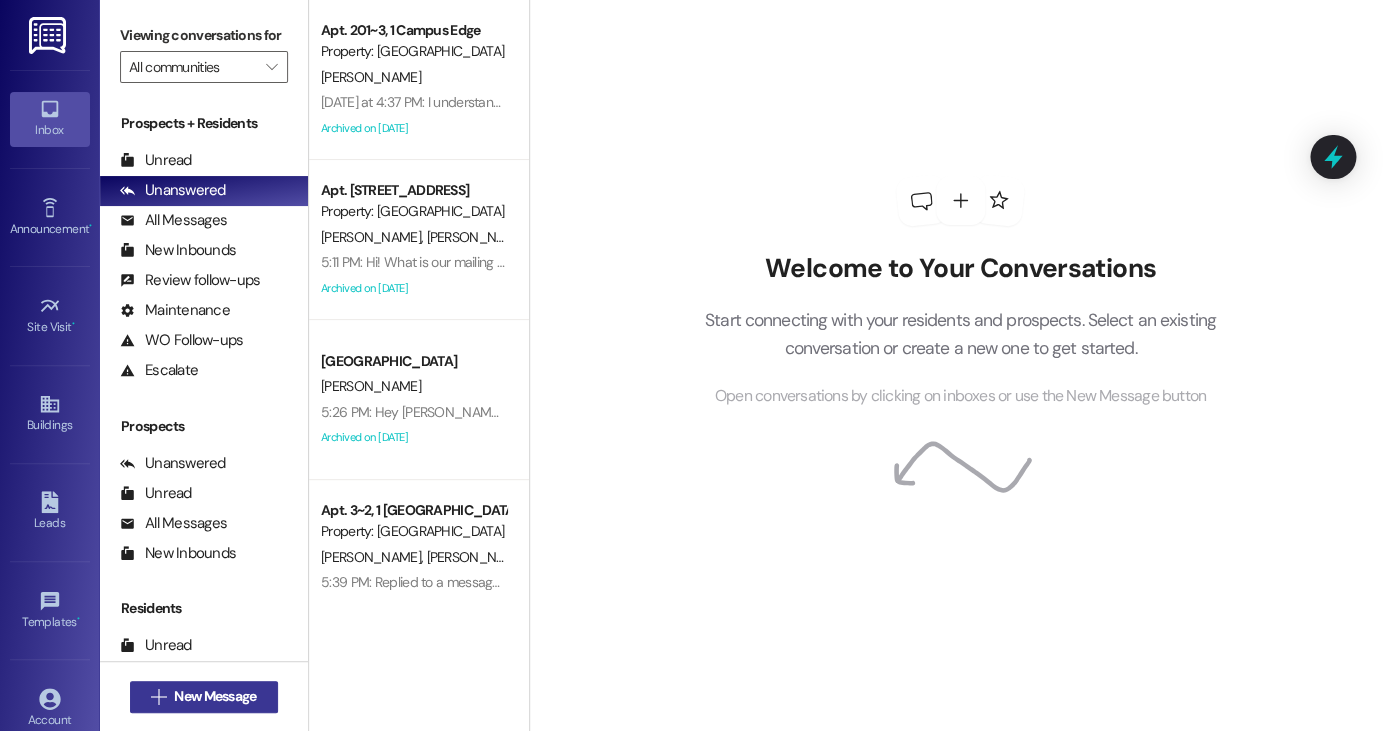 click on " New Message" at bounding box center [204, 697] 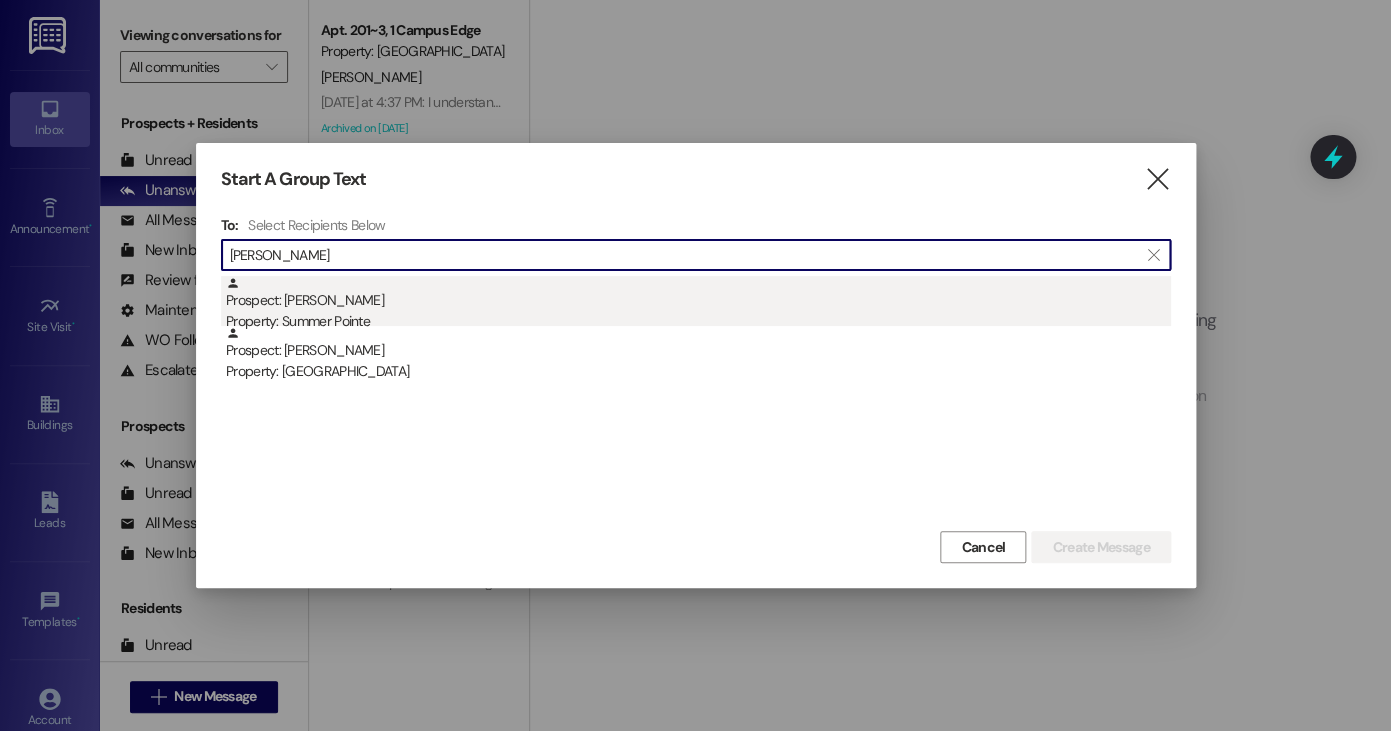 type on "[PERSON_NAME]" 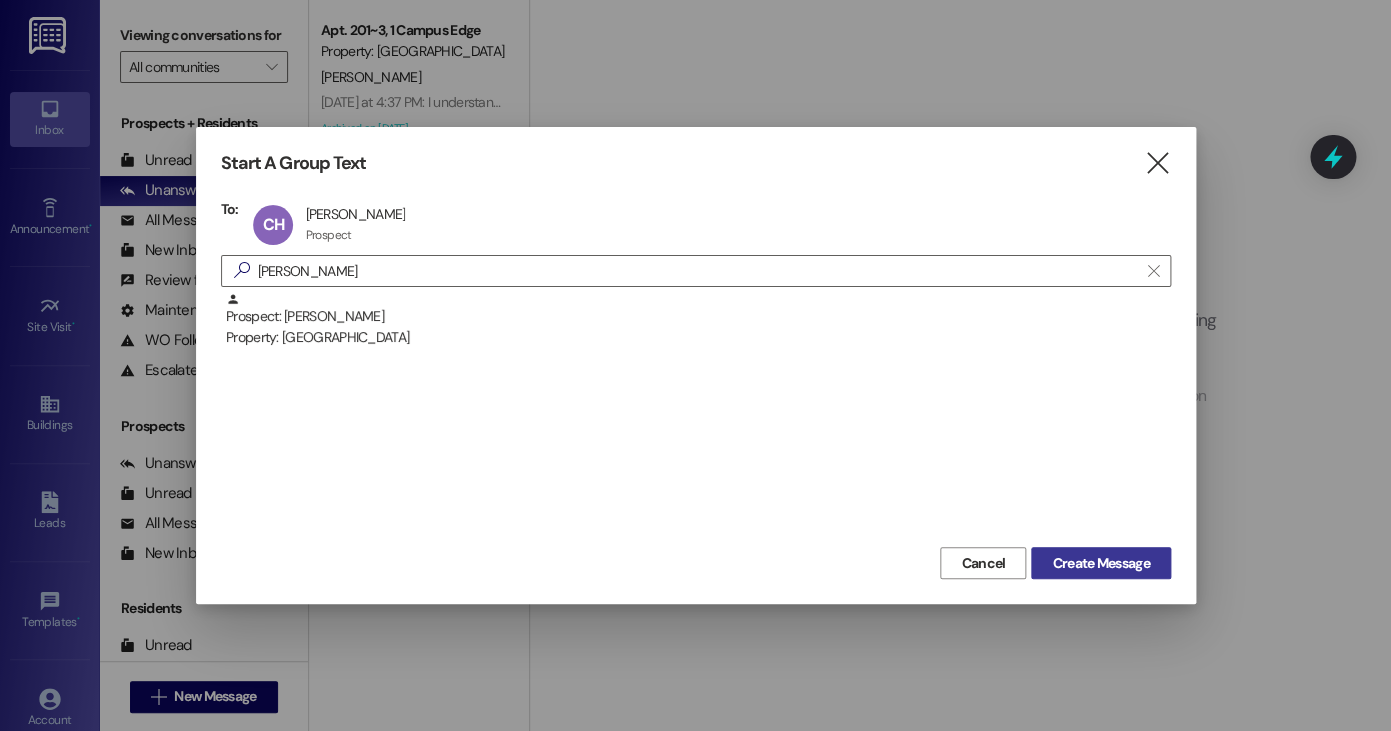 click on "Create Message" at bounding box center (1100, 563) 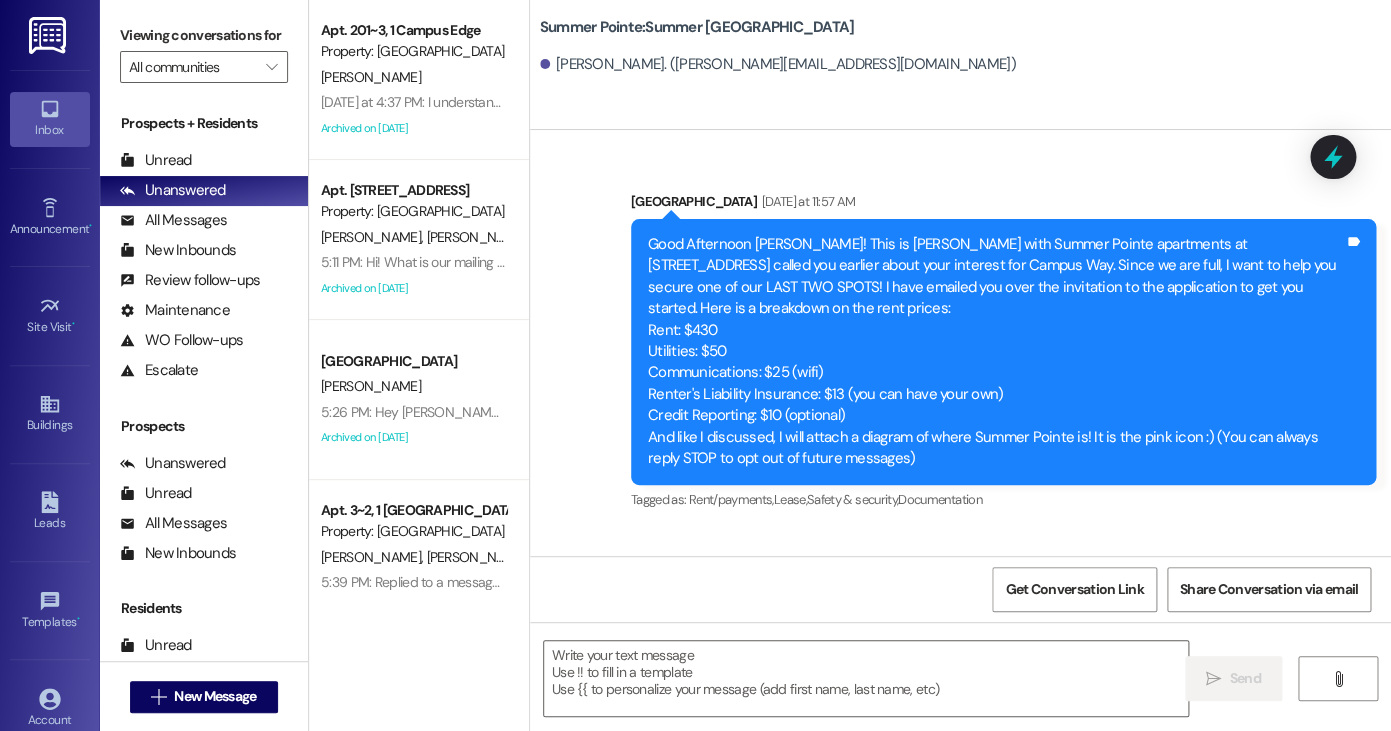 scroll, scrollTop: 3433, scrollLeft: 0, axis: vertical 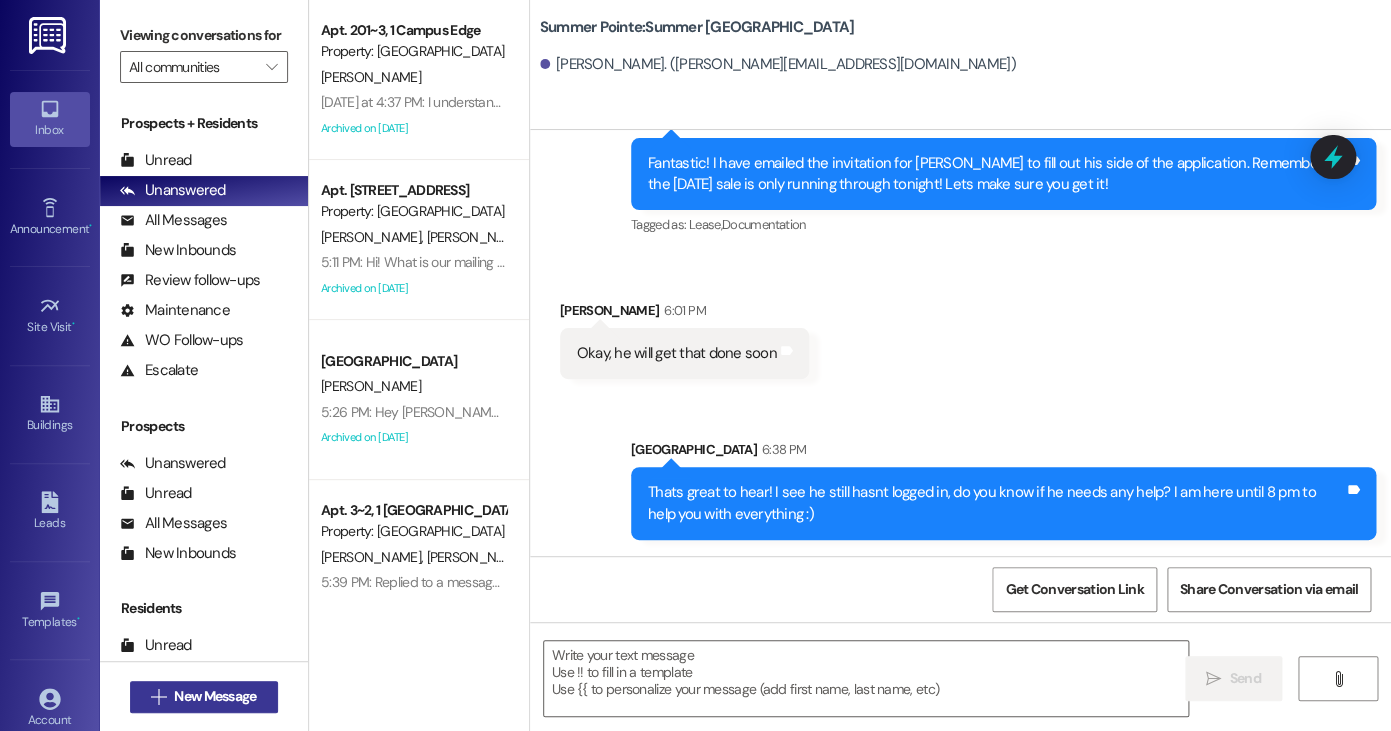 click on "New Message" at bounding box center [215, 696] 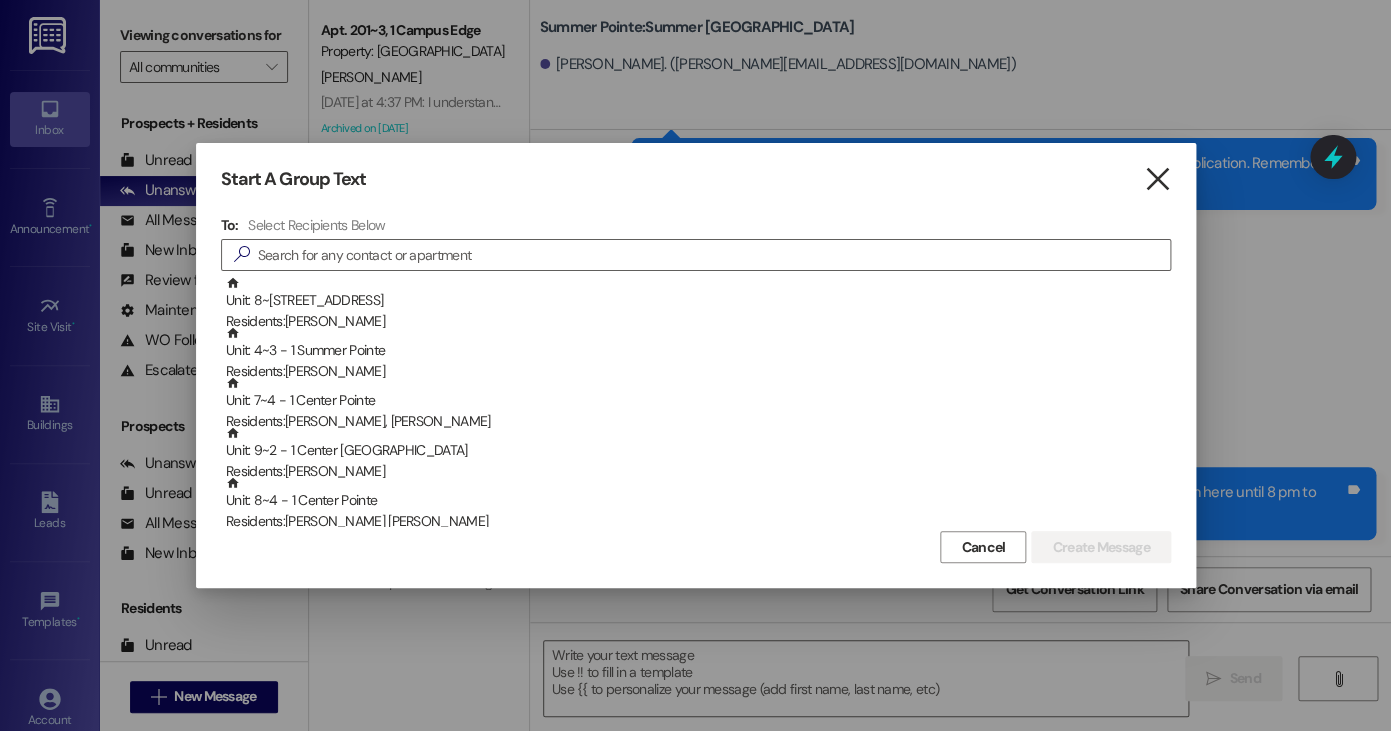click on "" at bounding box center [1157, 179] 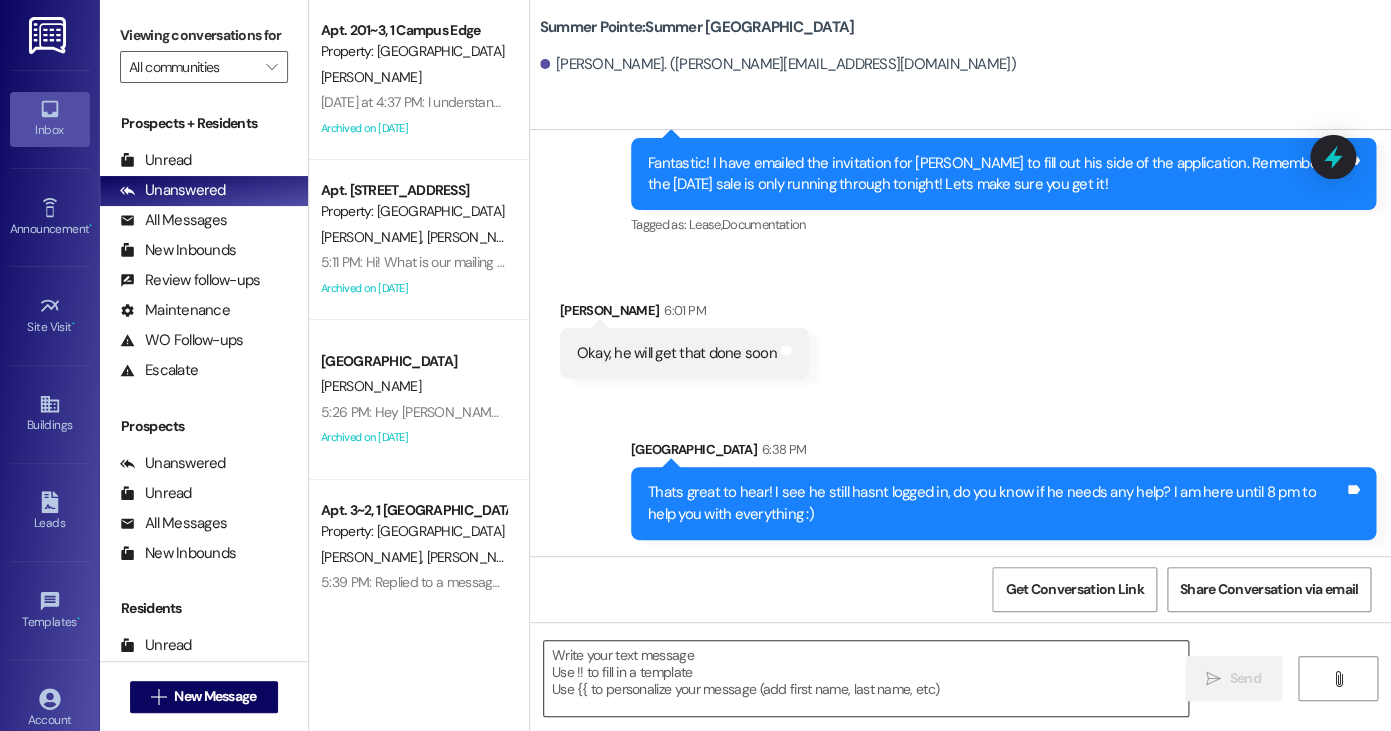 click at bounding box center (866, 678) 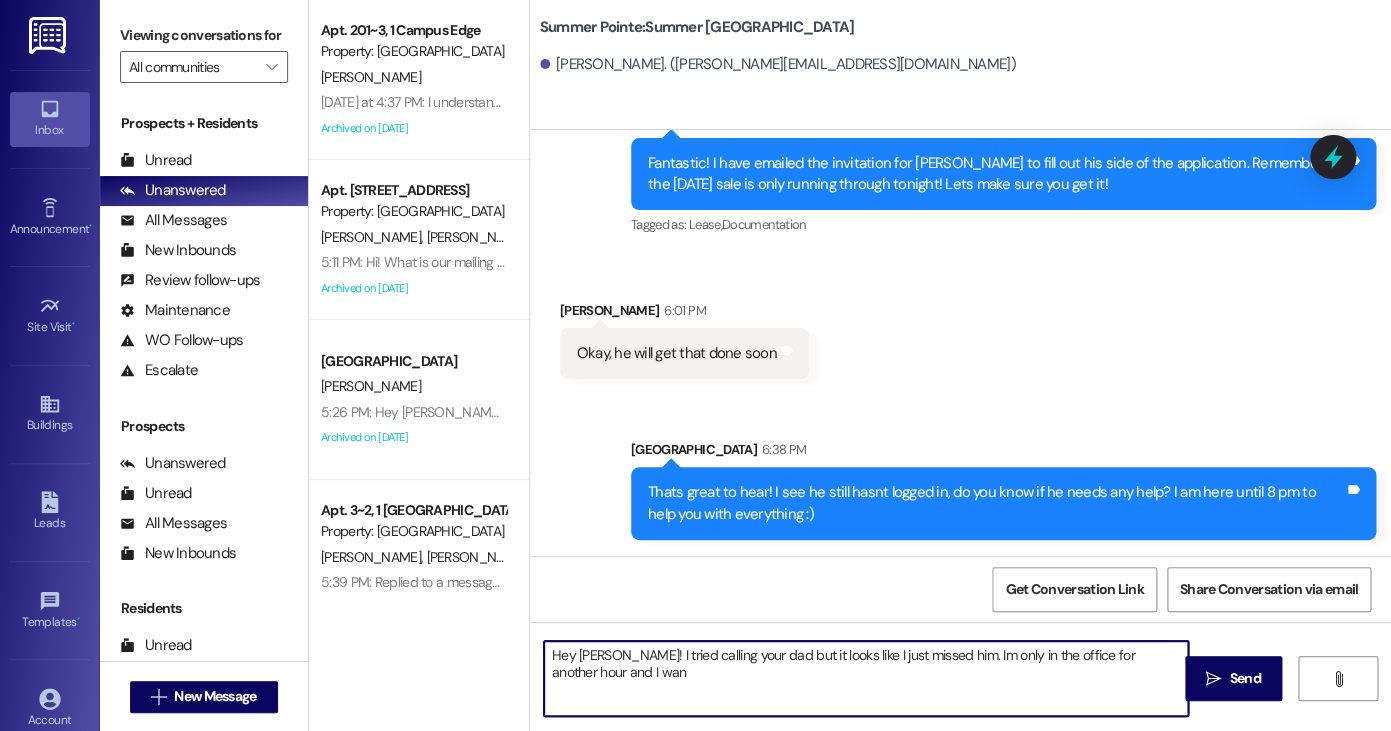 type on "Hey Cossette! I tried calling your dad but it looks like I just missed him. Im only in the office for another hour and I wan" 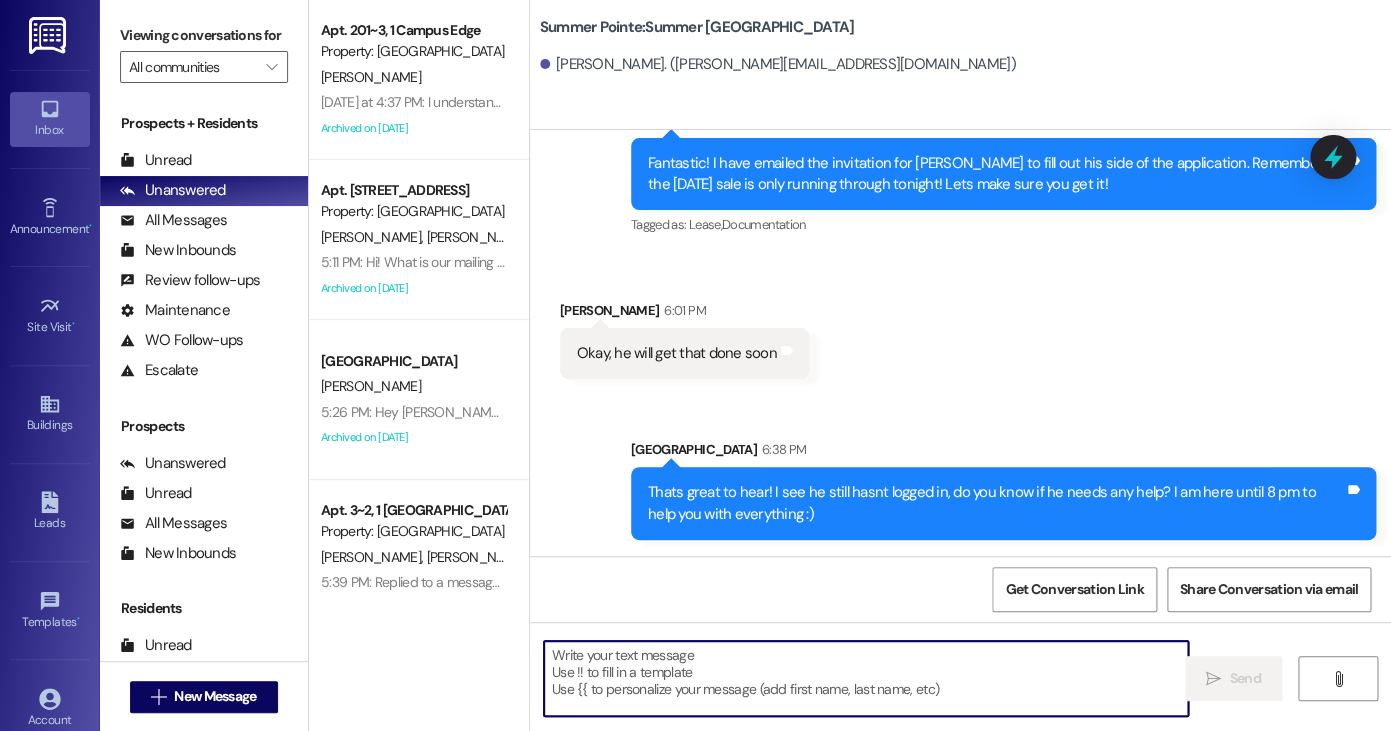 type 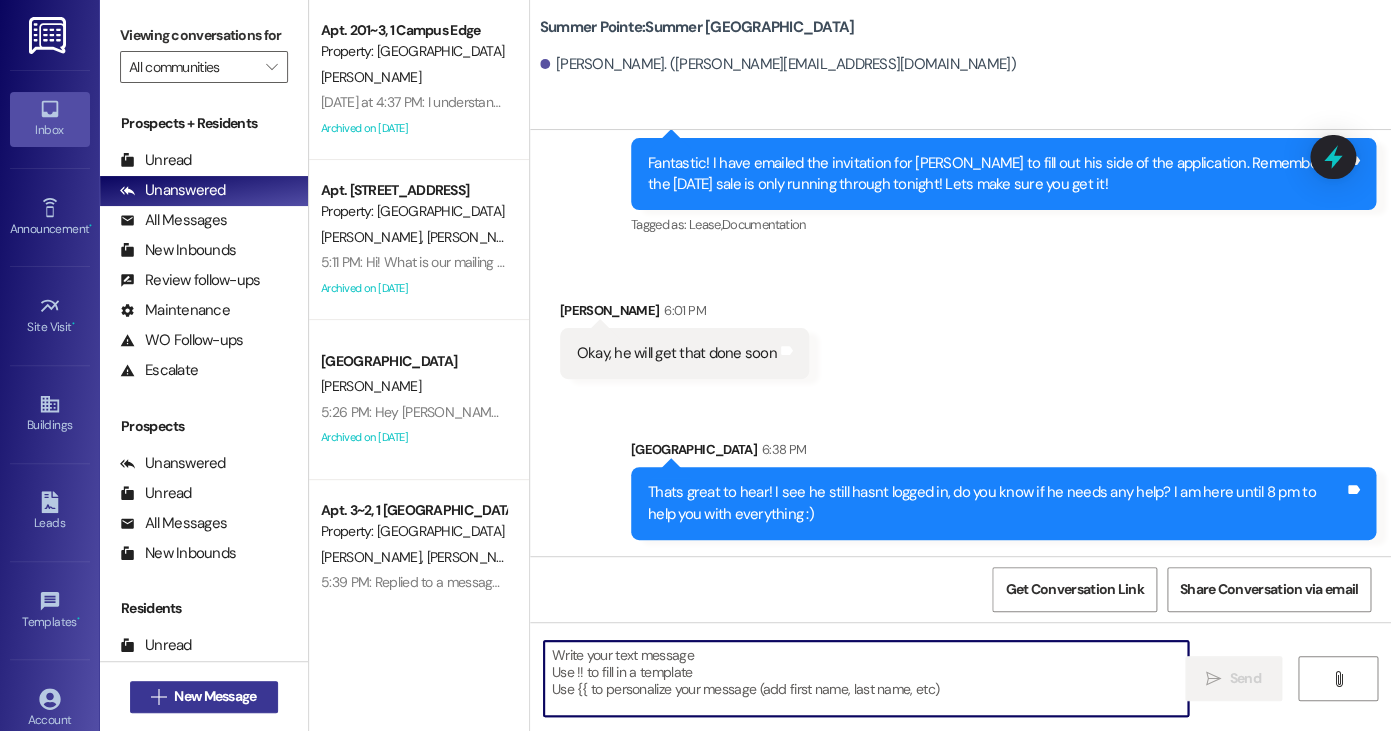 click on "New Message" at bounding box center (215, 696) 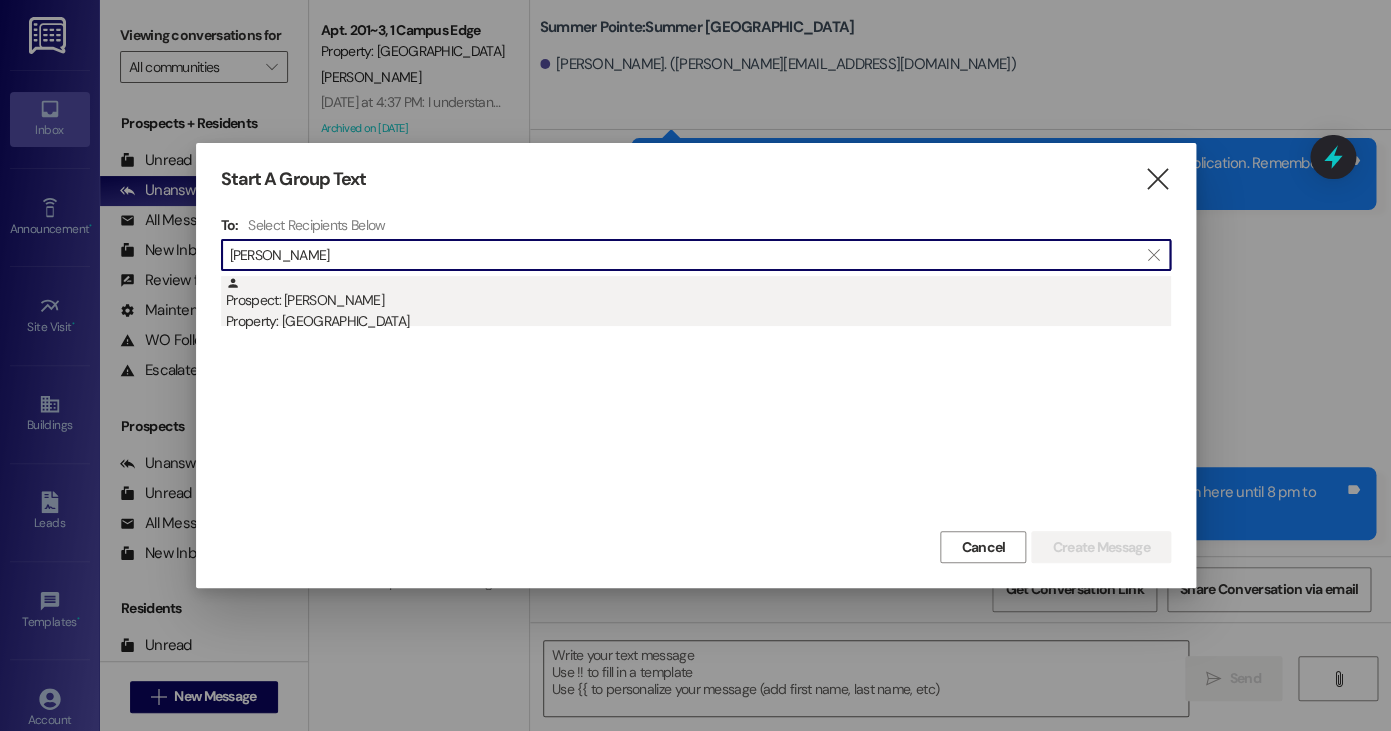 type on "lily peter" 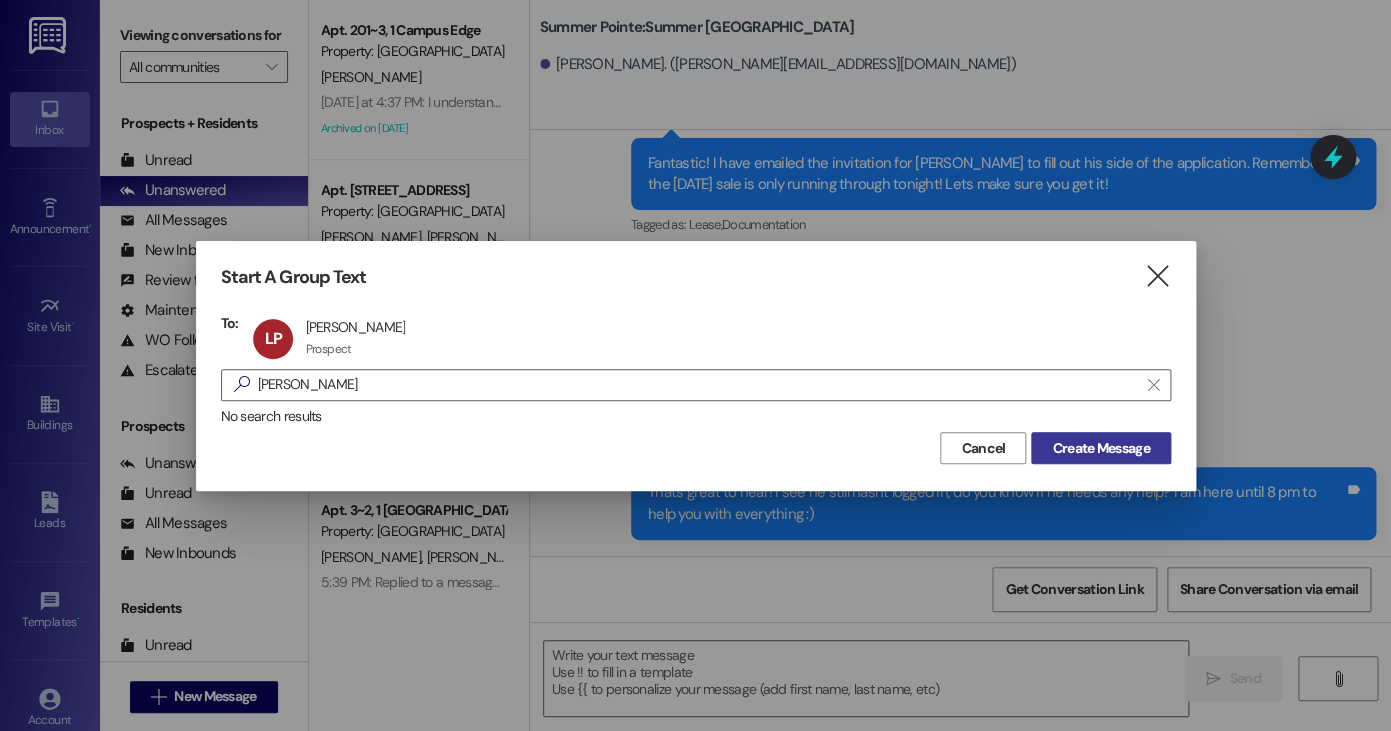 click on "Create Message" at bounding box center [1100, 448] 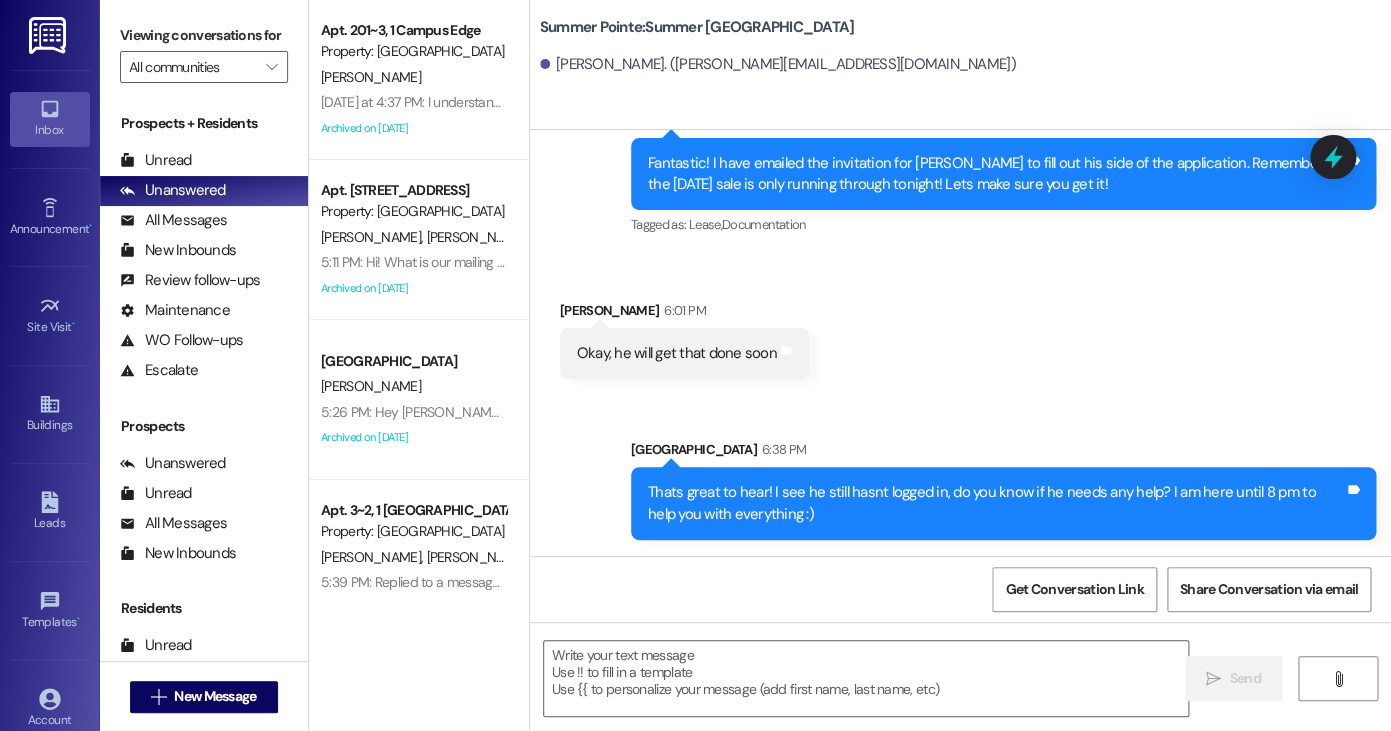 scroll, scrollTop: 2496, scrollLeft: 0, axis: vertical 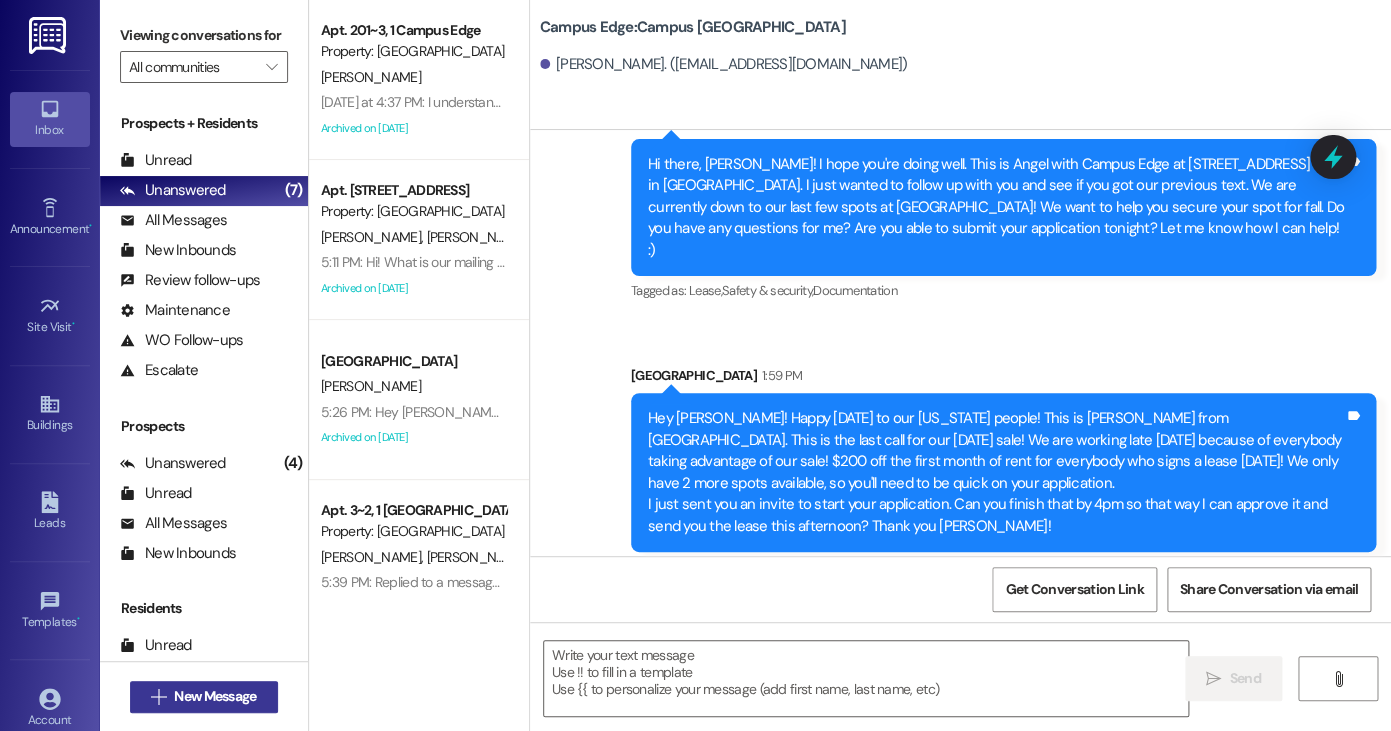 click on "New Message" at bounding box center [215, 696] 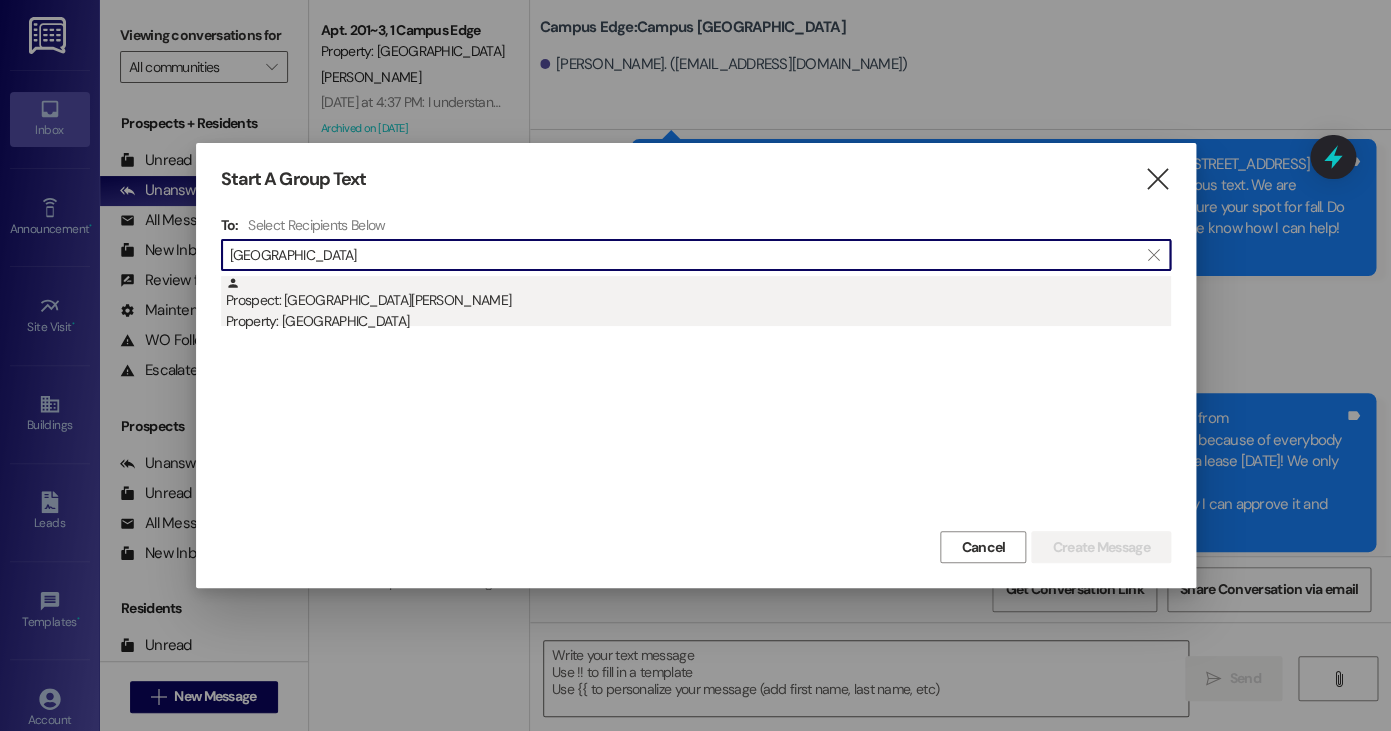 type on "kenya" 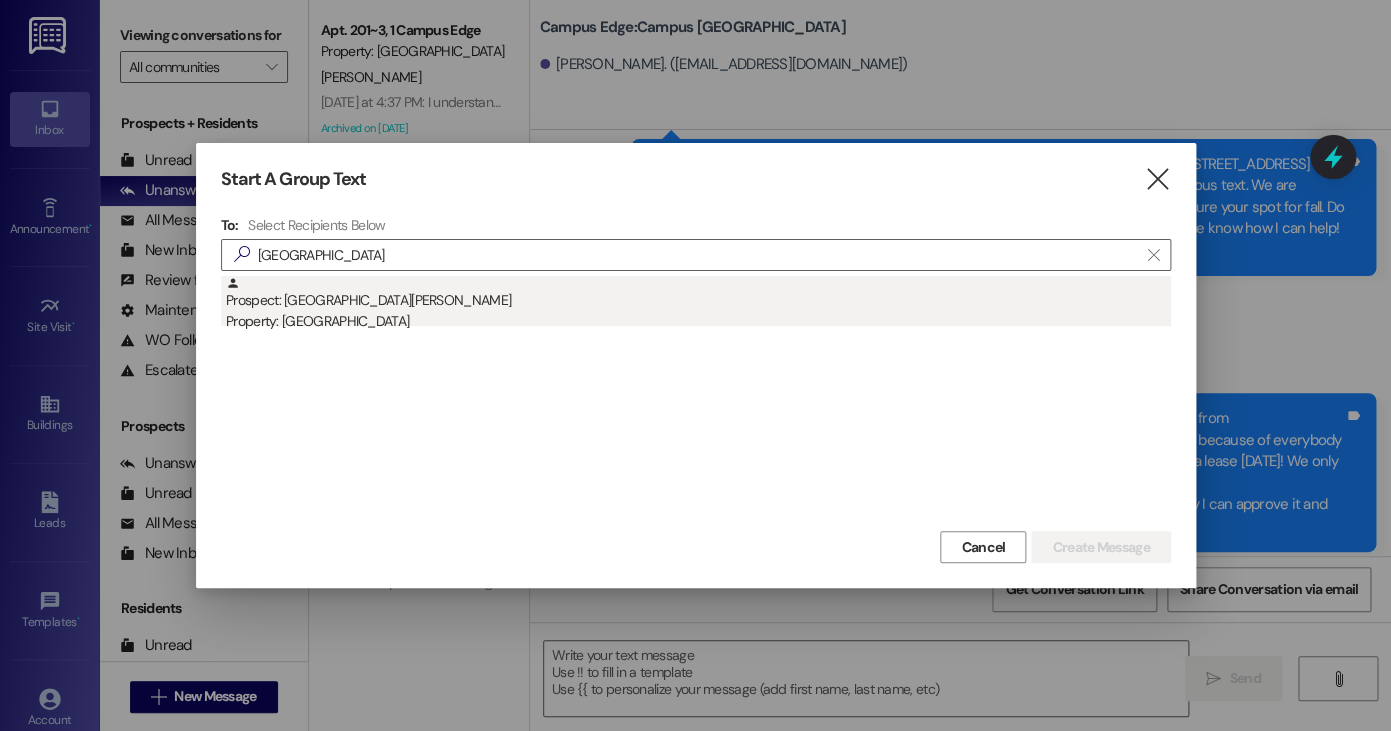 click on "Prospect: Kenya Fike Property: Campus Edge" at bounding box center [698, 304] 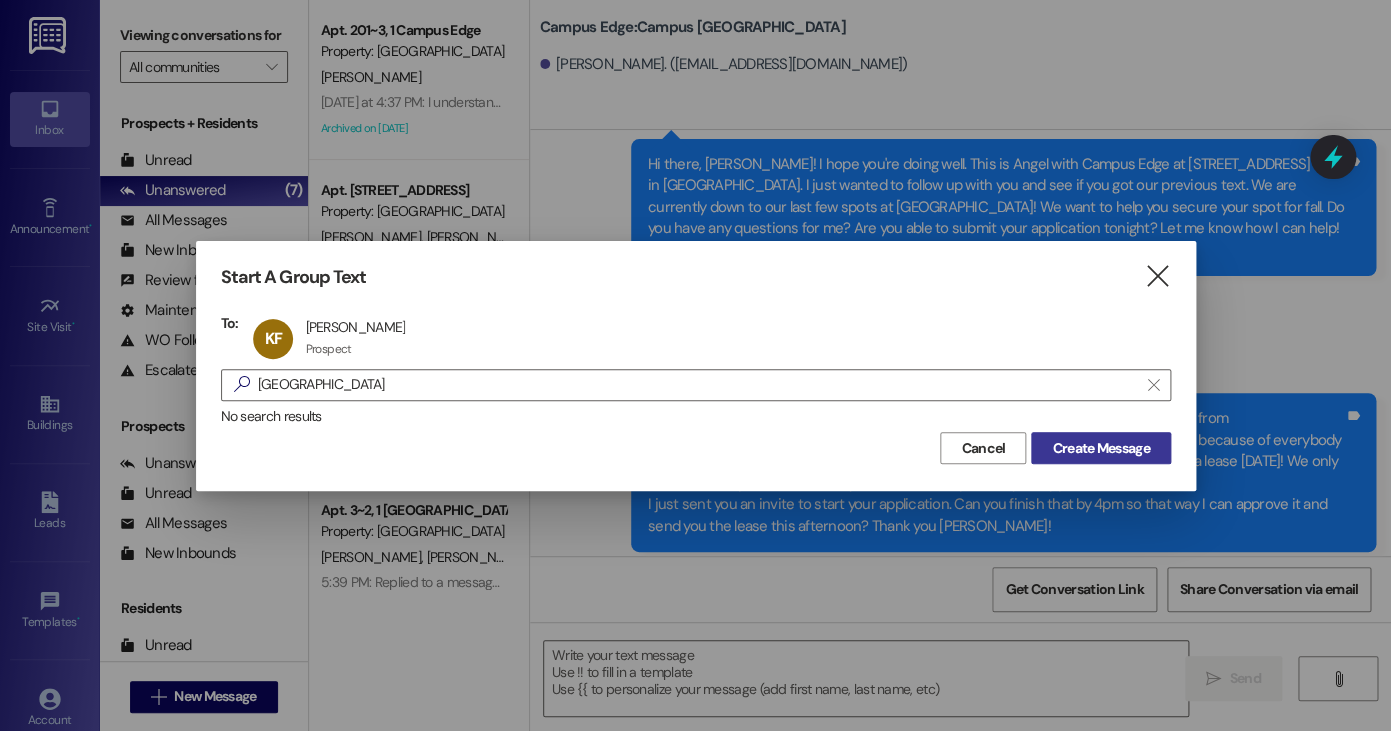 click on "Create Message" at bounding box center (1100, 448) 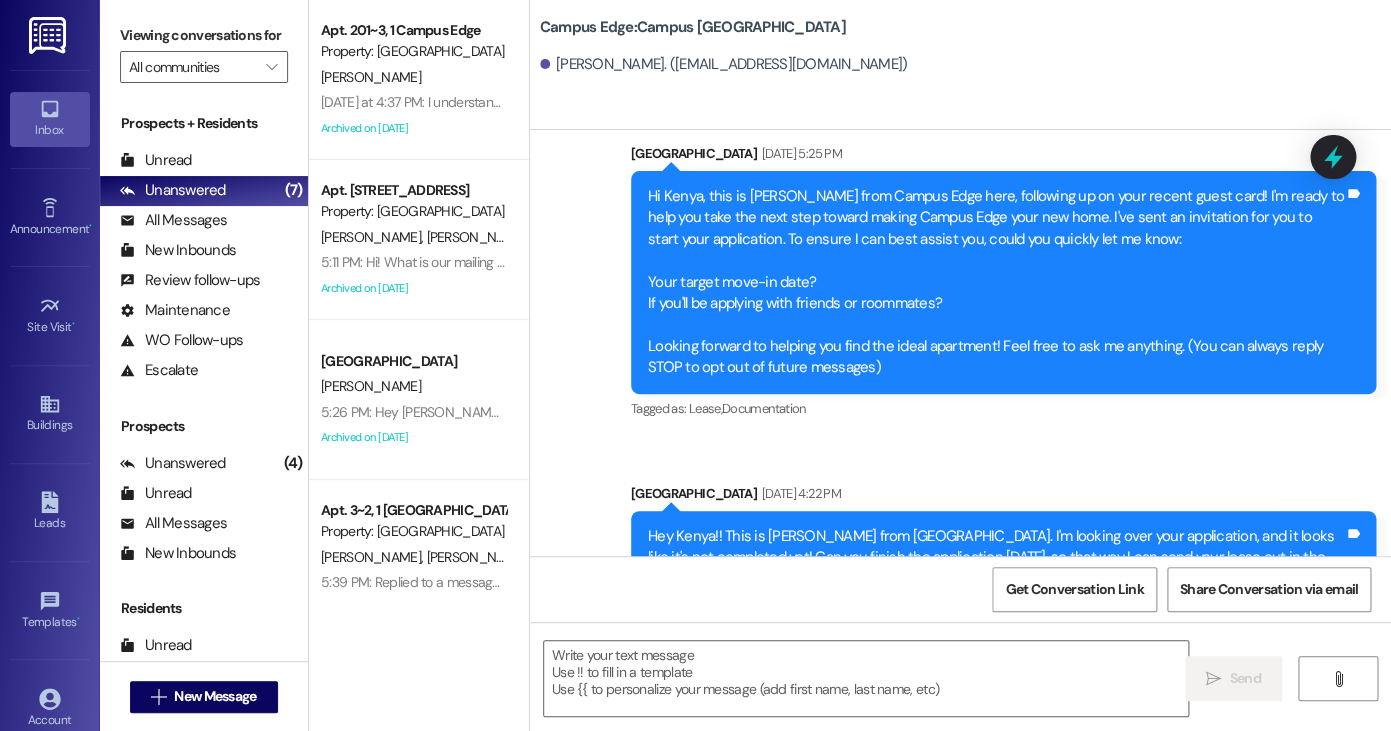 scroll, scrollTop: 0, scrollLeft: 0, axis: both 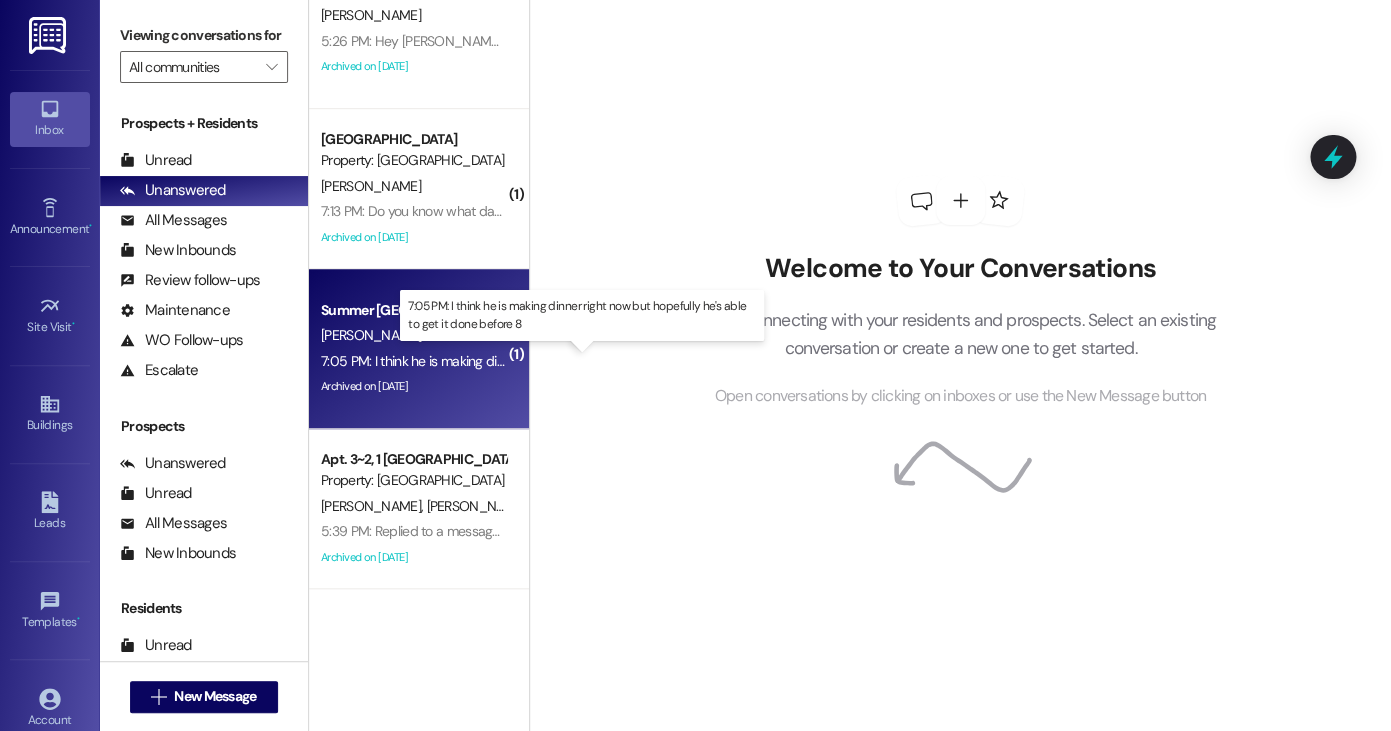 click on "7:05 PM: I think he is making dinner right now but hopefully he's able to get it done before 8 7:05 PM: I think he is making dinner right now but hopefully he's able to get it done before 8" at bounding box center (584, 361) 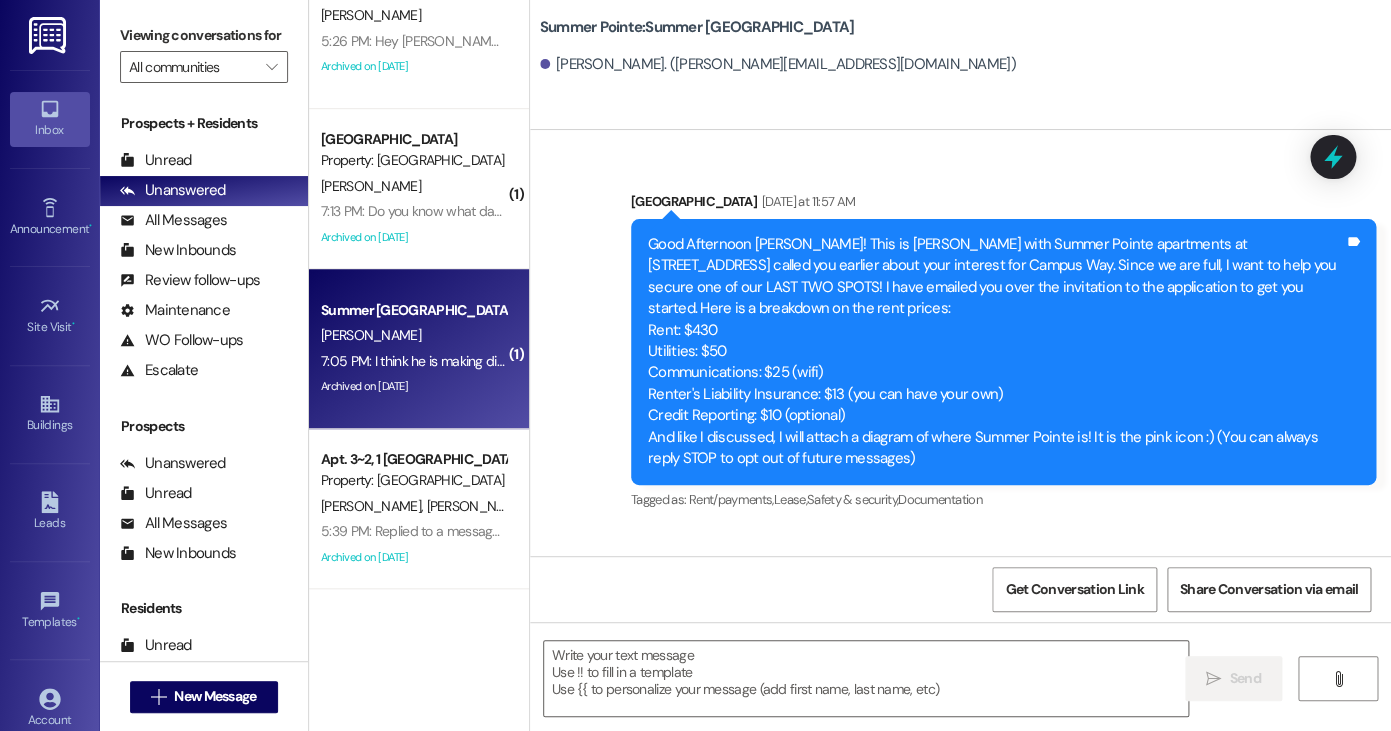 scroll, scrollTop: 3572, scrollLeft: 0, axis: vertical 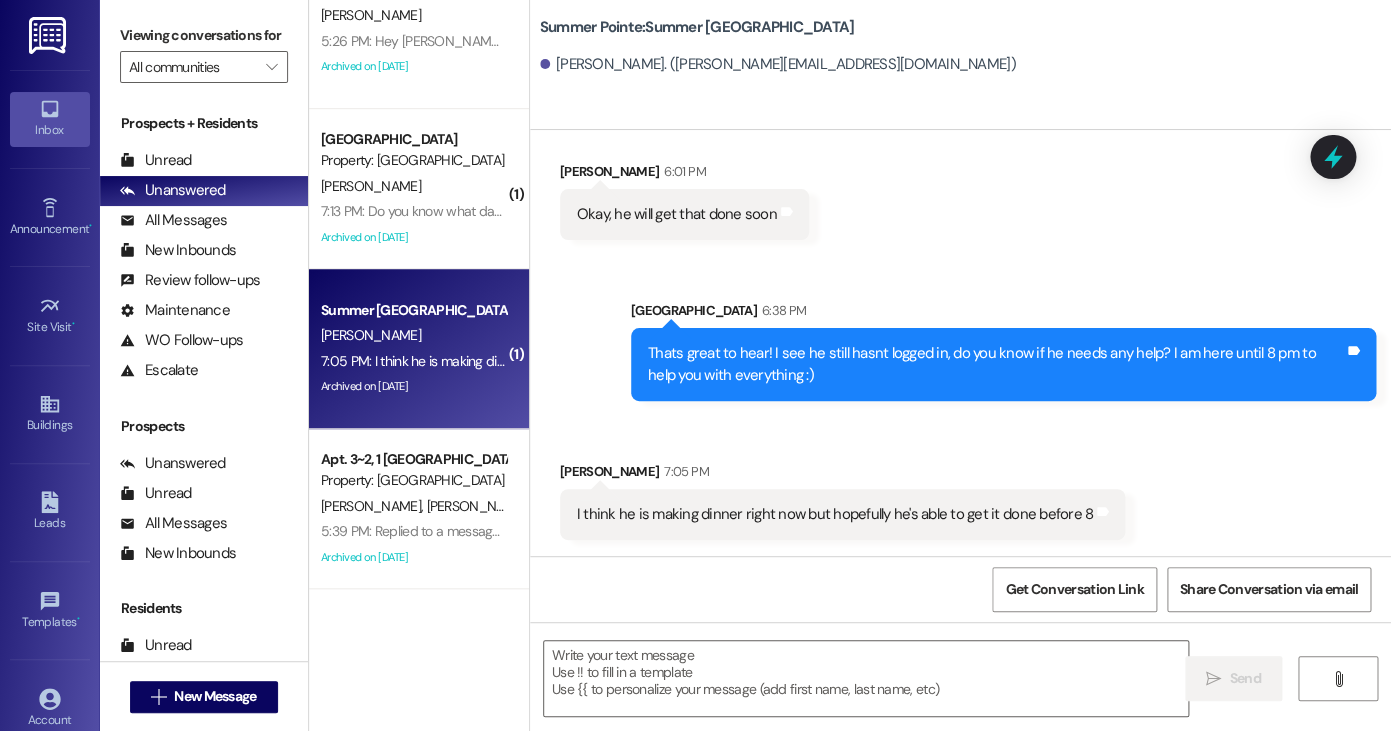 click at bounding box center (866, 678) 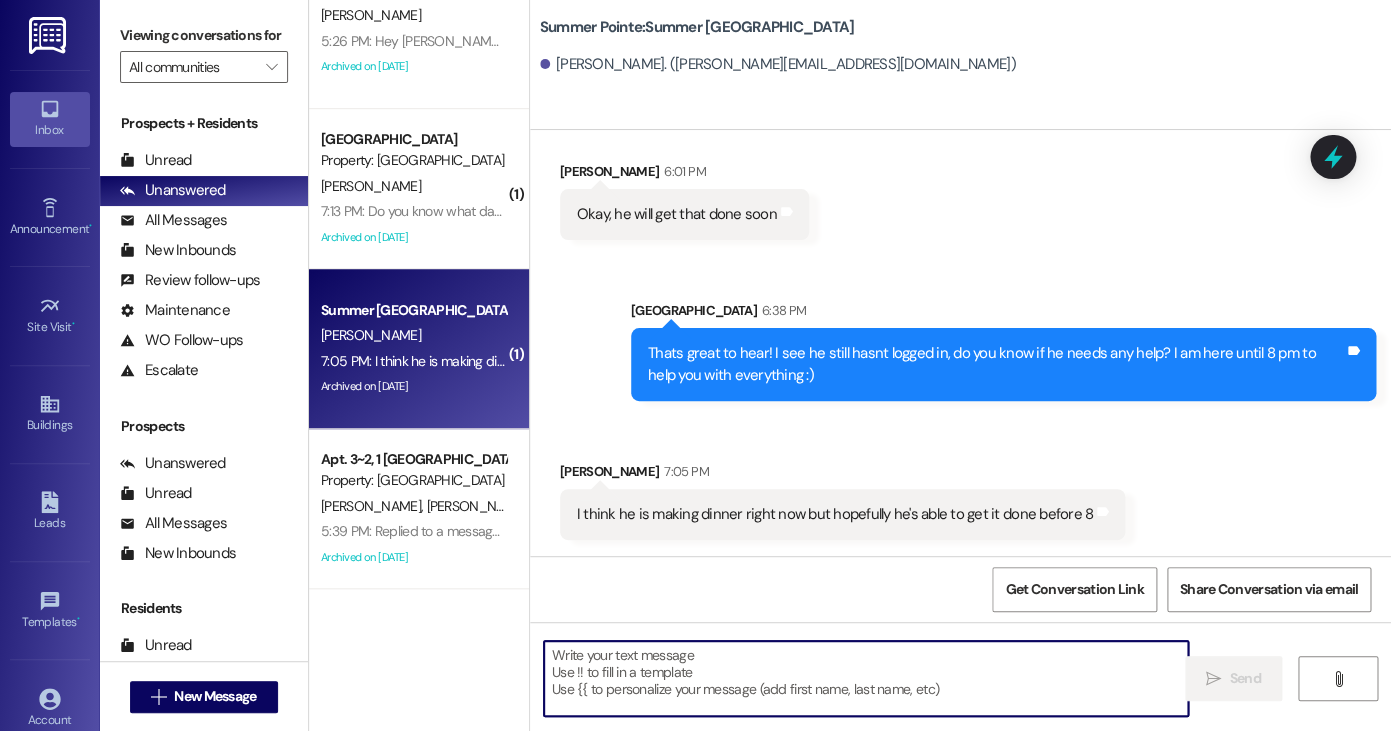 type on "k" 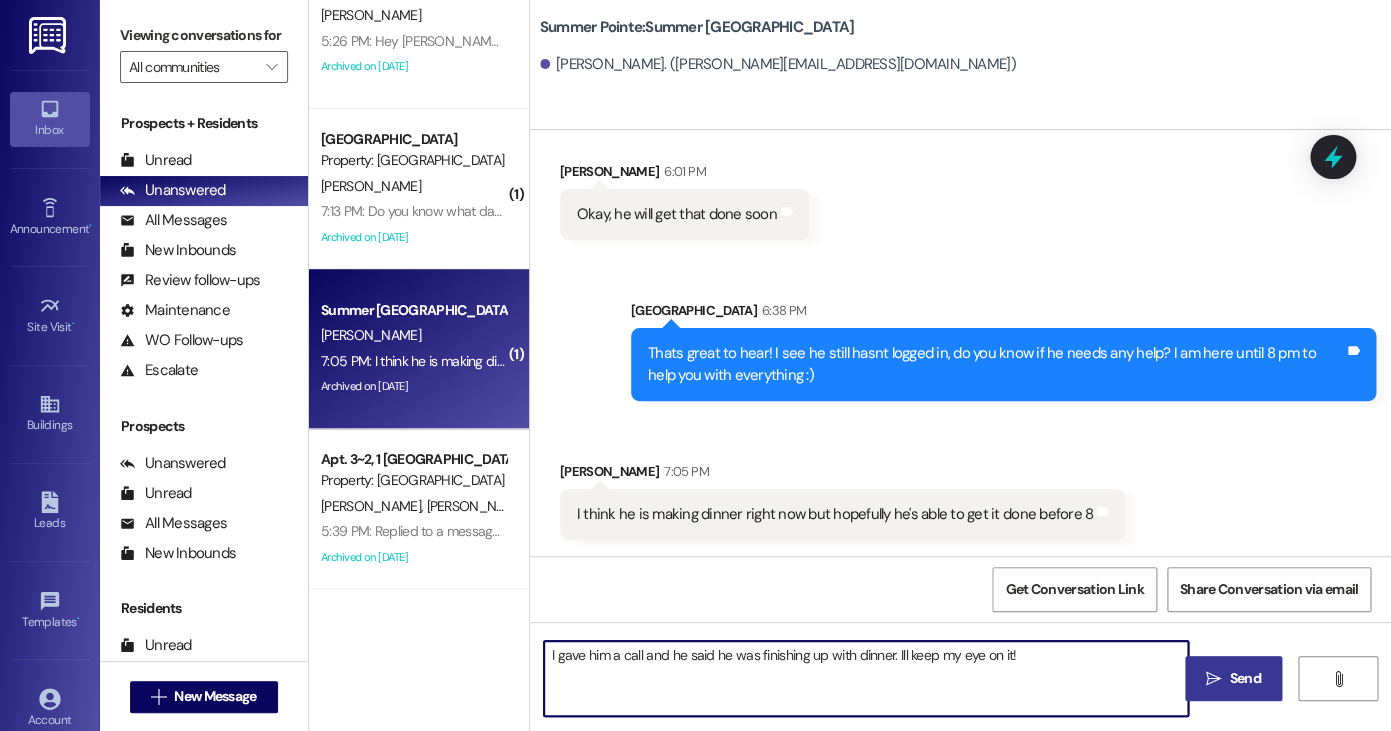 type on "I gave him a call and he said he was finishing up with dinner. Ill keep my eye on it!" 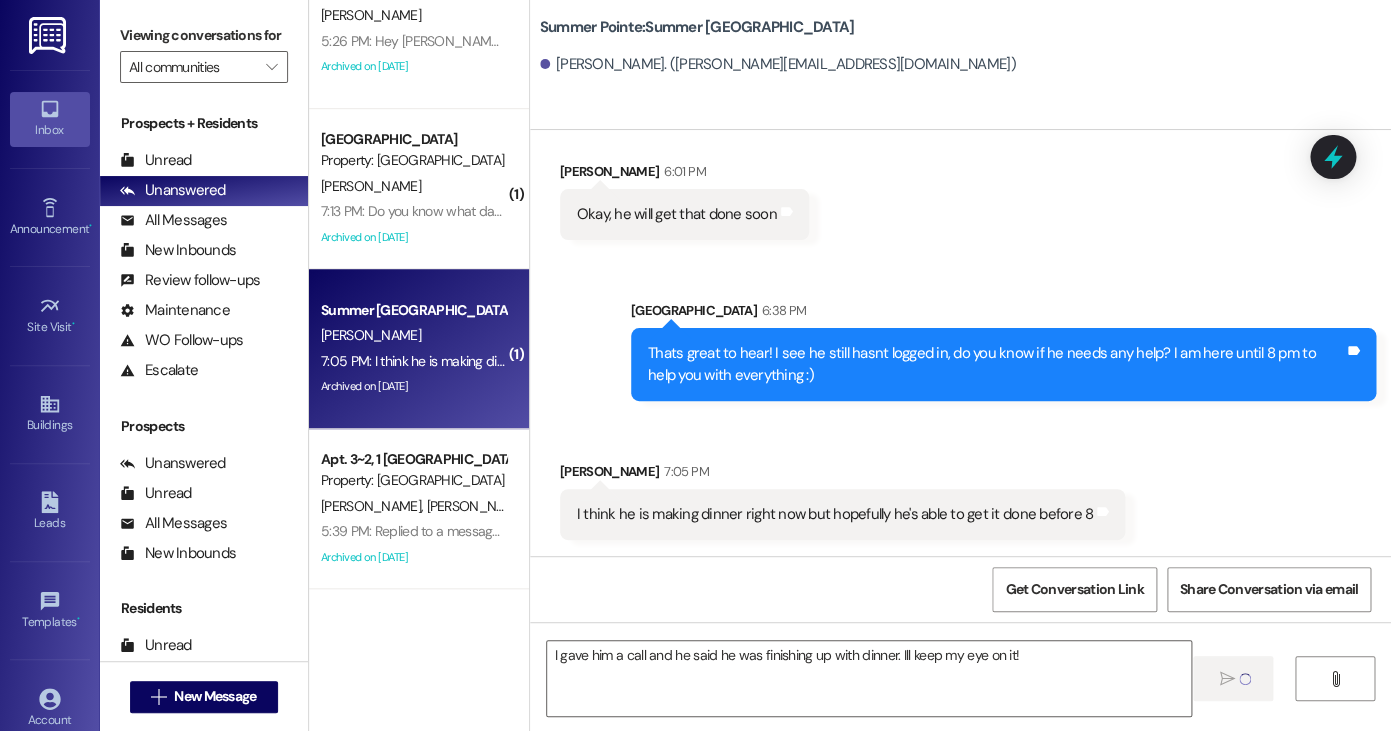 type 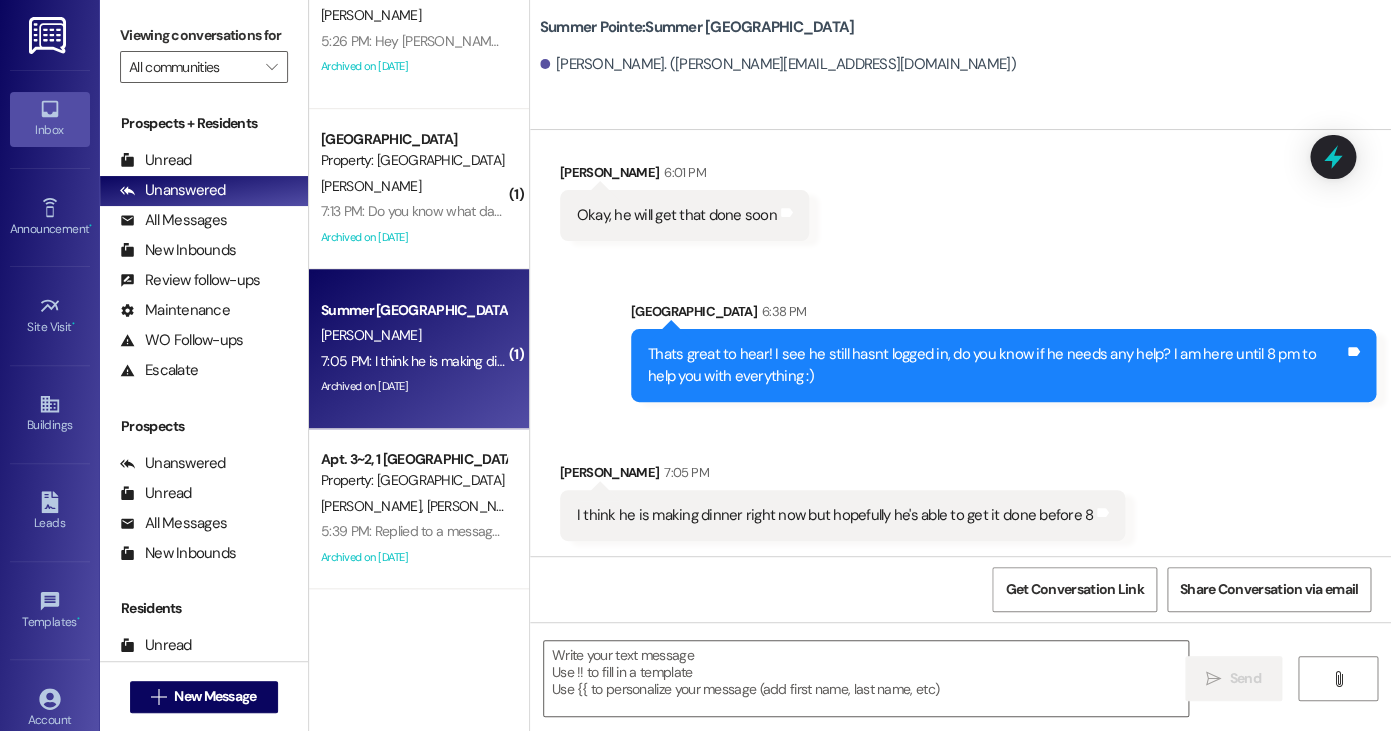 scroll, scrollTop: 3712, scrollLeft: 0, axis: vertical 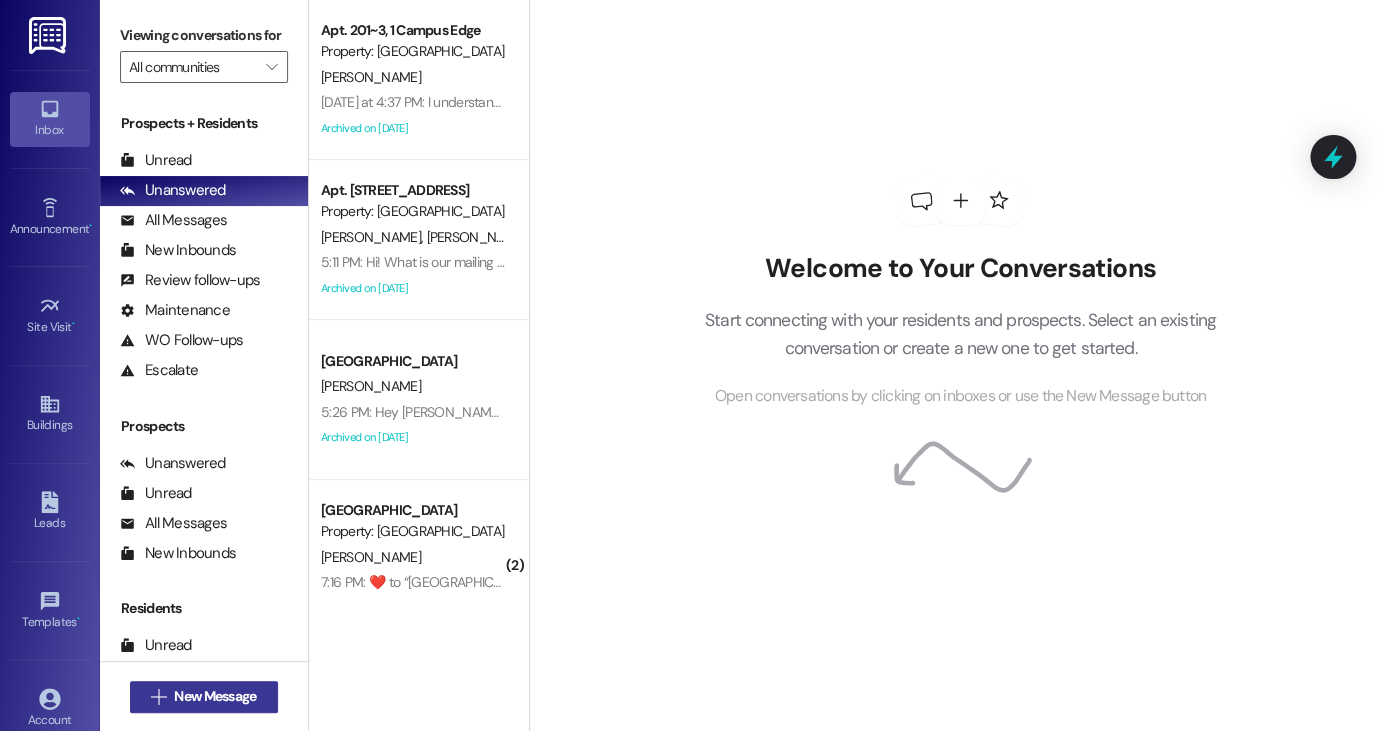 click on "New Message" at bounding box center [215, 696] 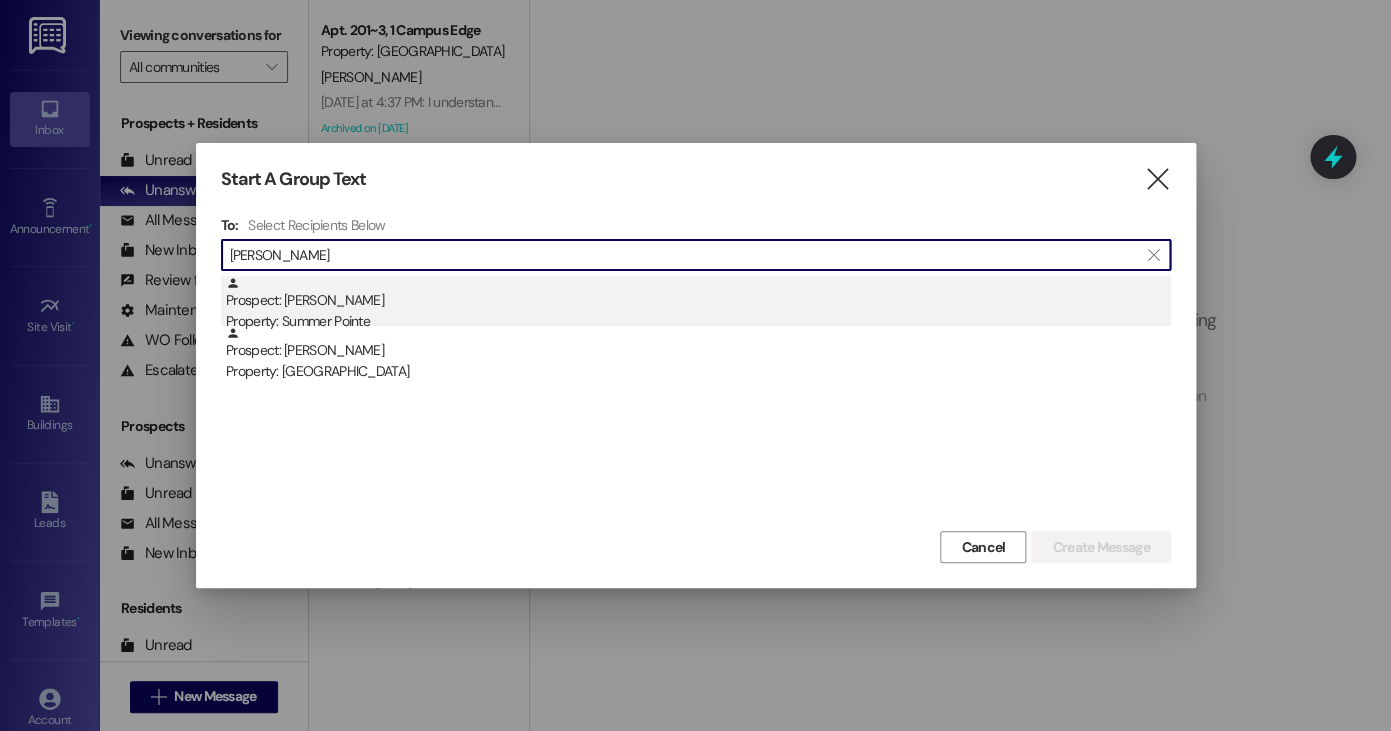 type on "[PERSON_NAME]" 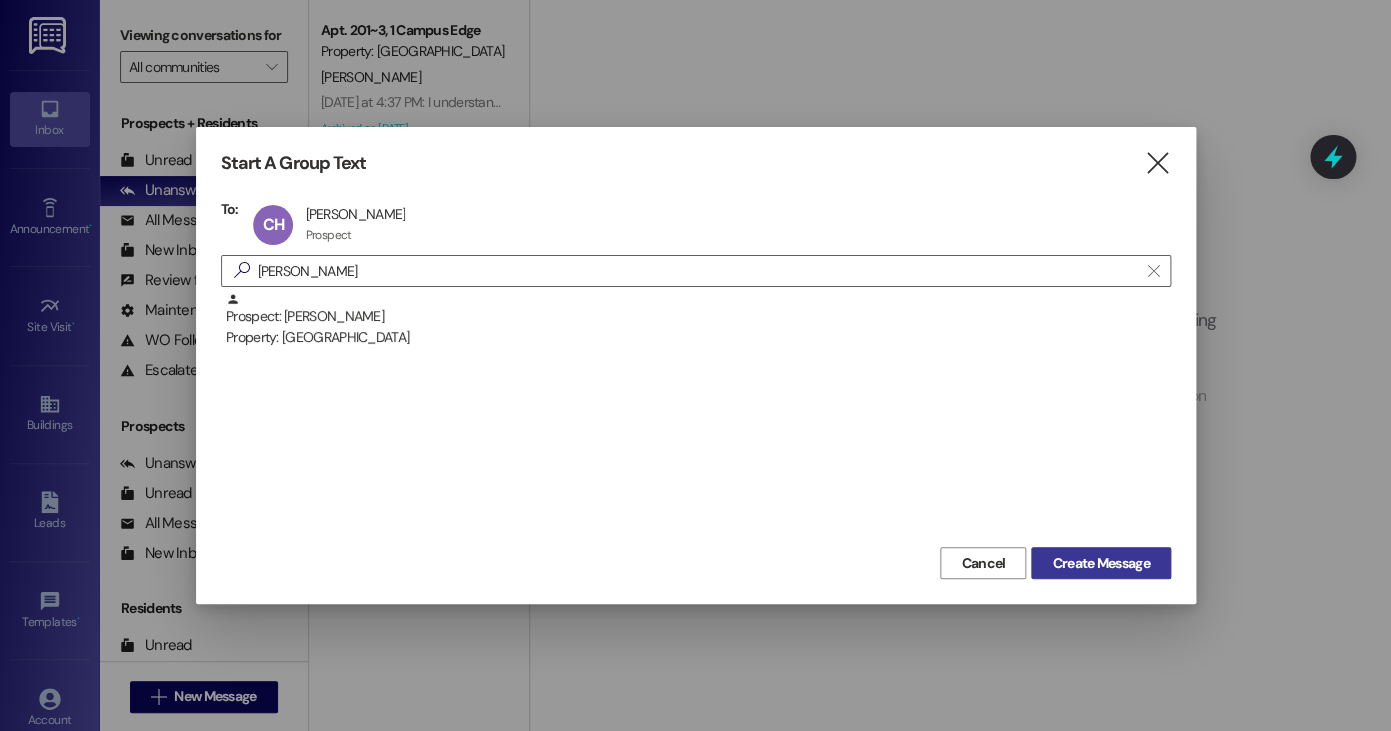 click on "Create Message" at bounding box center (1100, 563) 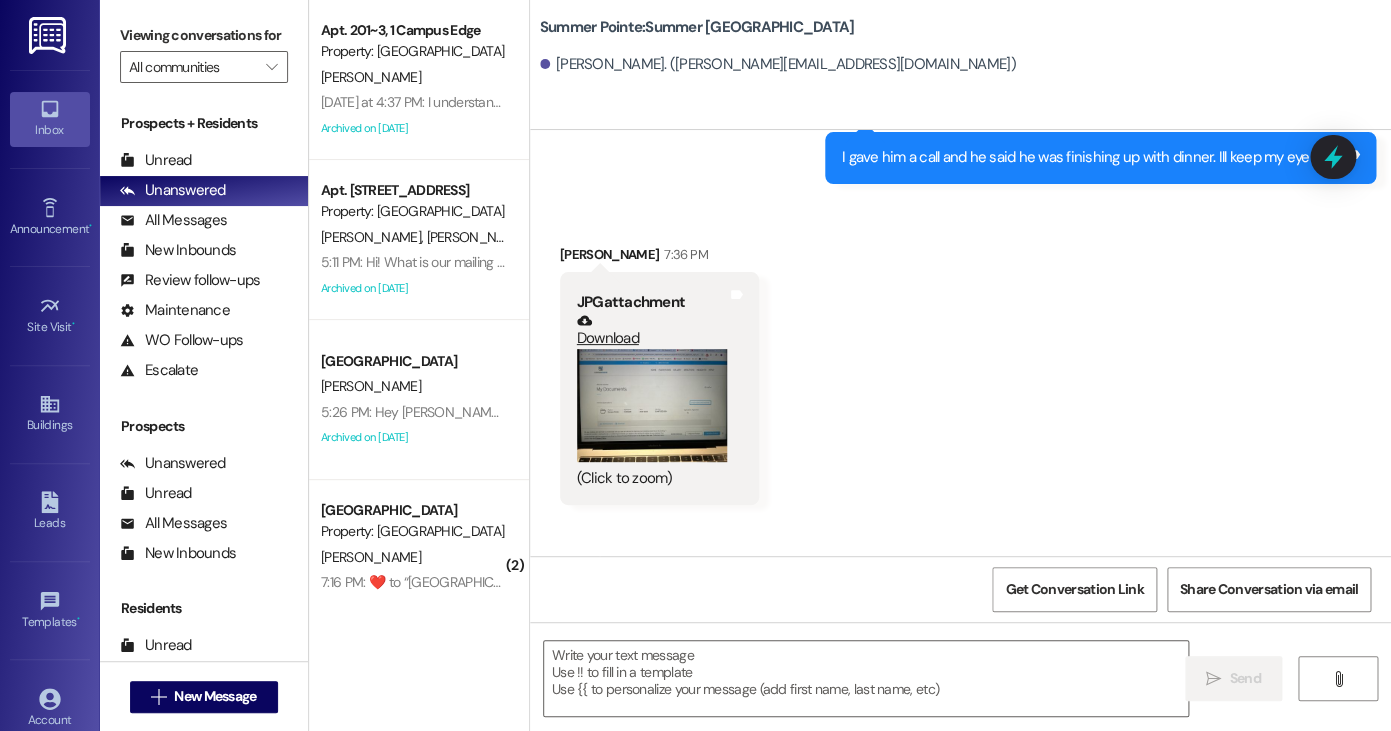 scroll, scrollTop: 4165, scrollLeft: 0, axis: vertical 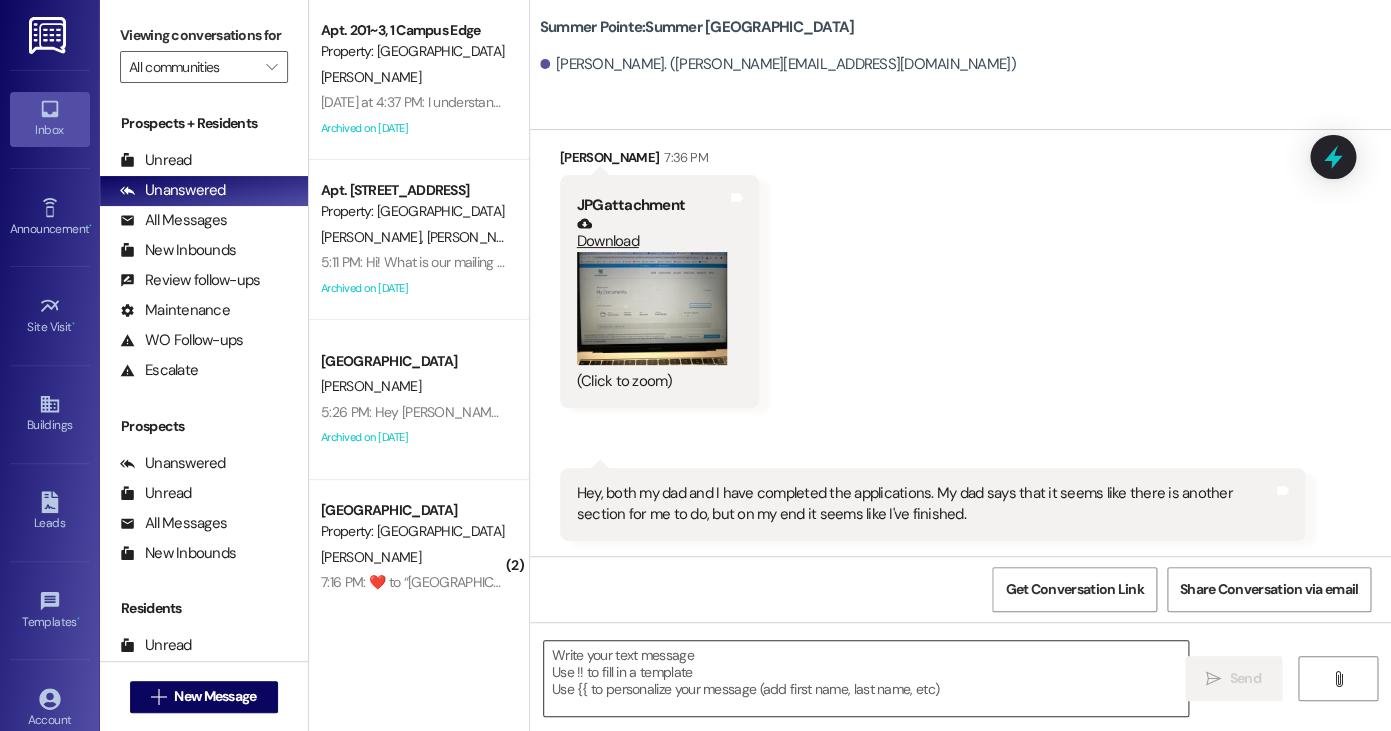 click at bounding box center (866, 678) 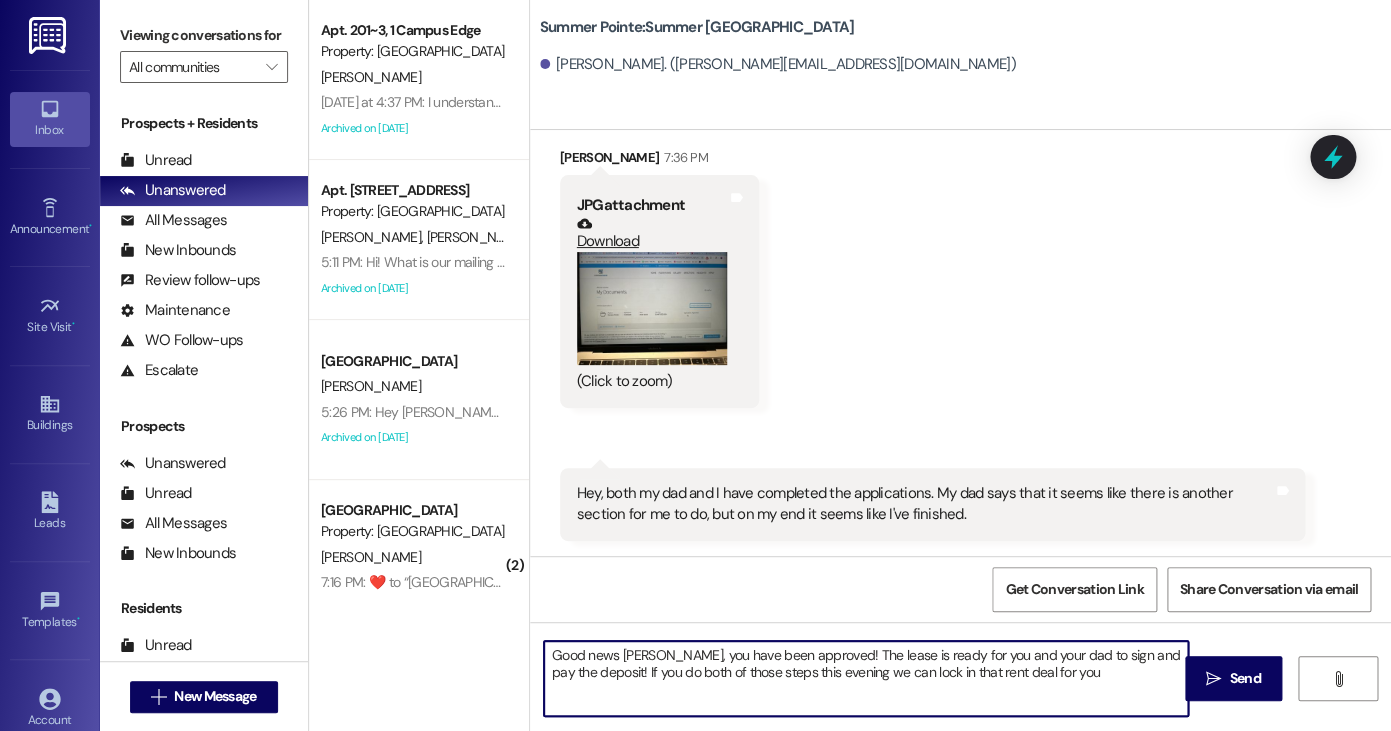 type on "Good news [PERSON_NAME], you have been approved! The lease is ready for you and your dad to sign and pay the deposit! If you do both of those steps this evening we can lock in that rent deal for you!" 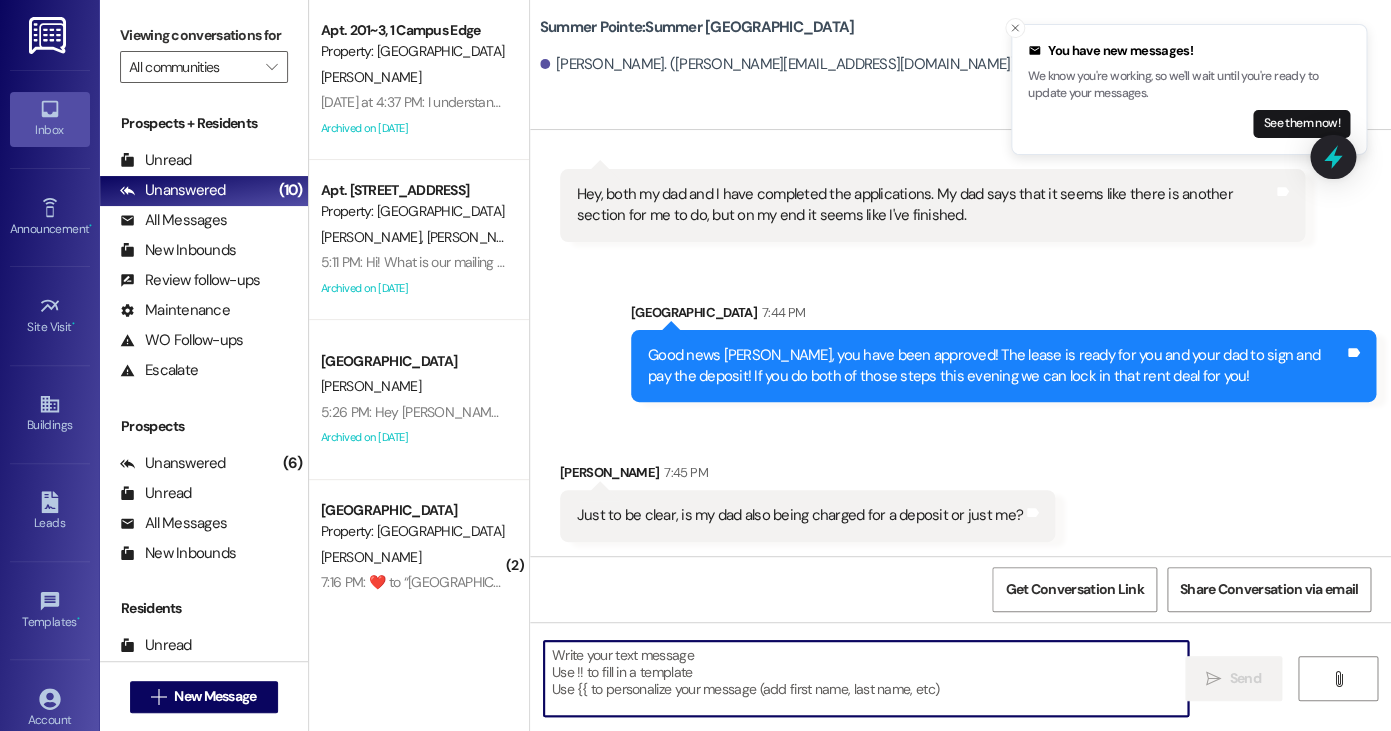 scroll, scrollTop: 4465, scrollLeft: 0, axis: vertical 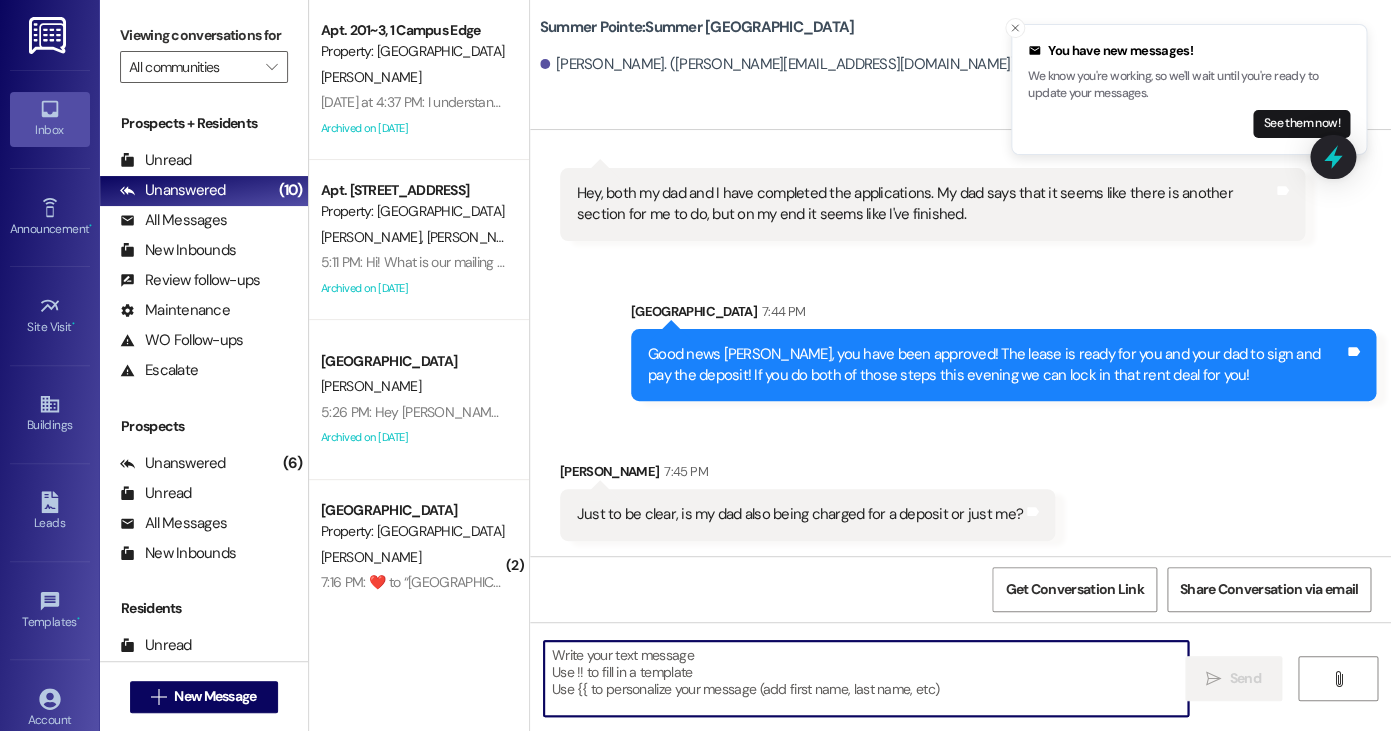 click at bounding box center (866, 678) 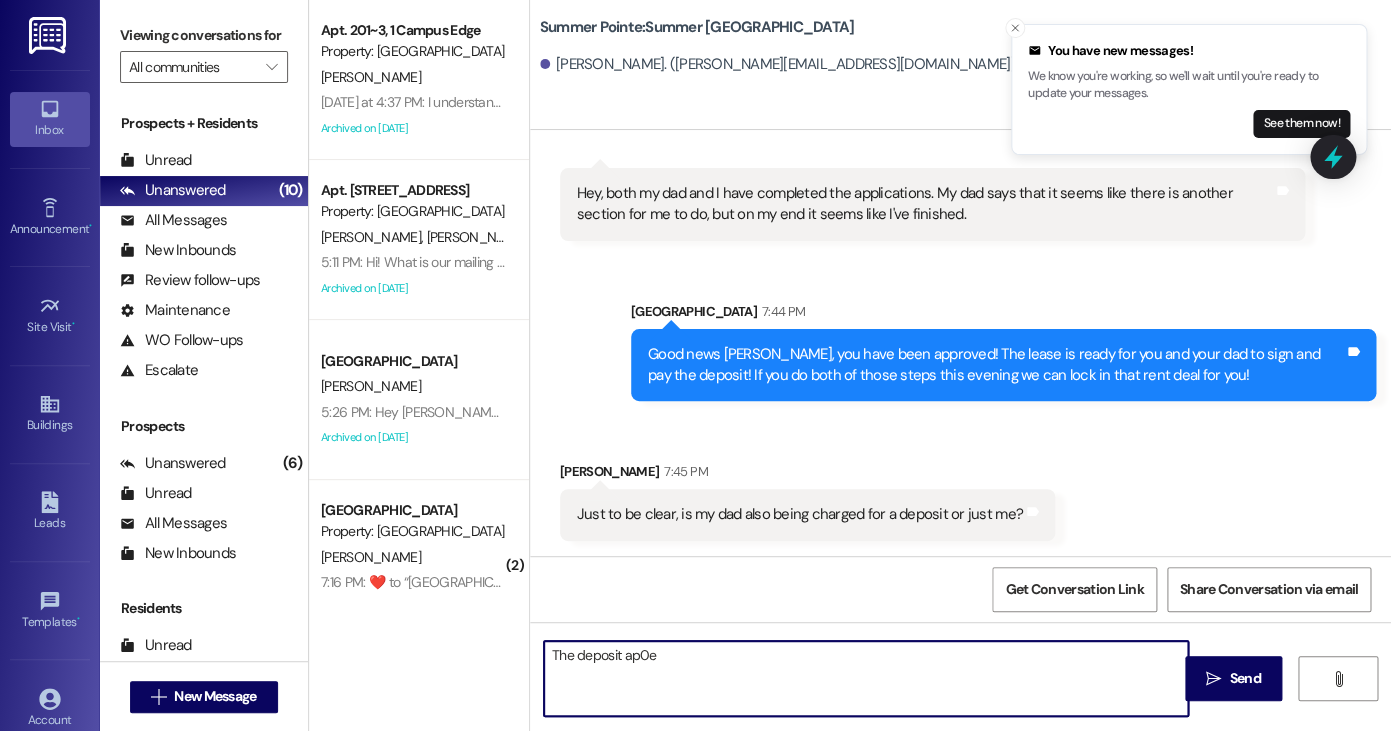 click on "The deposit ap0e" at bounding box center (866, 678) 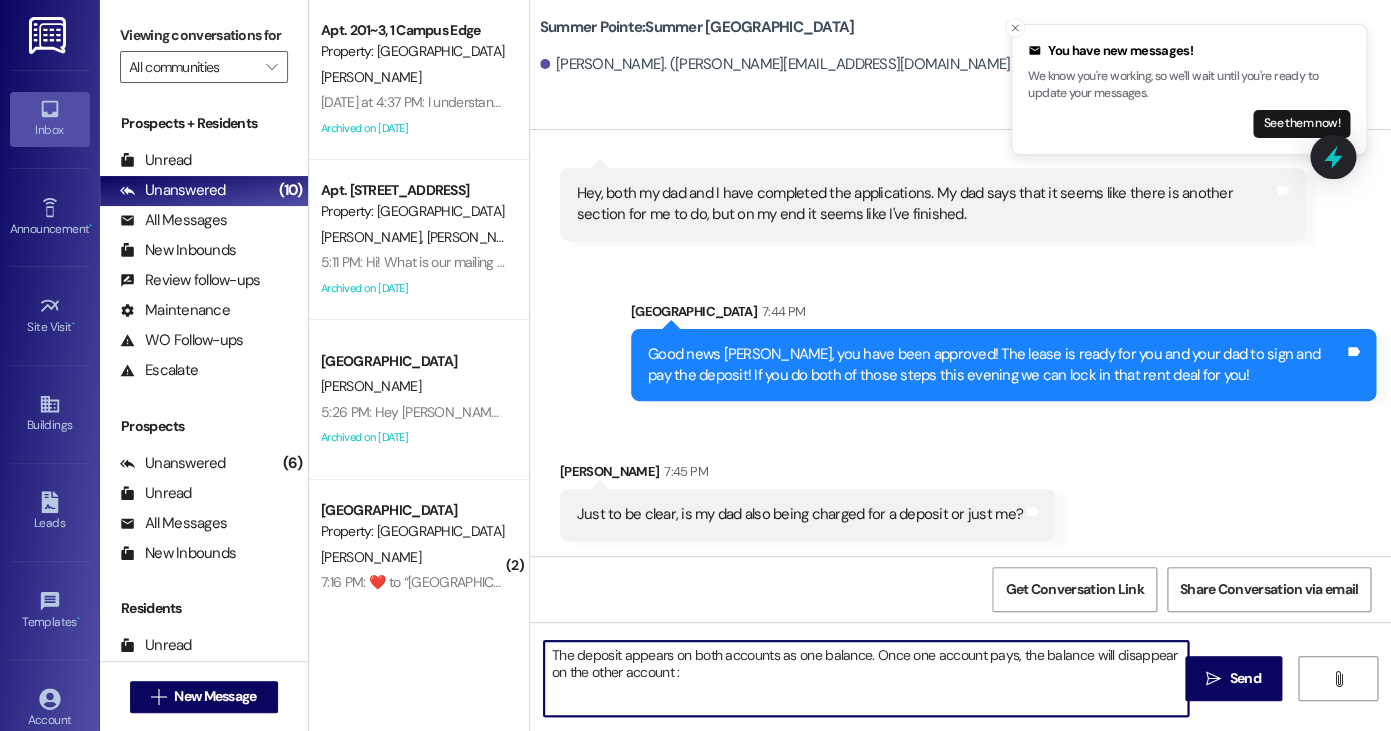 type on "The deposit appears on both accounts as one balance. Once one account pays, the balance will disappear on the other account :)" 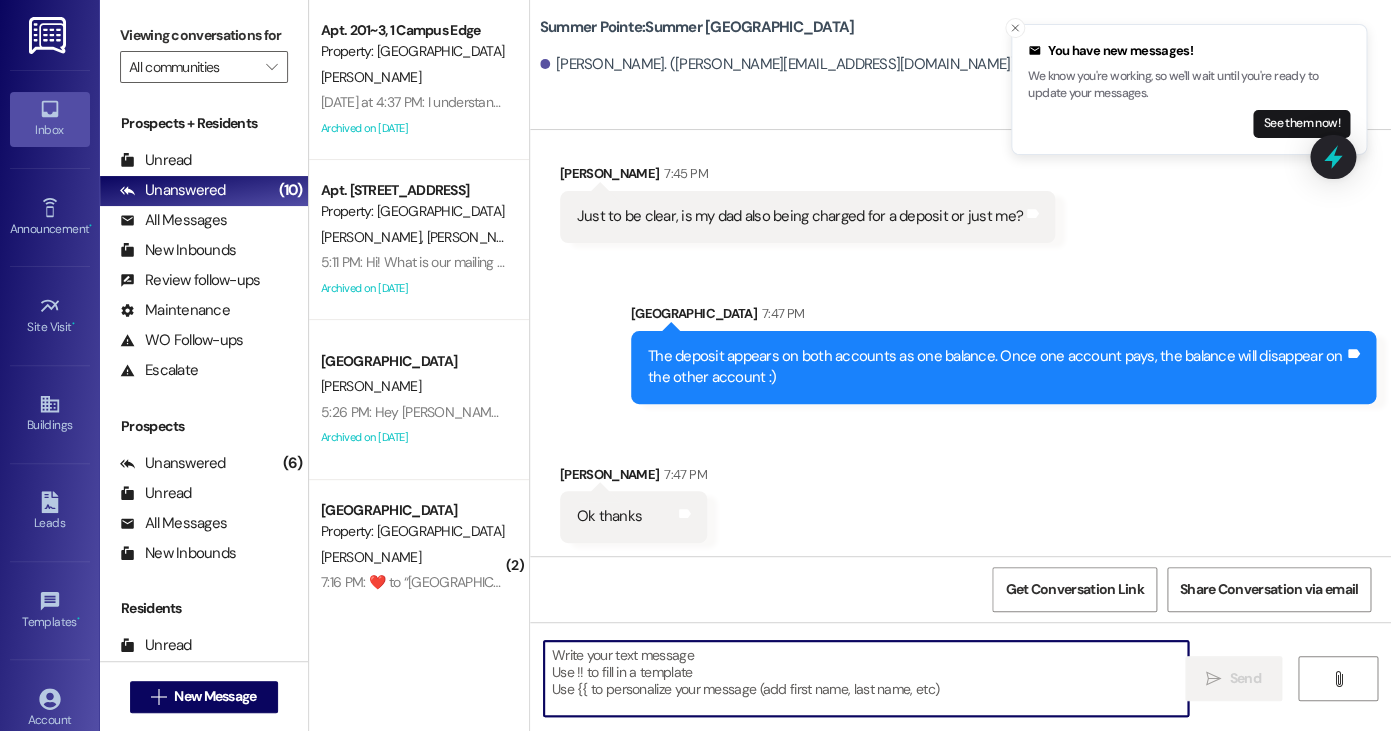 scroll, scrollTop: 4764, scrollLeft: 0, axis: vertical 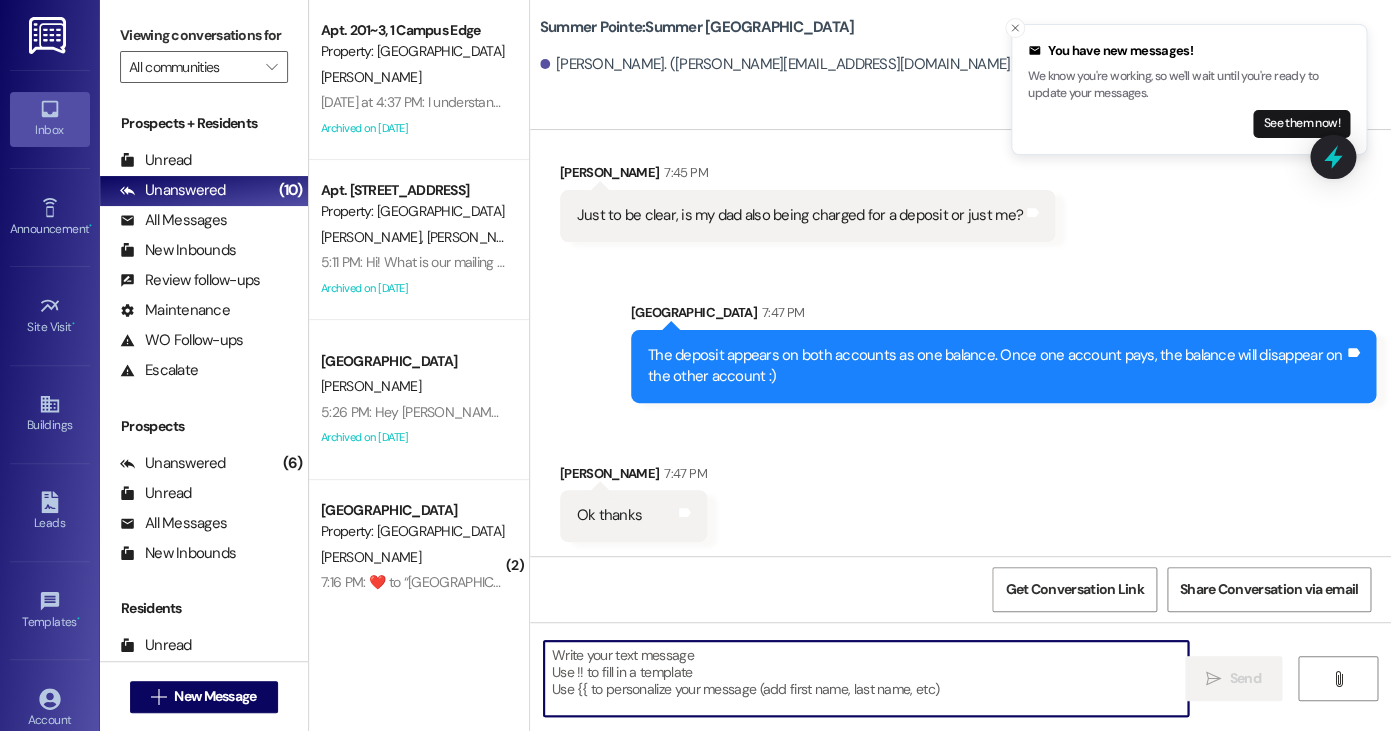 click at bounding box center [866, 678] 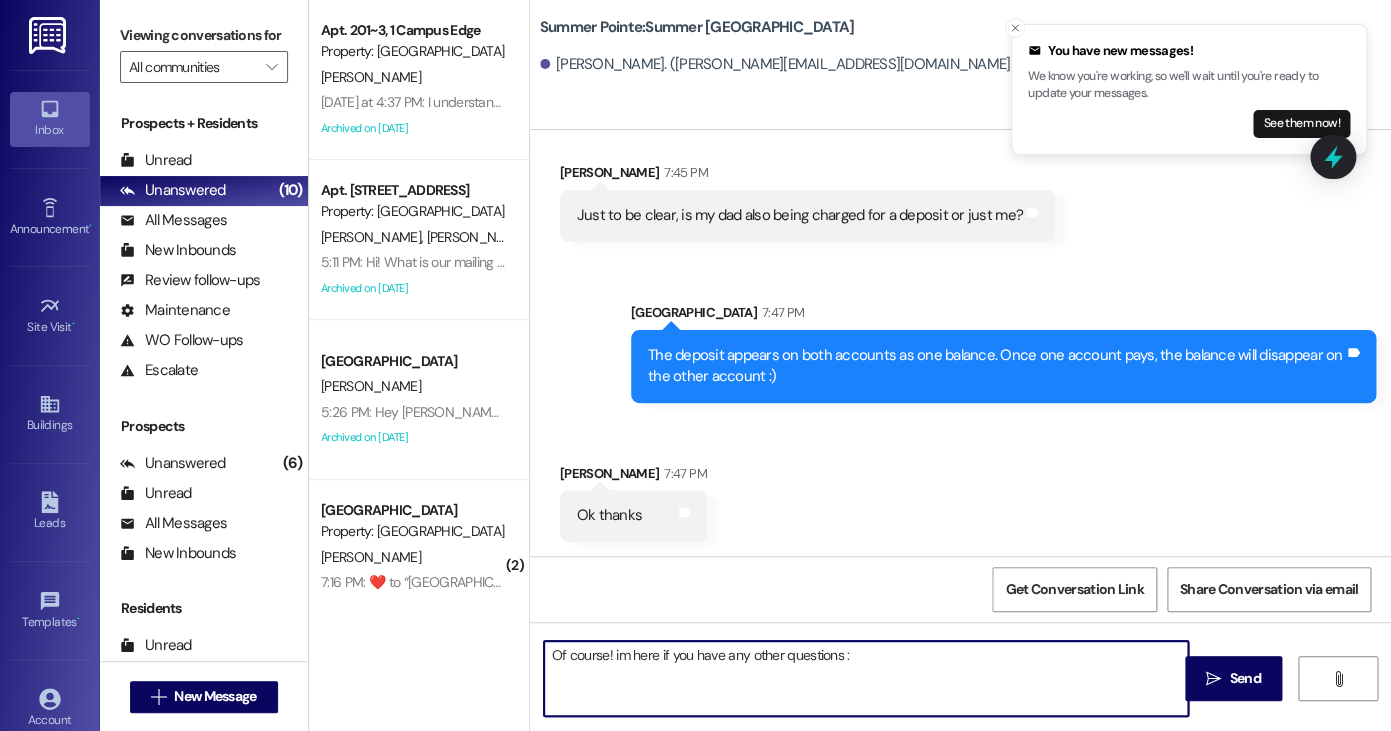 type on "Of course! im here if you have any other questions :)" 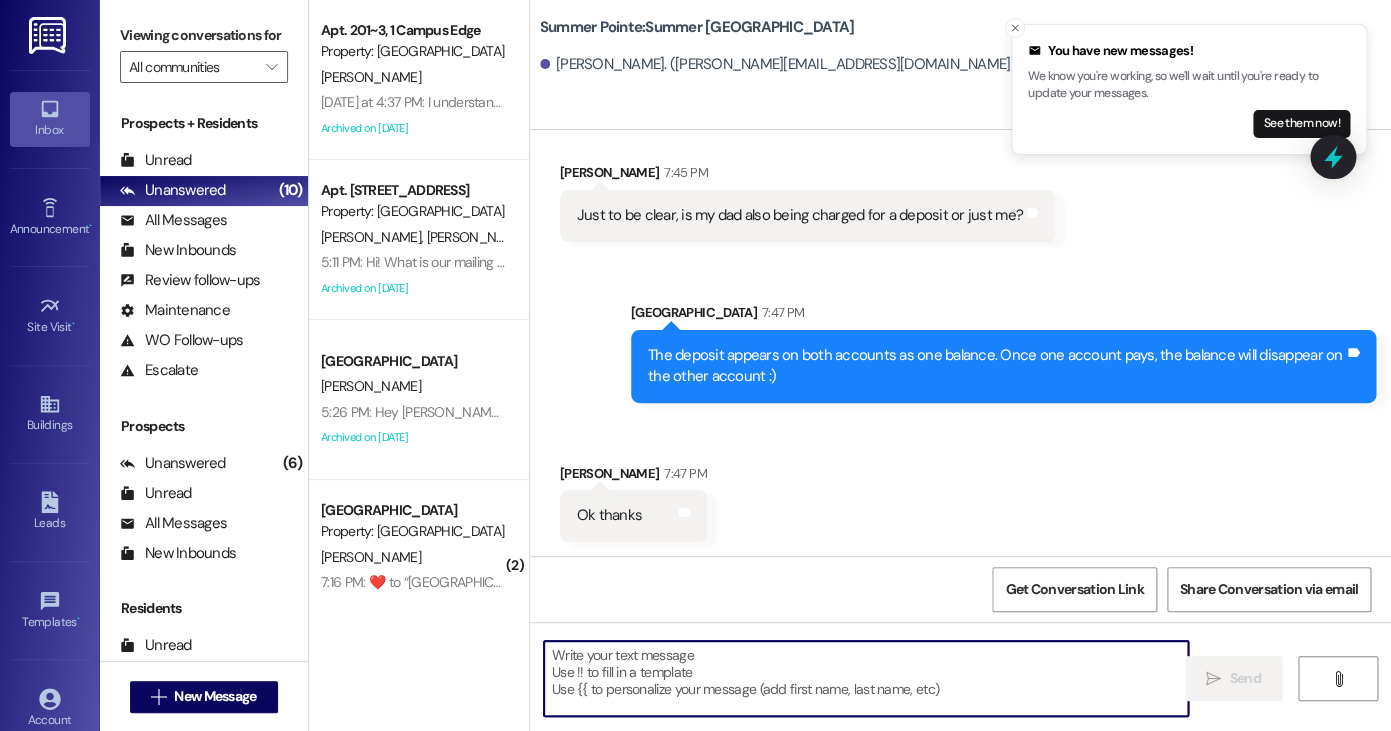 scroll, scrollTop: 4905, scrollLeft: 0, axis: vertical 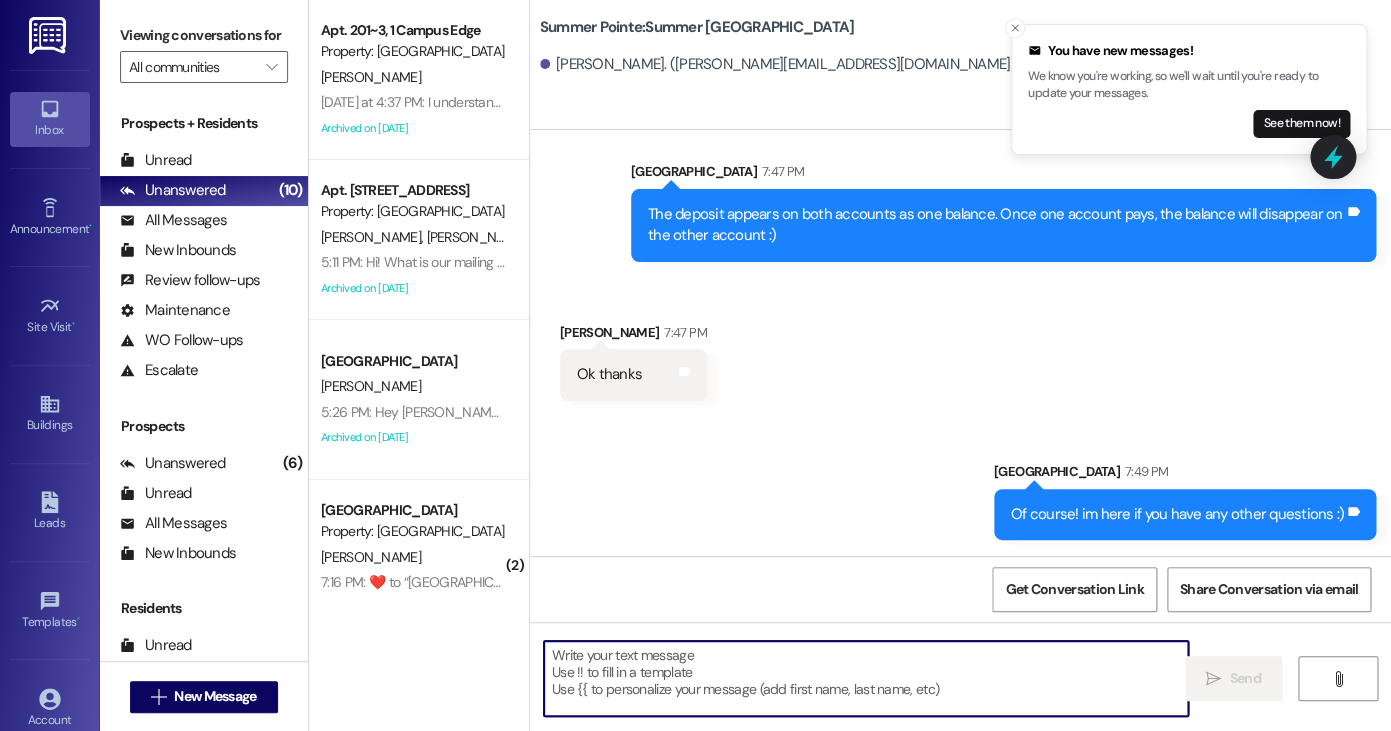 click at bounding box center [866, 678] 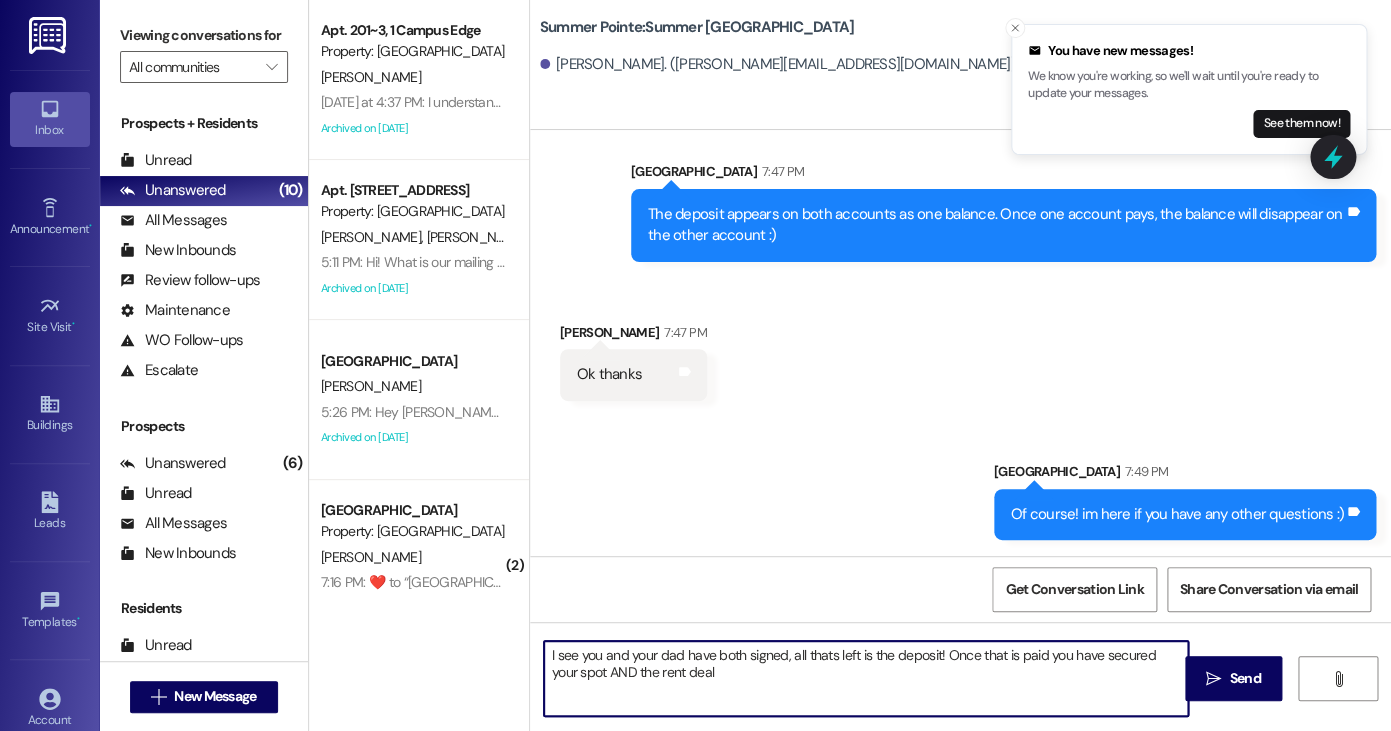 type on "I see you and your dad have both signed, all thats left is the deposit! Once that is paid you have secured your spot AND the rent deal!" 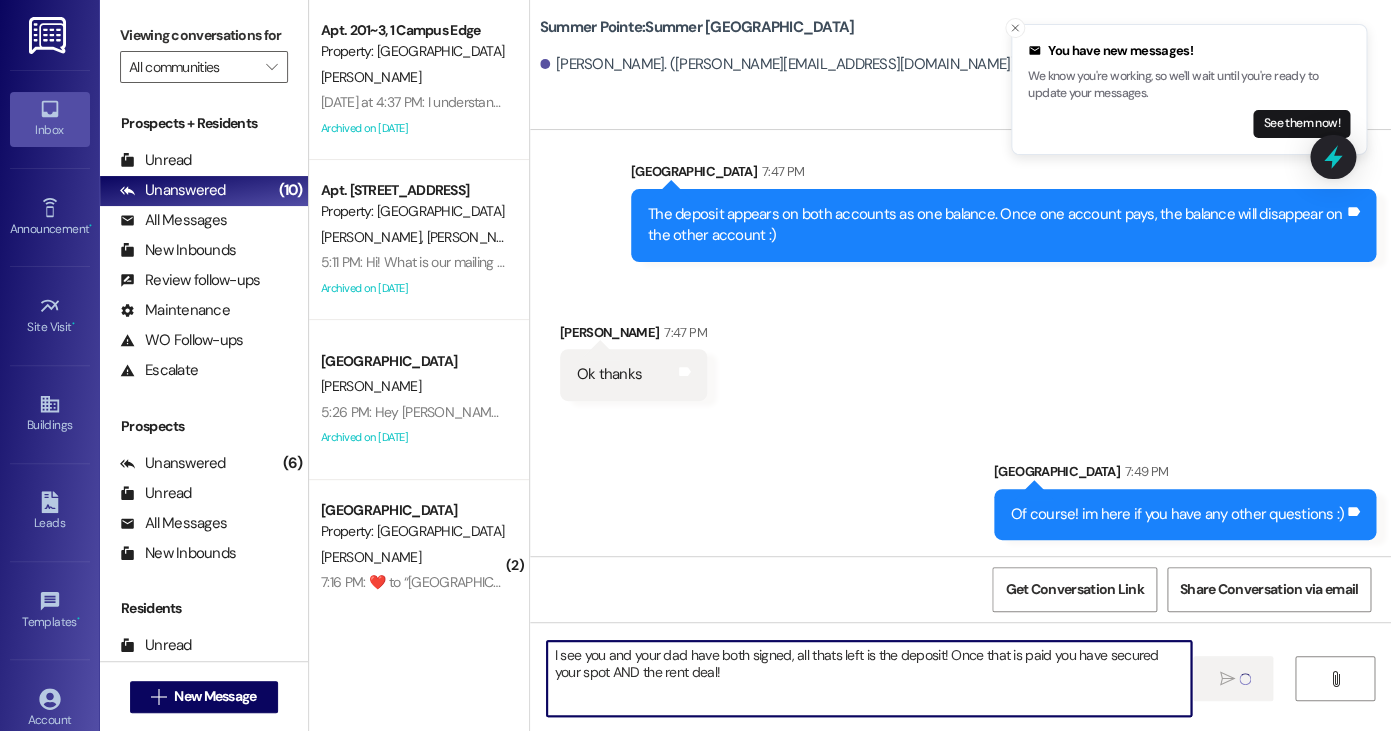 type 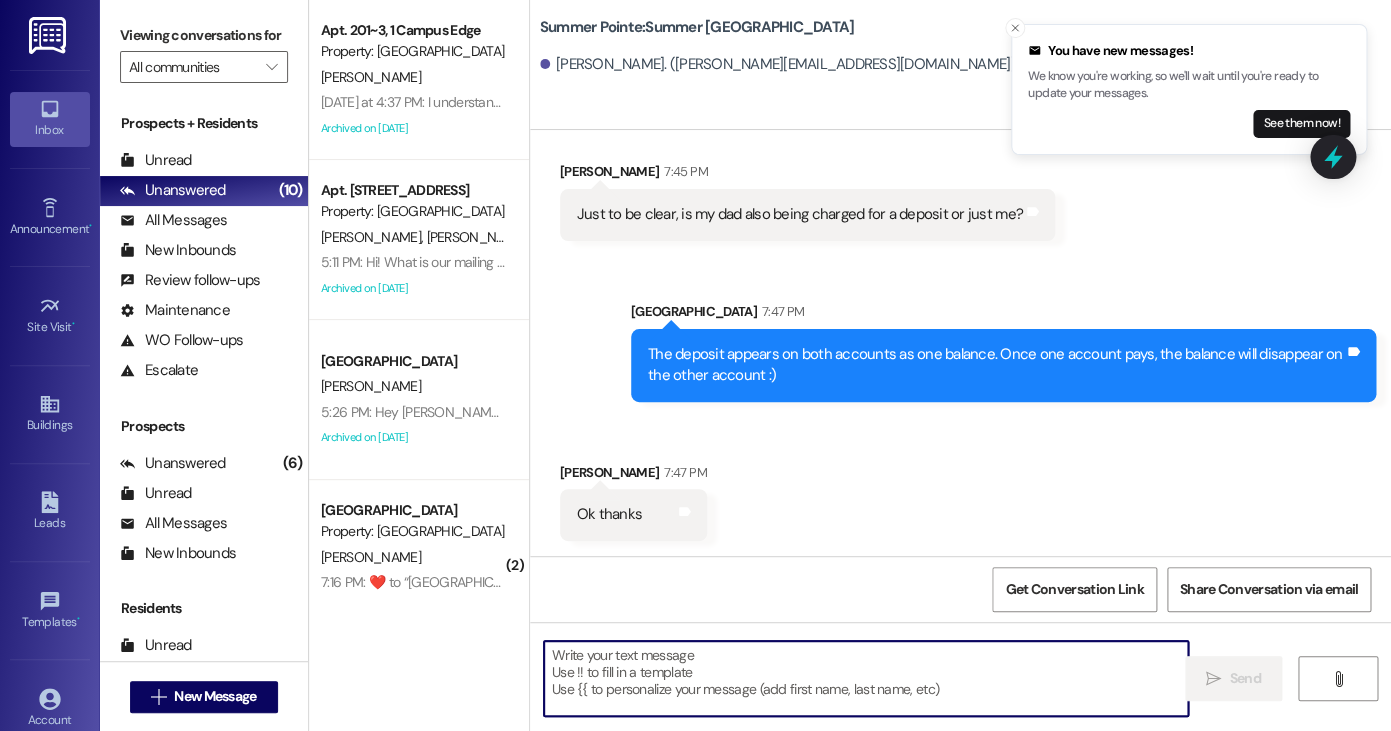 scroll, scrollTop: 4764, scrollLeft: 0, axis: vertical 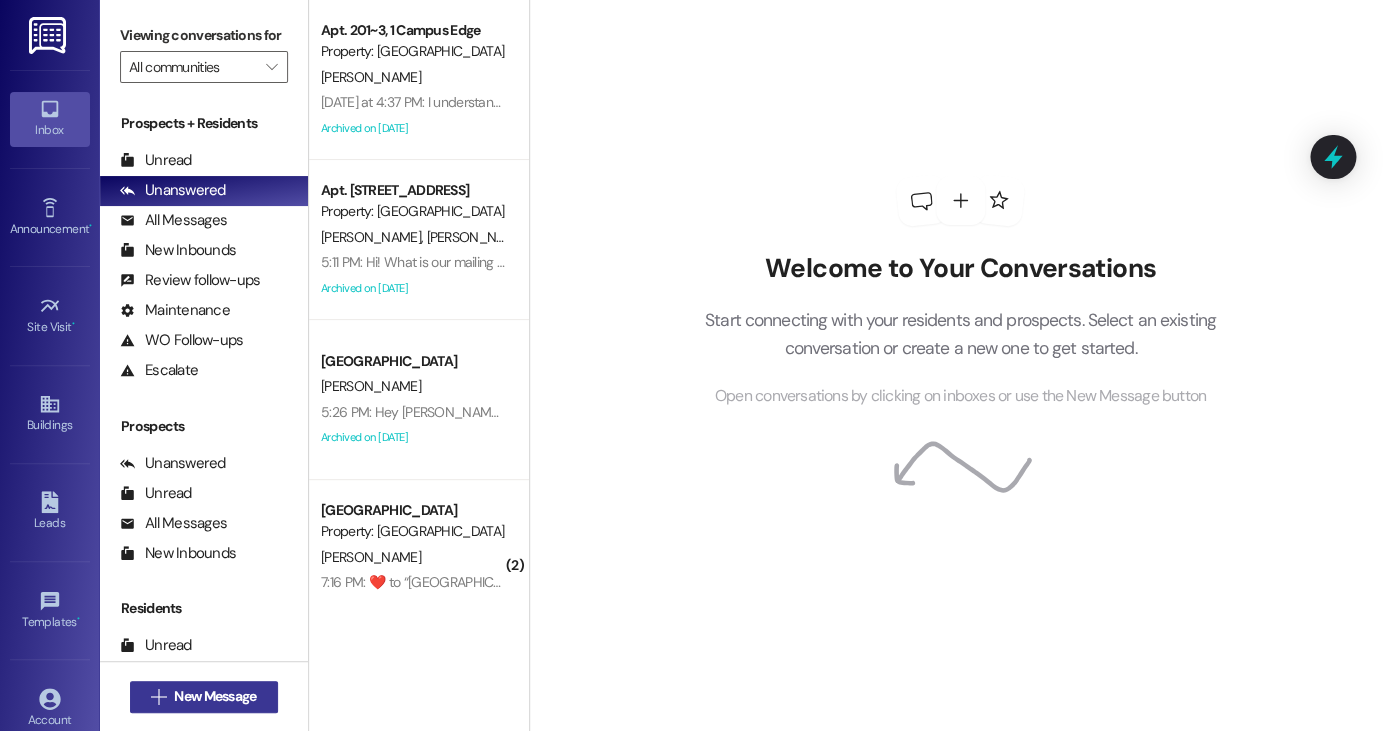 click on " New Message" at bounding box center [204, 697] 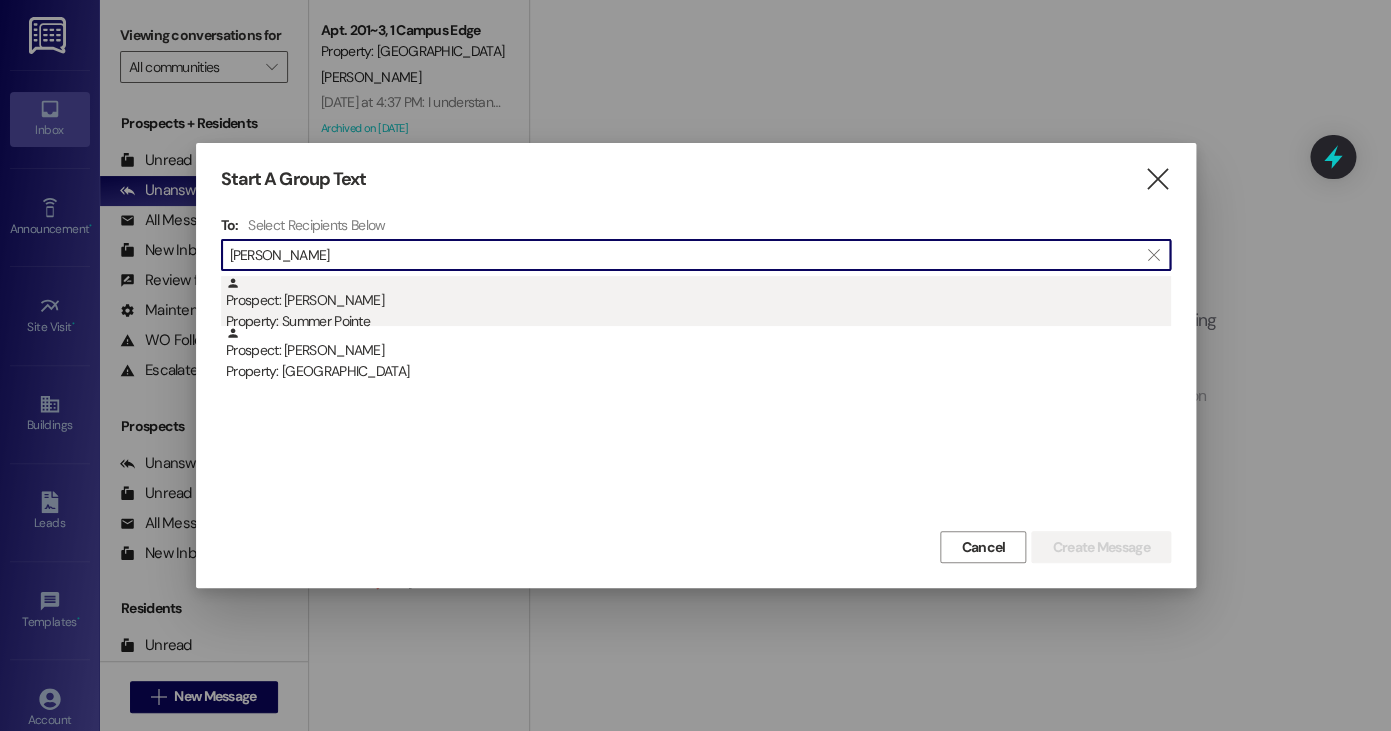 type on "[PERSON_NAME]" 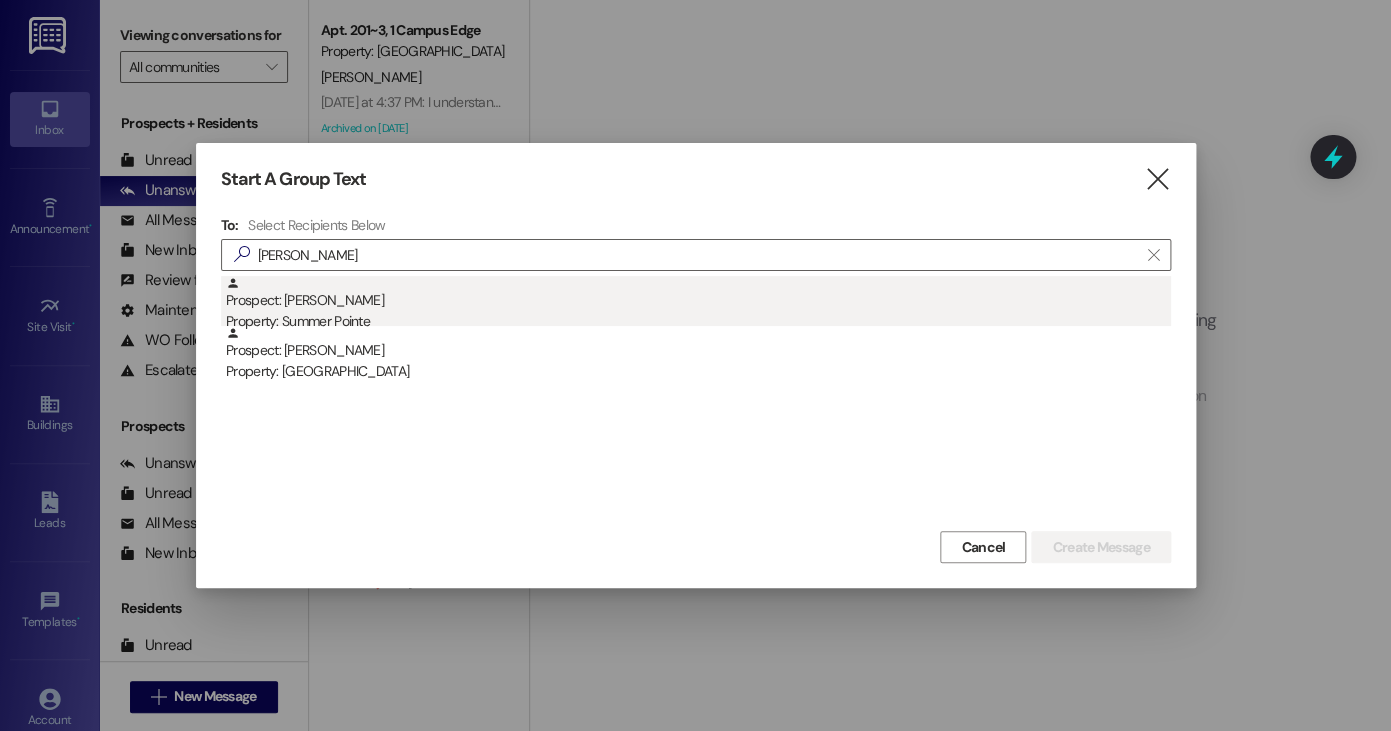 click on "Prospect: [PERSON_NAME] Property: Summer Pointe" at bounding box center (698, 304) 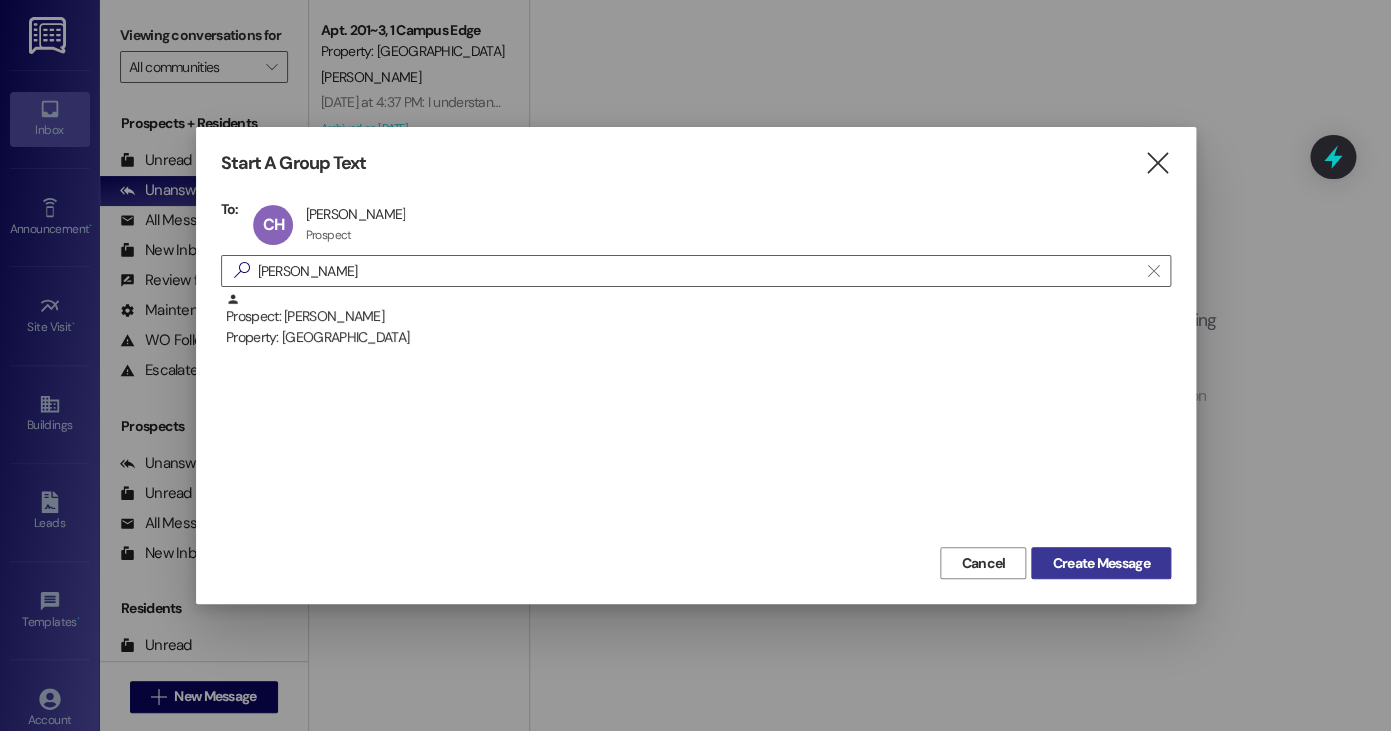 click on "Create Message" at bounding box center (1100, 563) 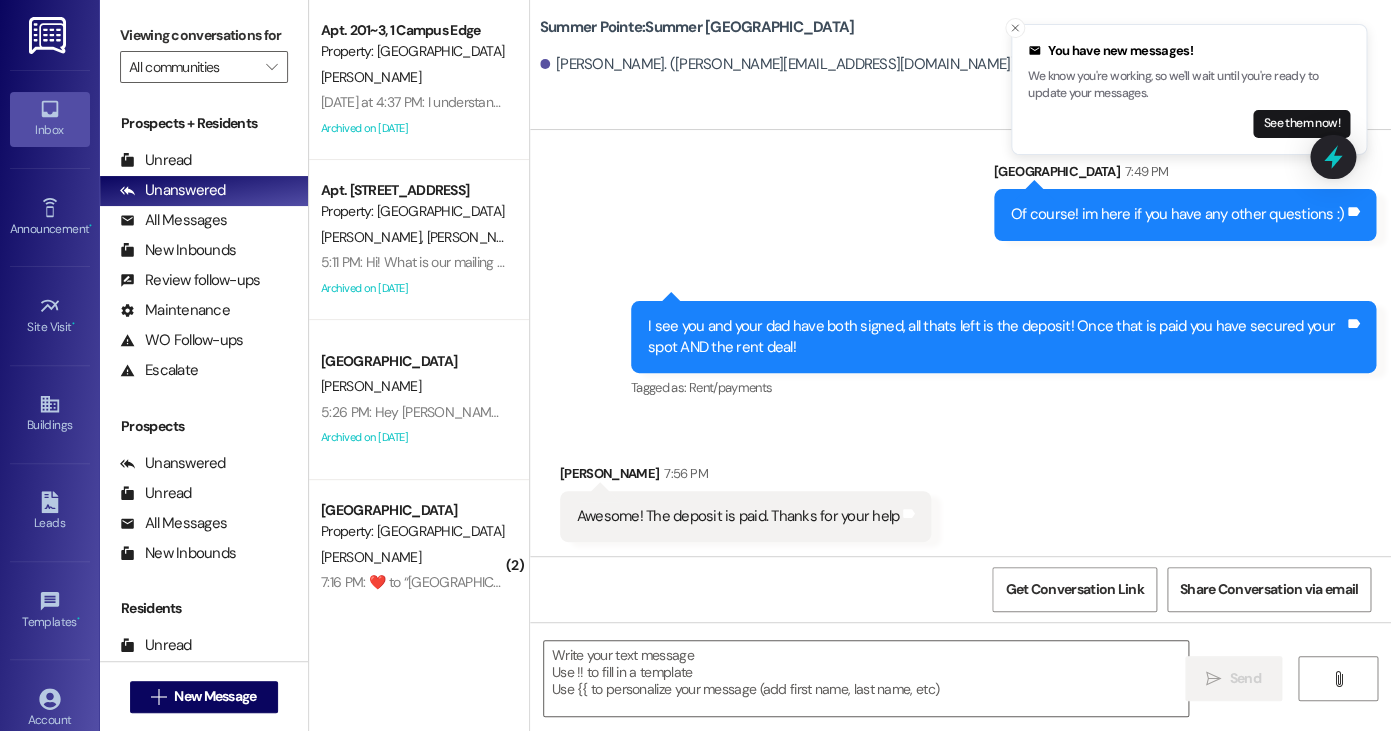 scroll, scrollTop: 5235, scrollLeft: 0, axis: vertical 